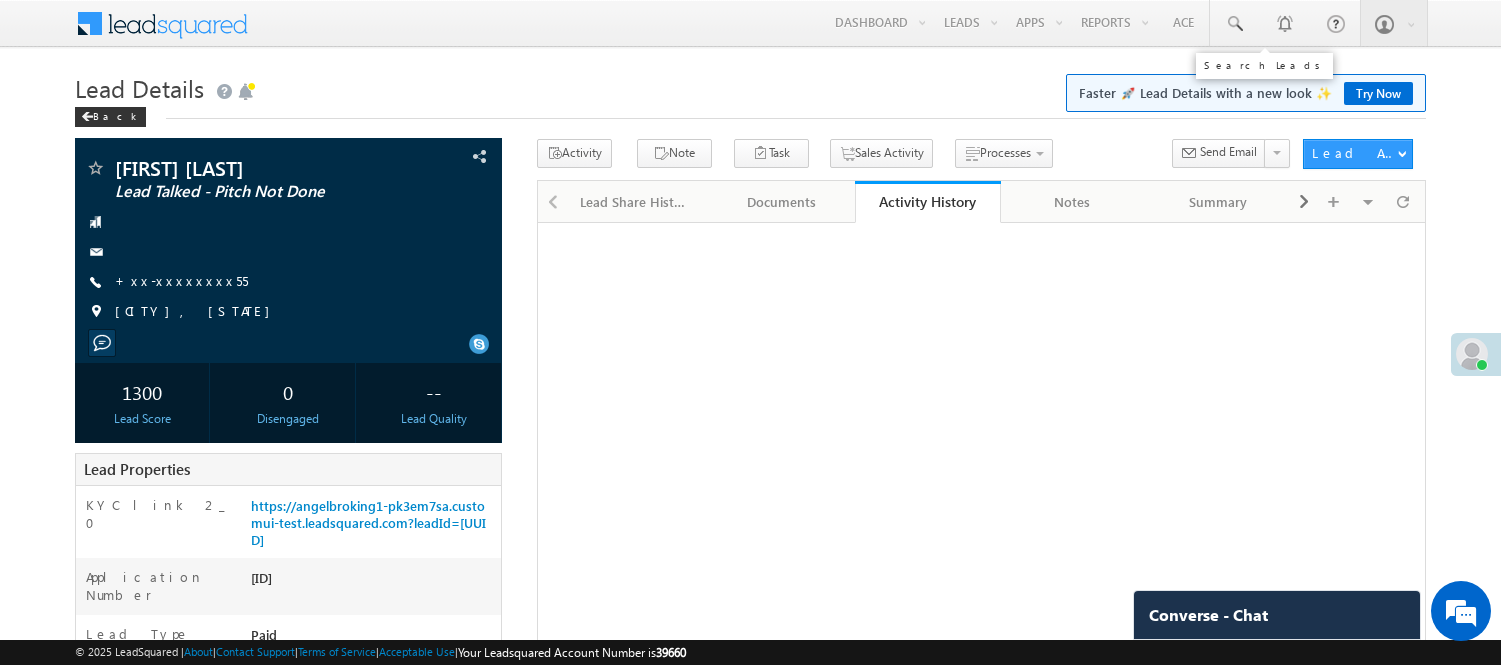 click at bounding box center (1234, 23) 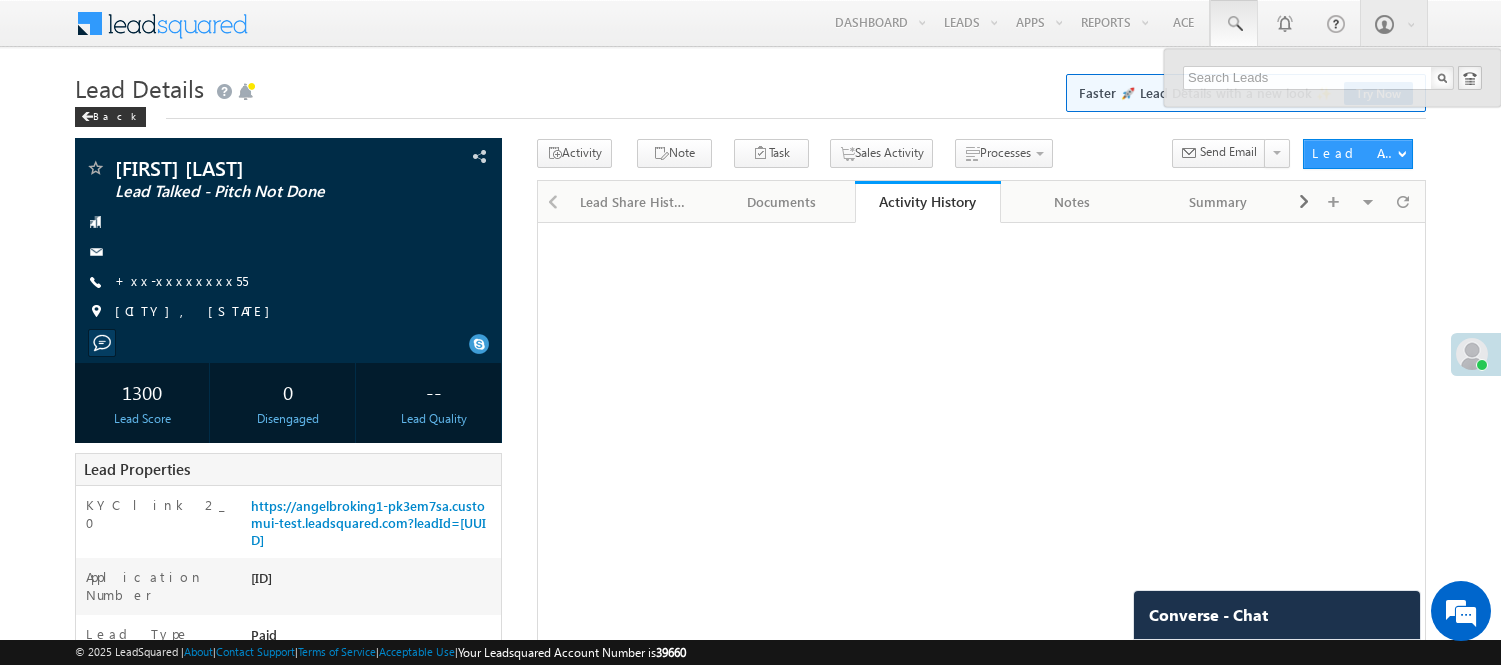 scroll, scrollTop: 0, scrollLeft: 0, axis: both 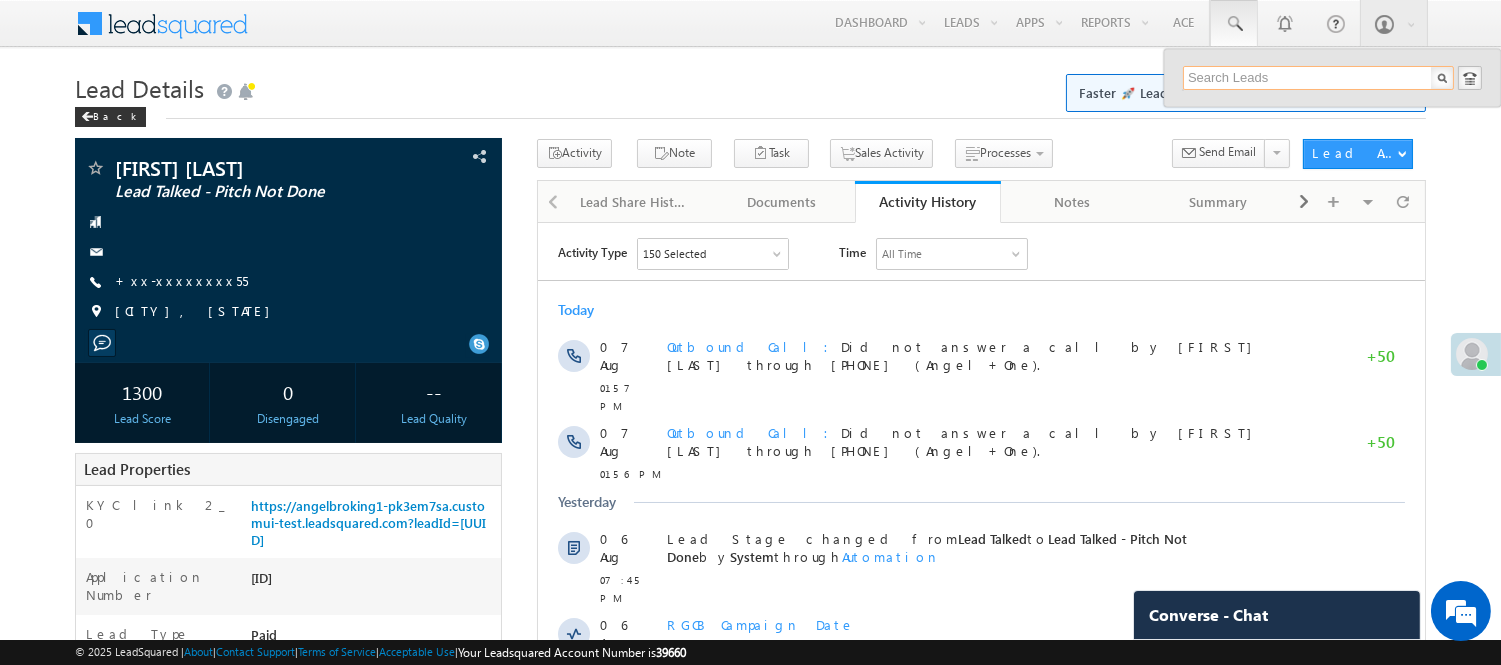 click at bounding box center [1318, 78] 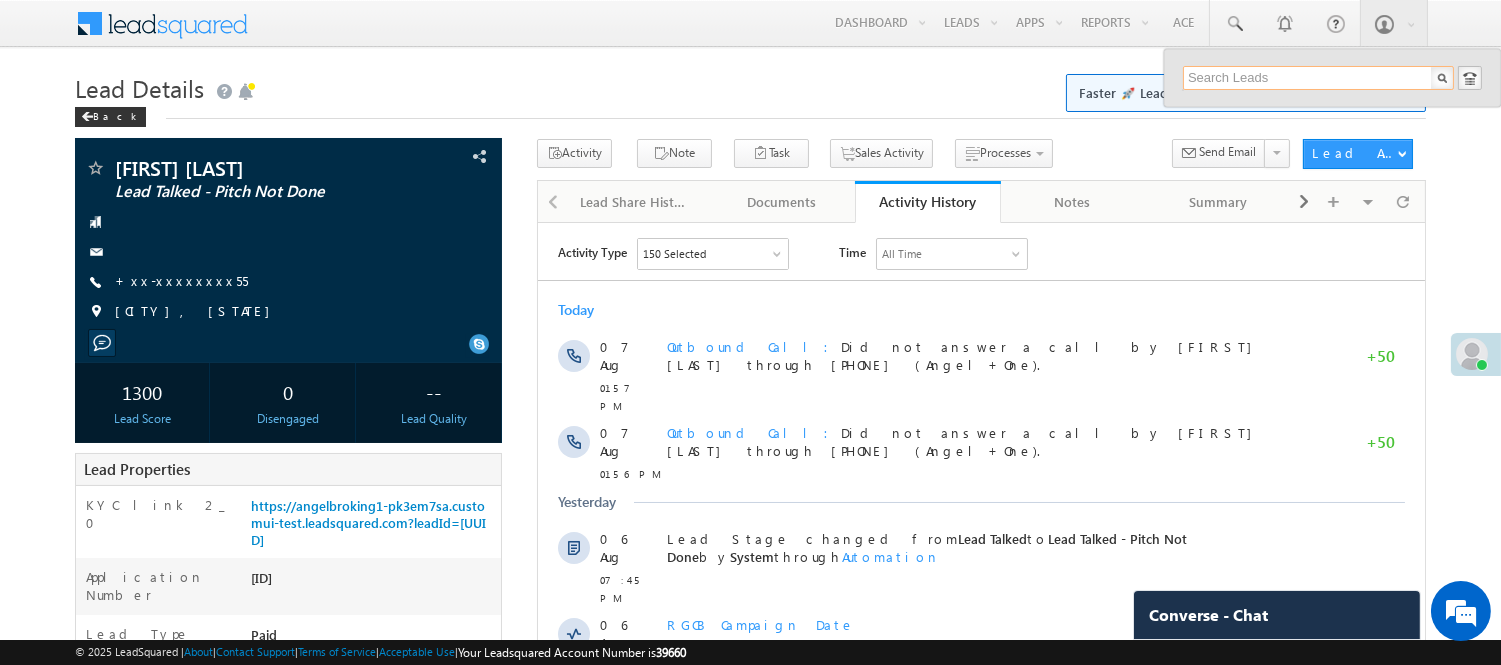 paste on "EQ26828947" 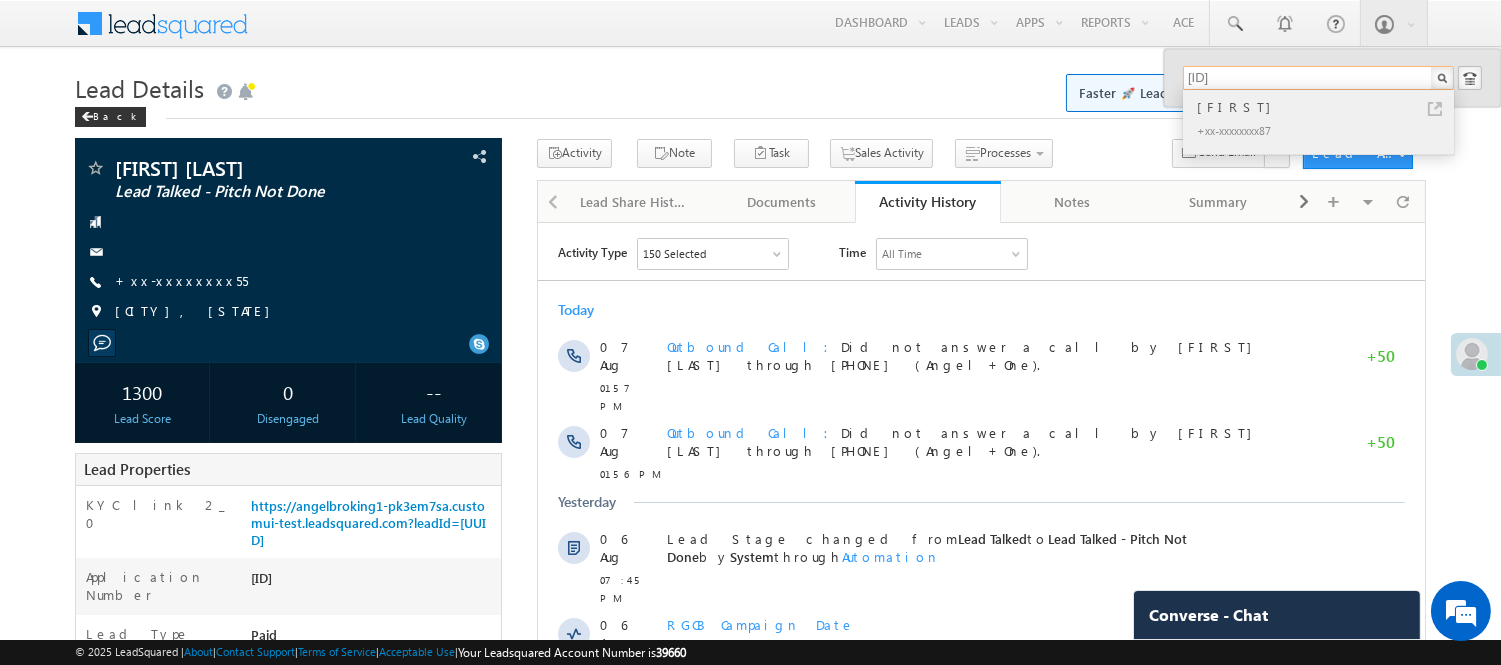 type on "EQ26828947" 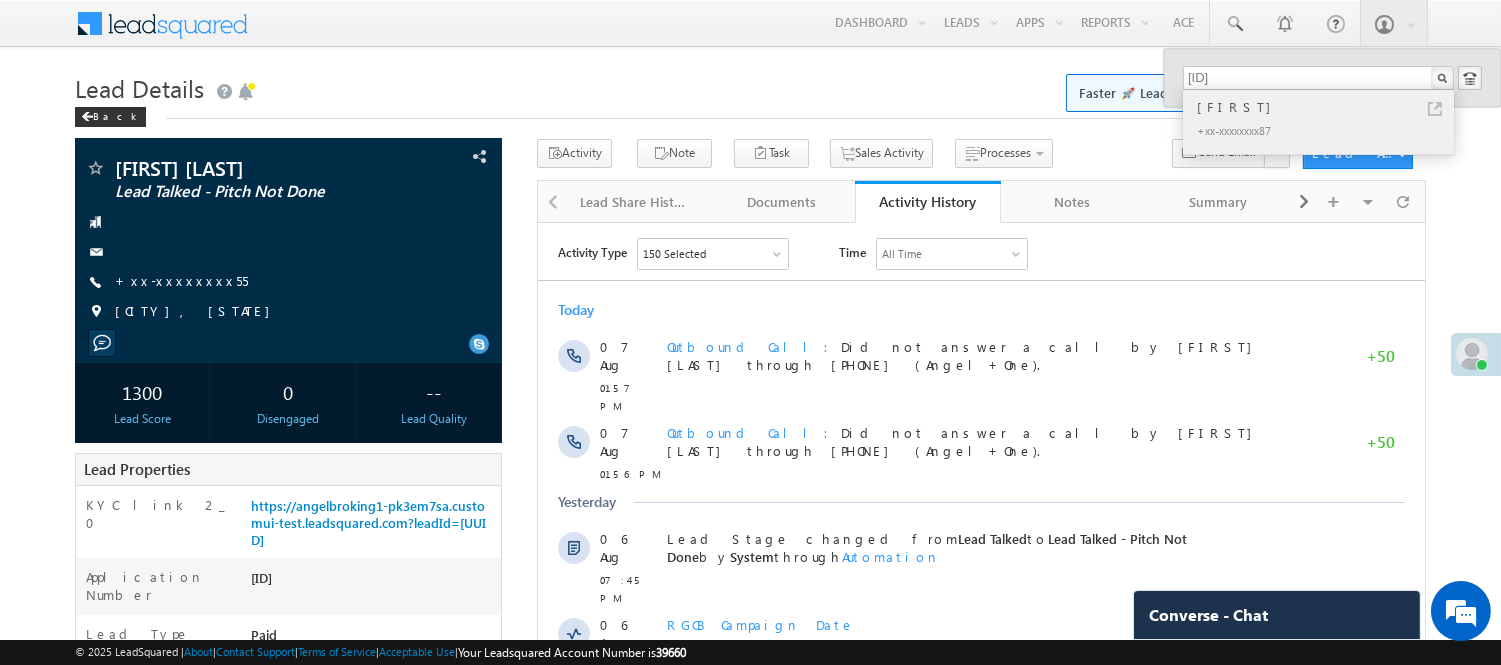 click on "Keshu" at bounding box center (1327, 107) 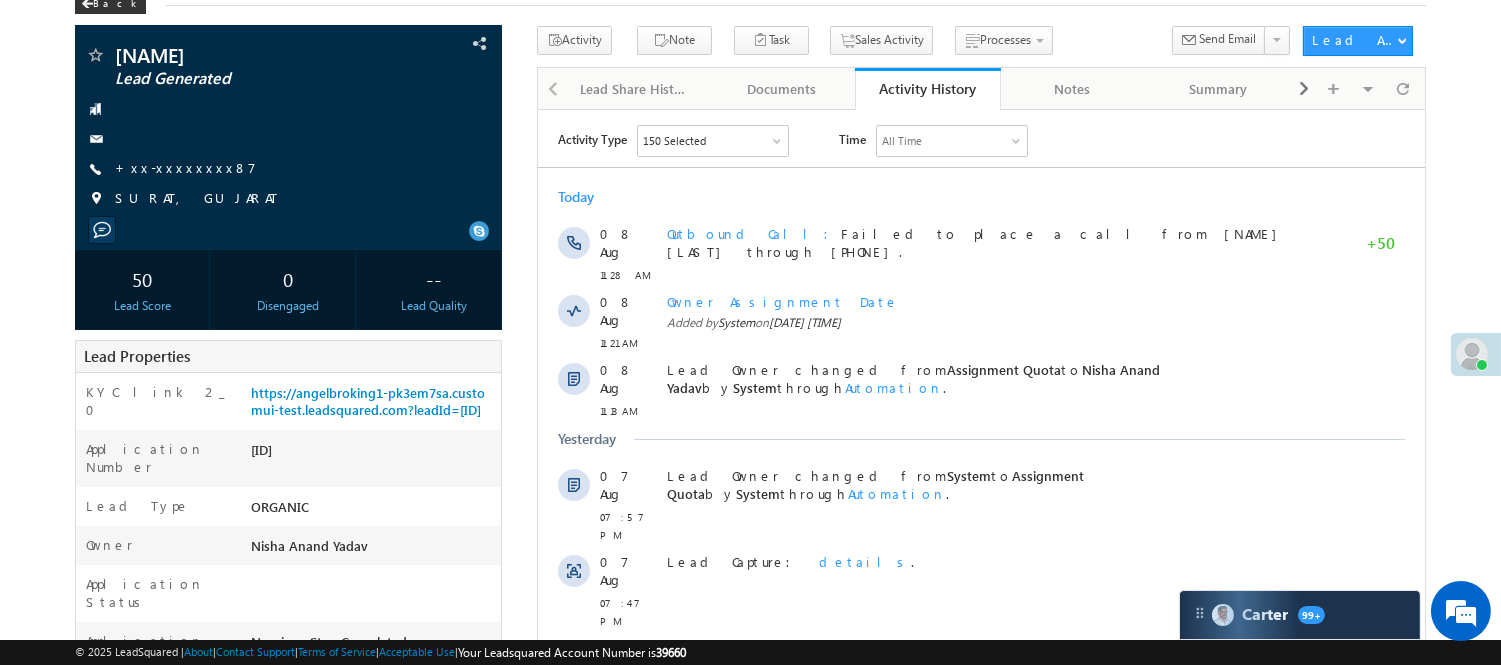 scroll, scrollTop: 2, scrollLeft: 0, axis: vertical 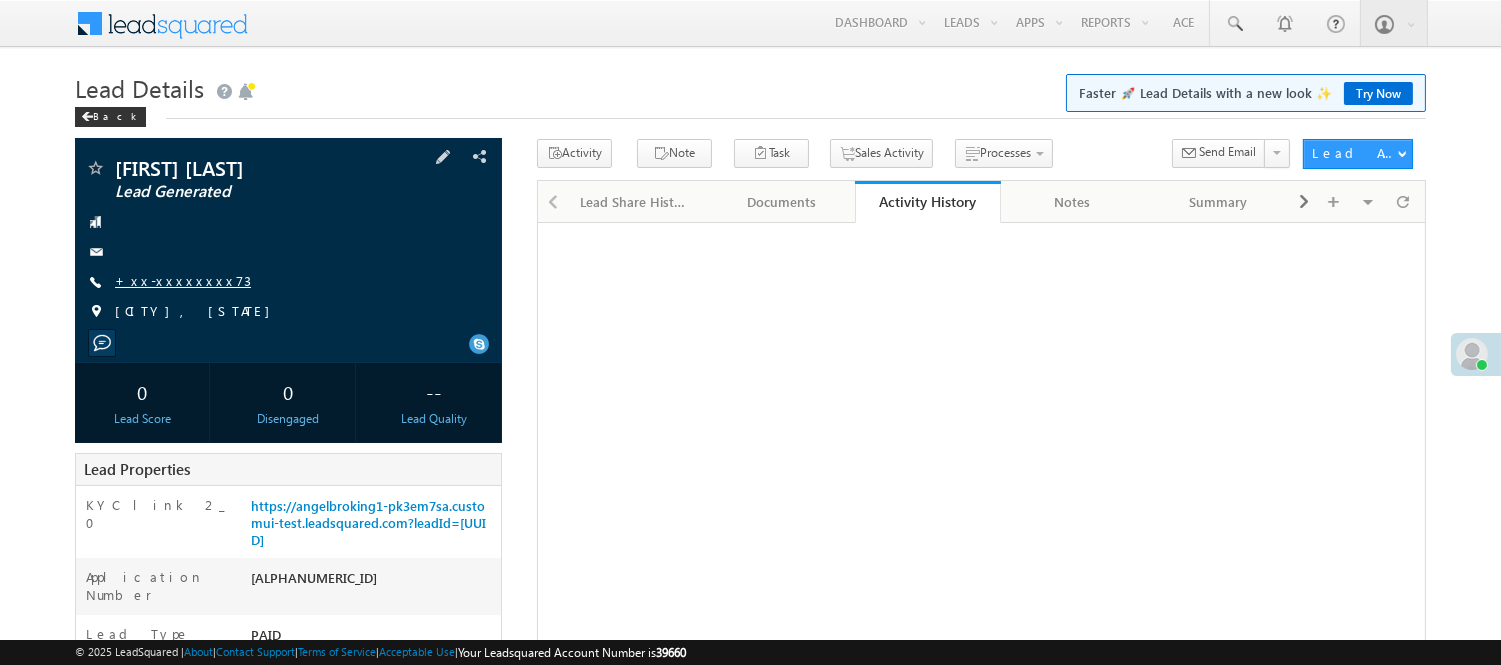 click on "+xx-xxxxxxxx73" at bounding box center (183, 280) 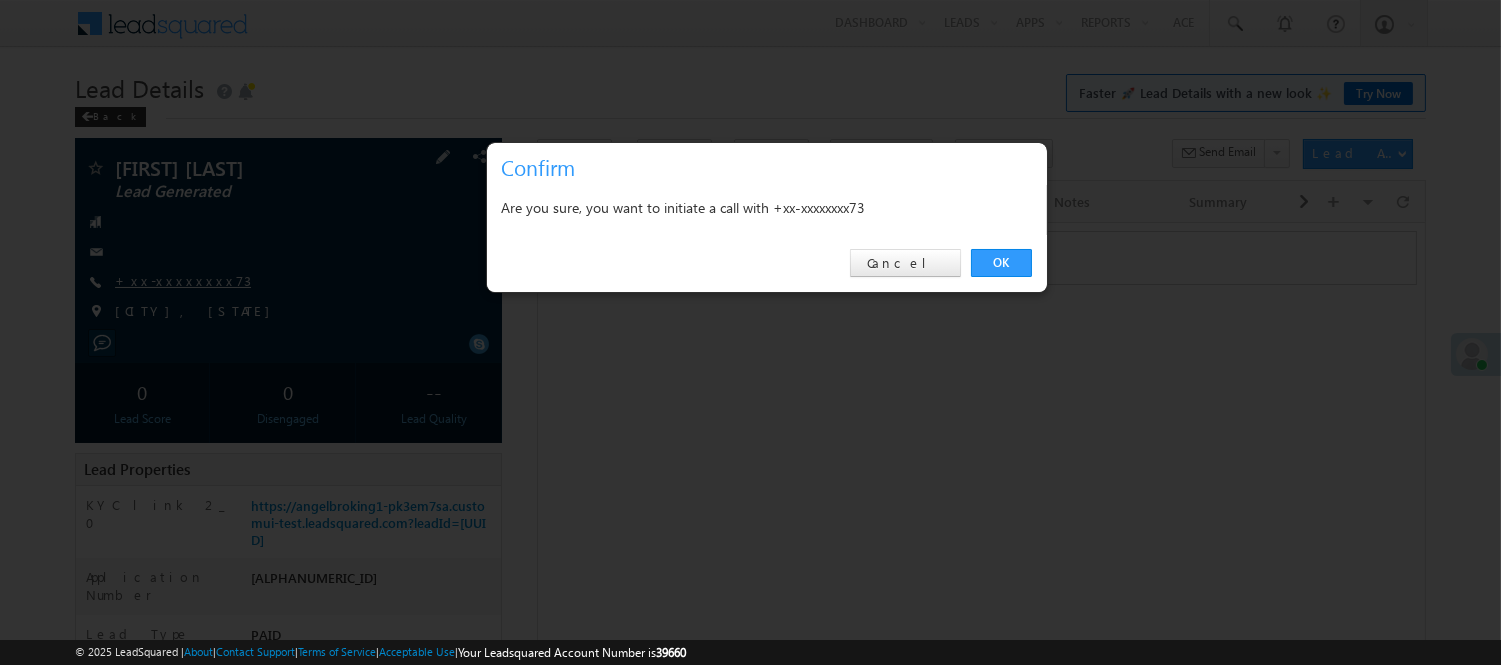 scroll, scrollTop: 0, scrollLeft: 0, axis: both 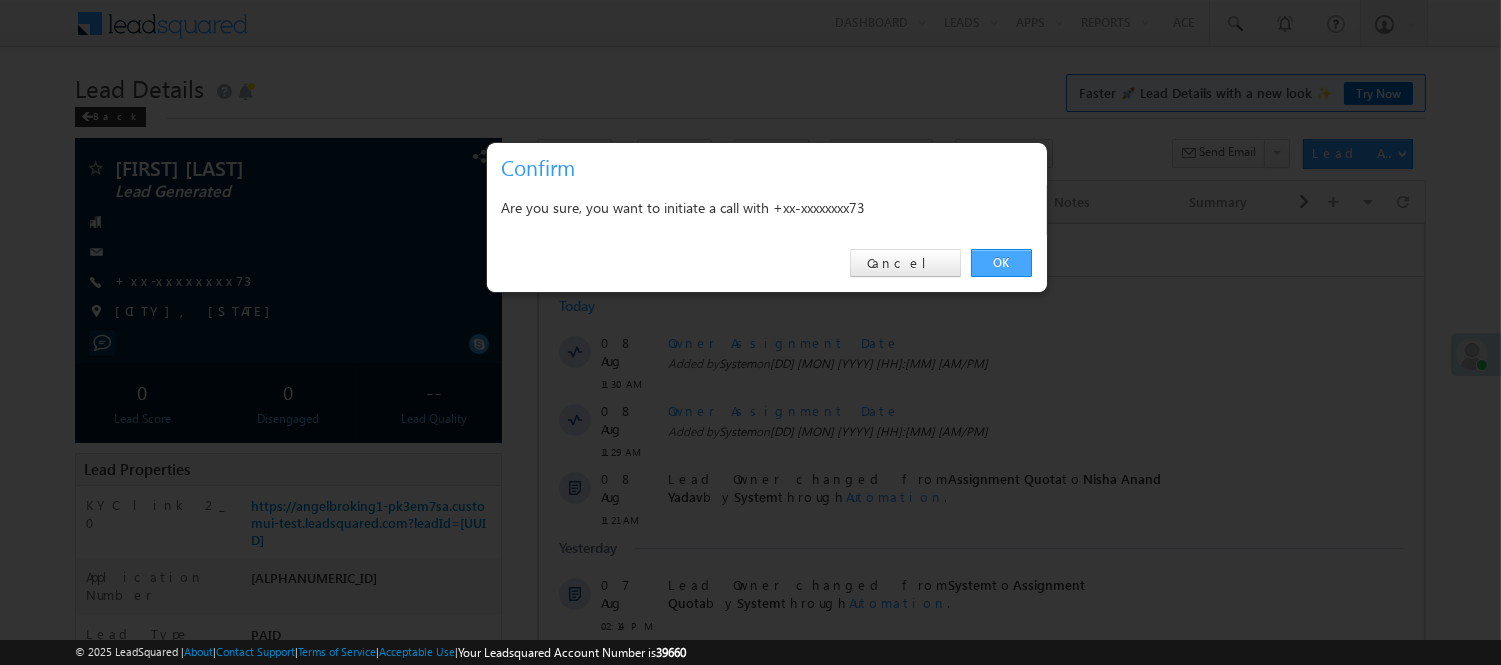 click on "OK" at bounding box center [1001, 263] 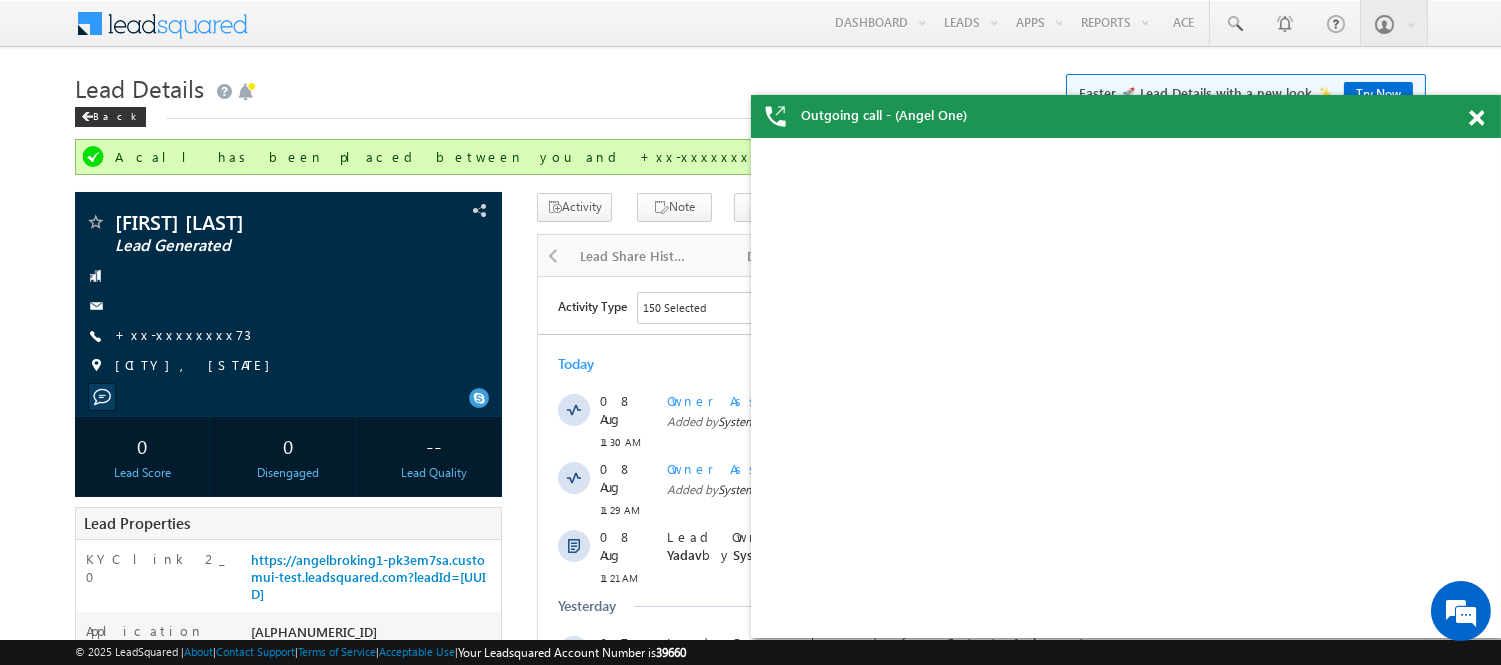 scroll, scrollTop: 0, scrollLeft: 0, axis: both 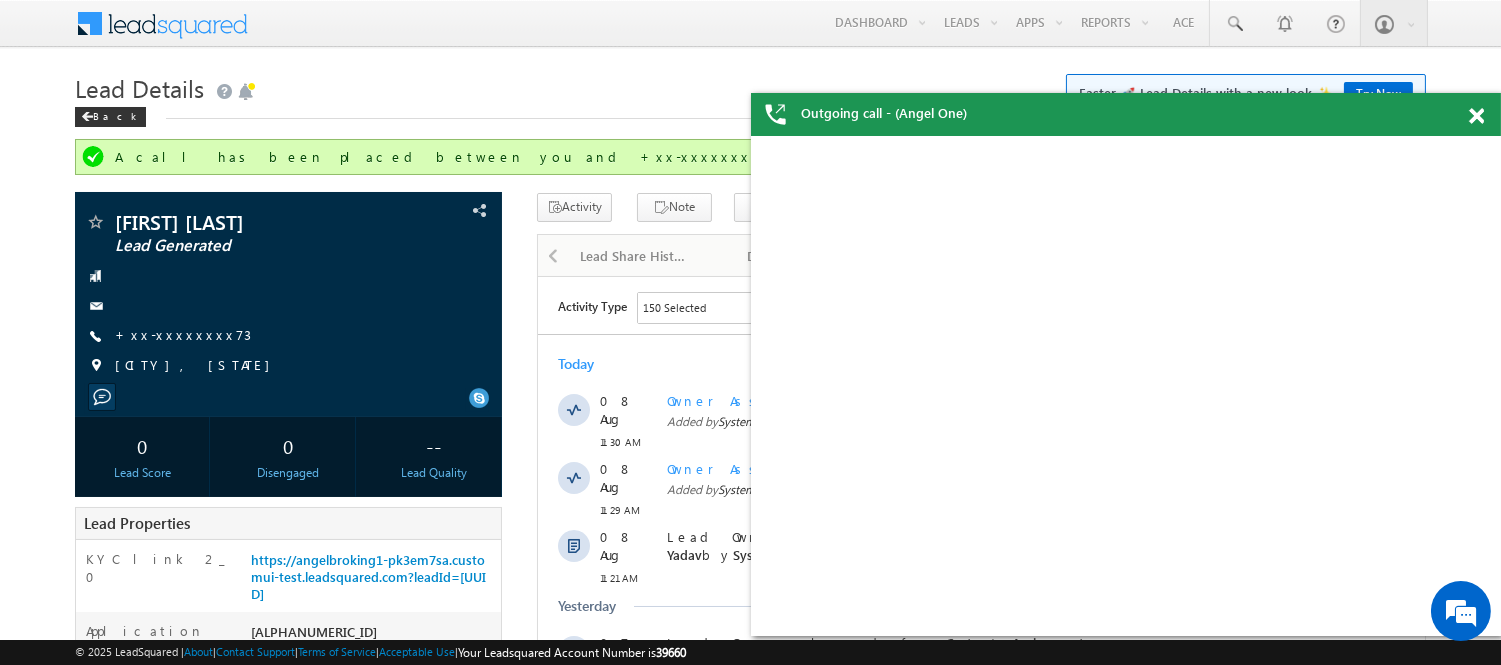 click on "Outgoing call -  (Angel One)" at bounding box center (1126, 114) 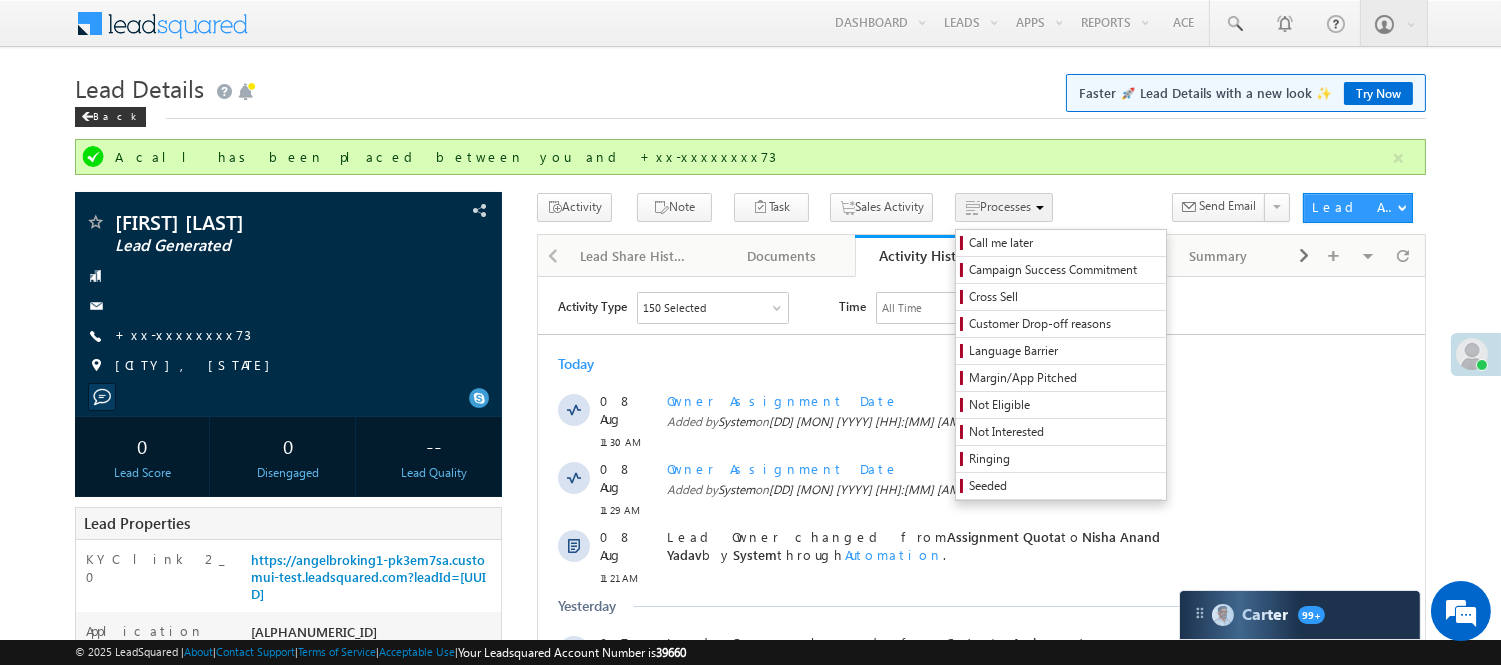 scroll, scrollTop: 0, scrollLeft: 0, axis: both 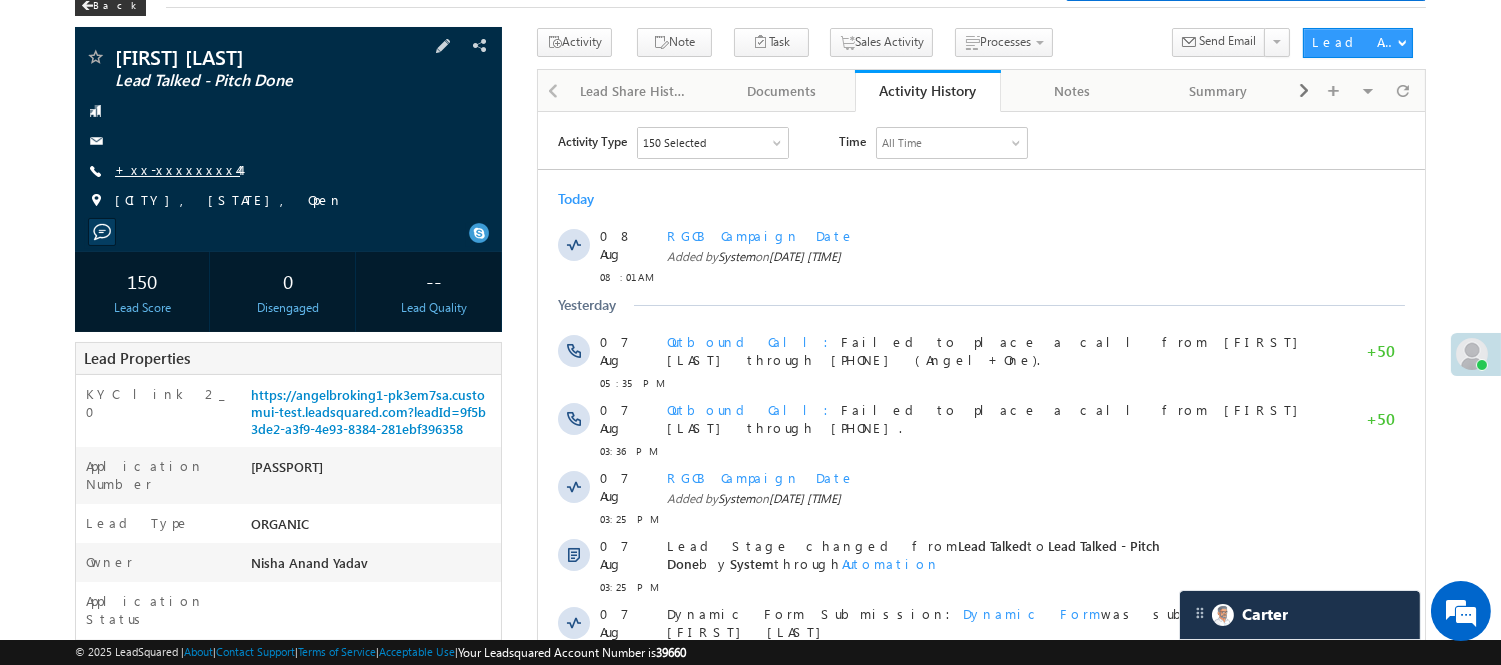 click on "+xx-xxxxxxxx44" at bounding box center [177, 169] 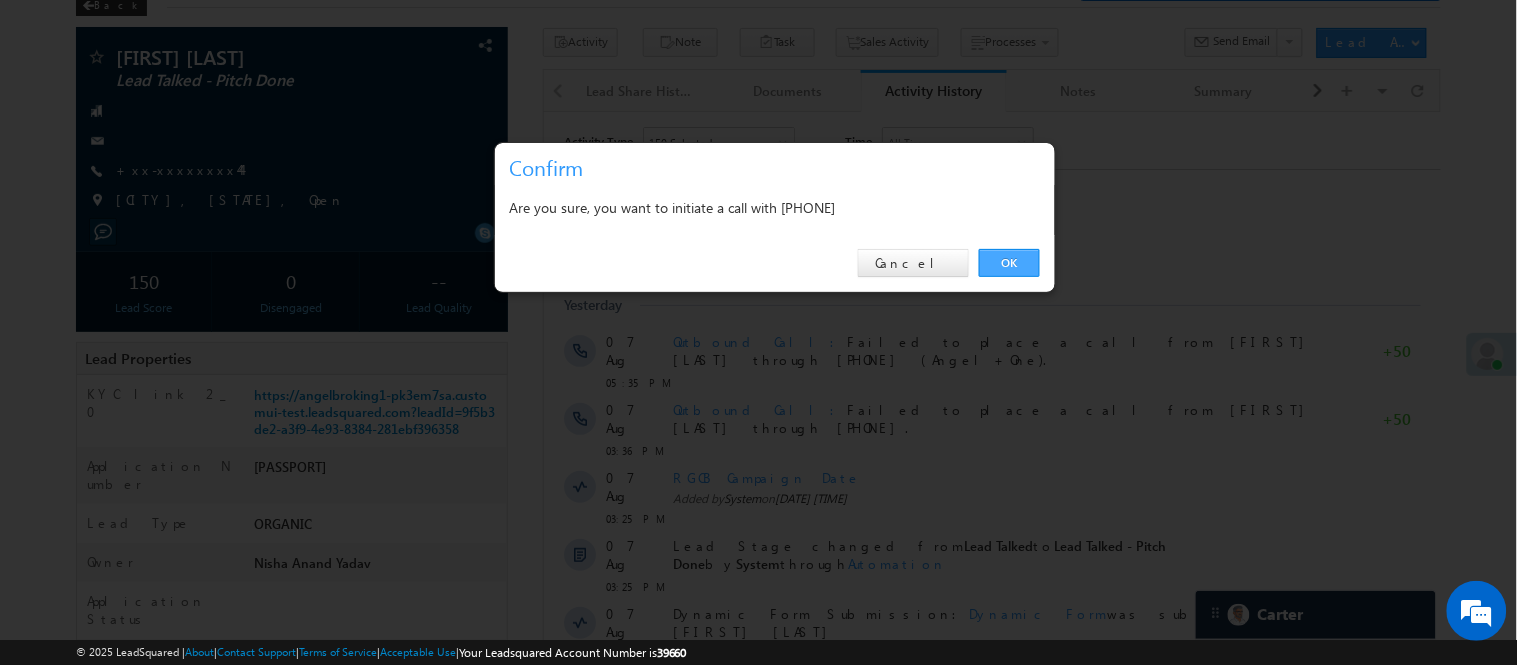 click on "OK" at bounding box center [1009, 263] 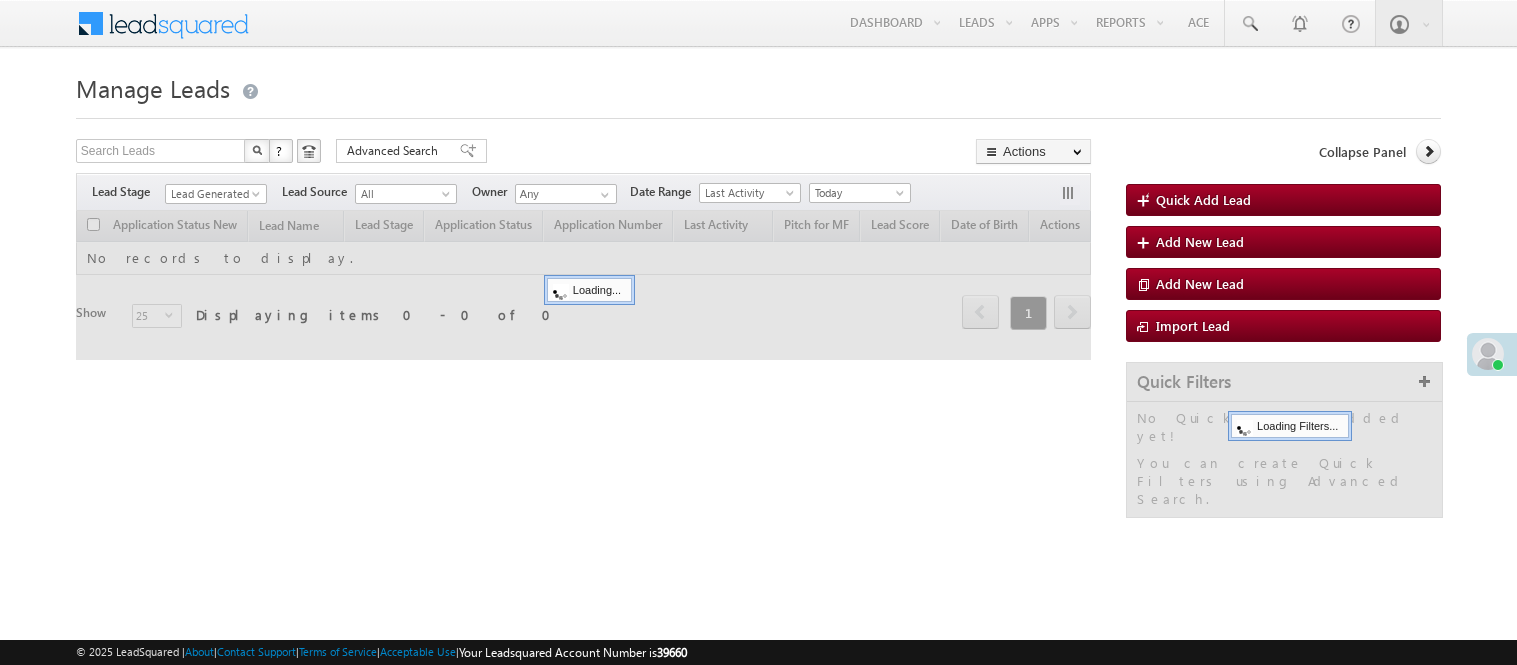 scroll, scrollTop: 0, scrollLeft: 0, axis: both 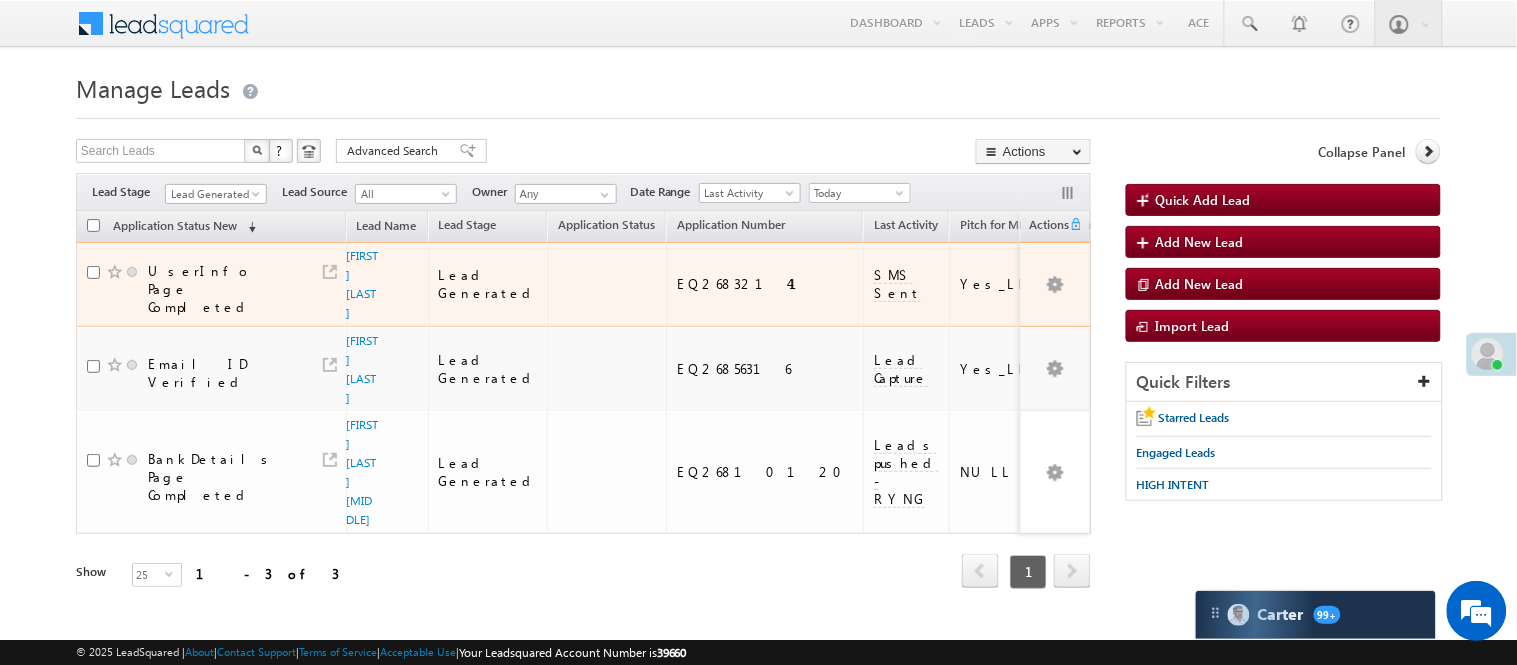 click on "UserInfo Page Completed" at bounding box center [211, 284] 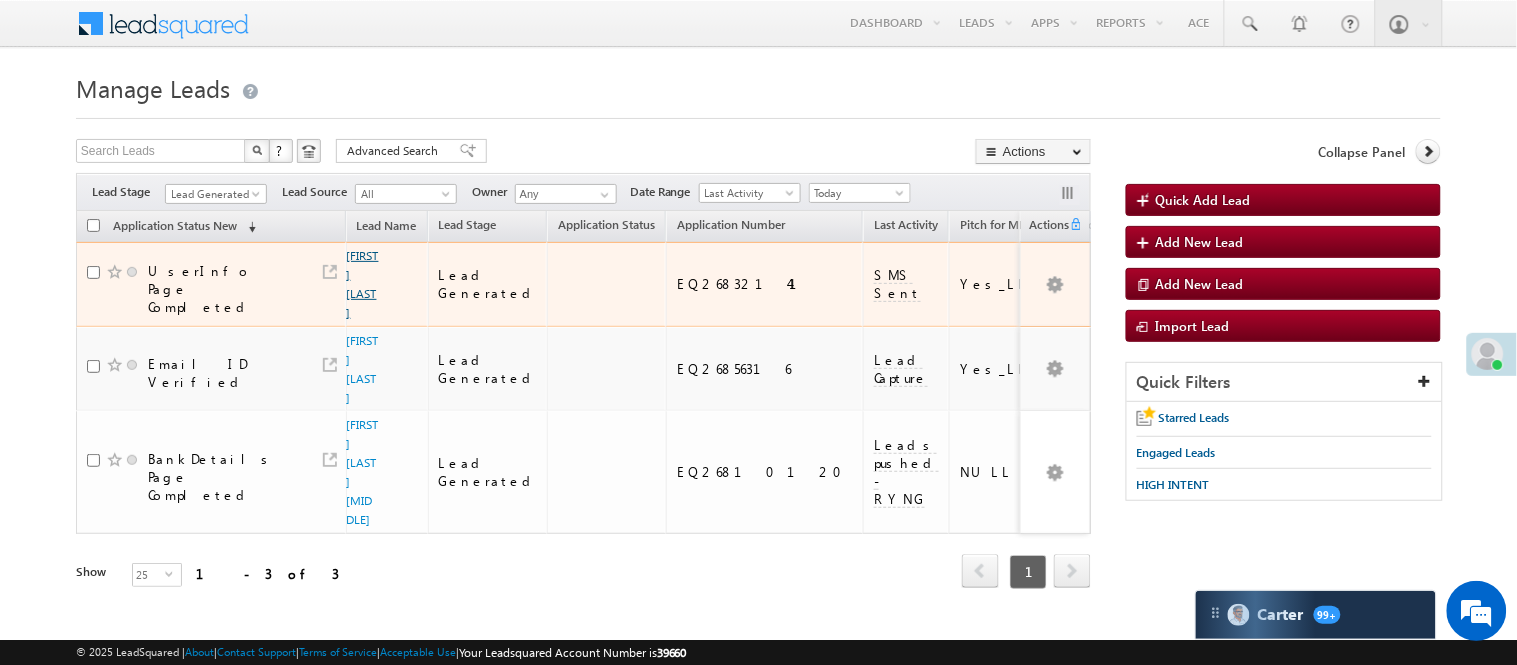 click on "Mahendra Singh" at bounding box center [363, 284] 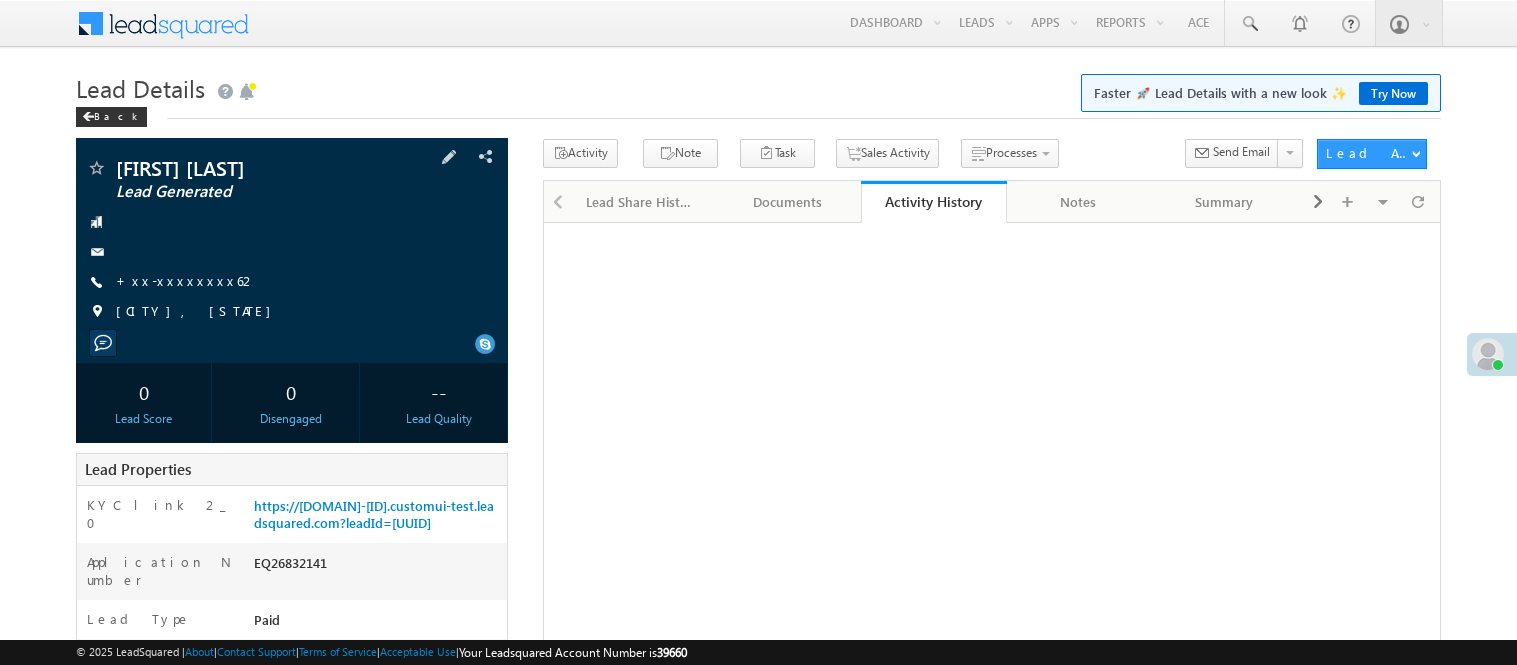 scroll, scrollTop: 0, scrollLeft: 0, axis: both 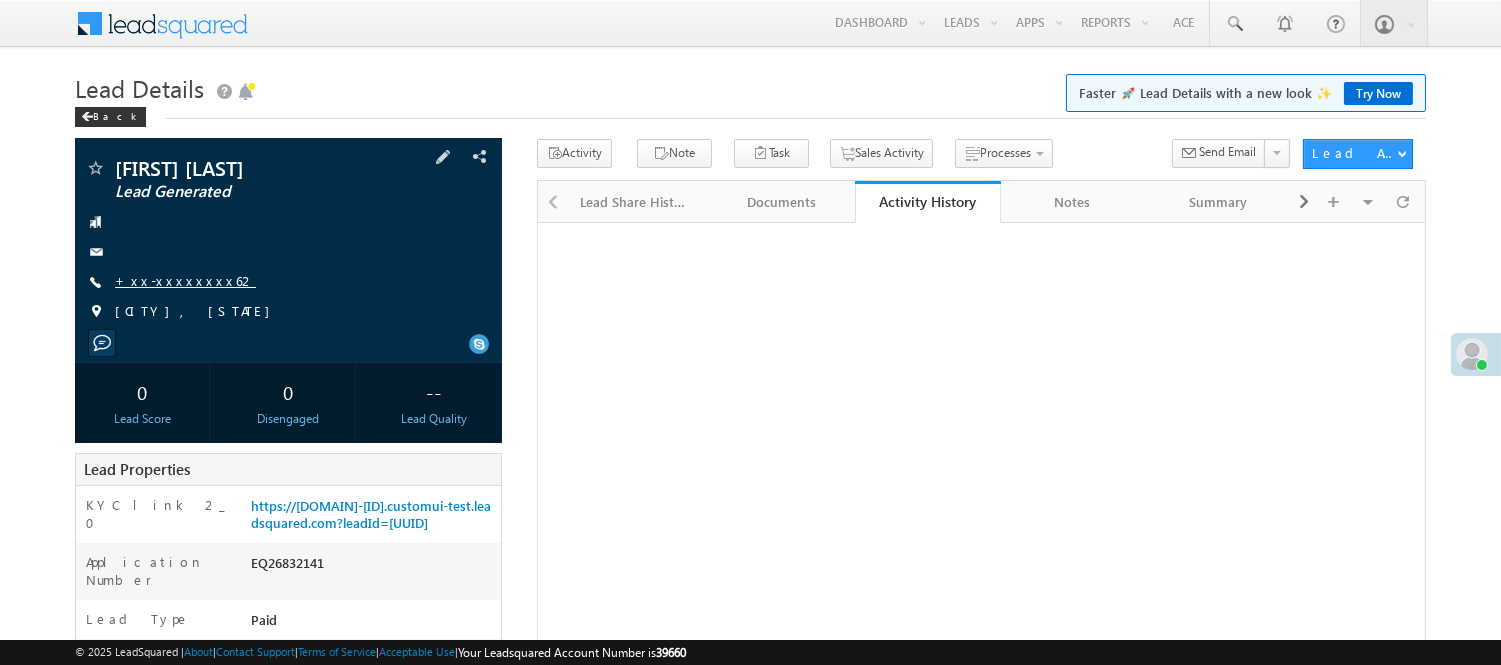 click on "+xx-xxxxxxxx62" at bounding box center (185, 280) 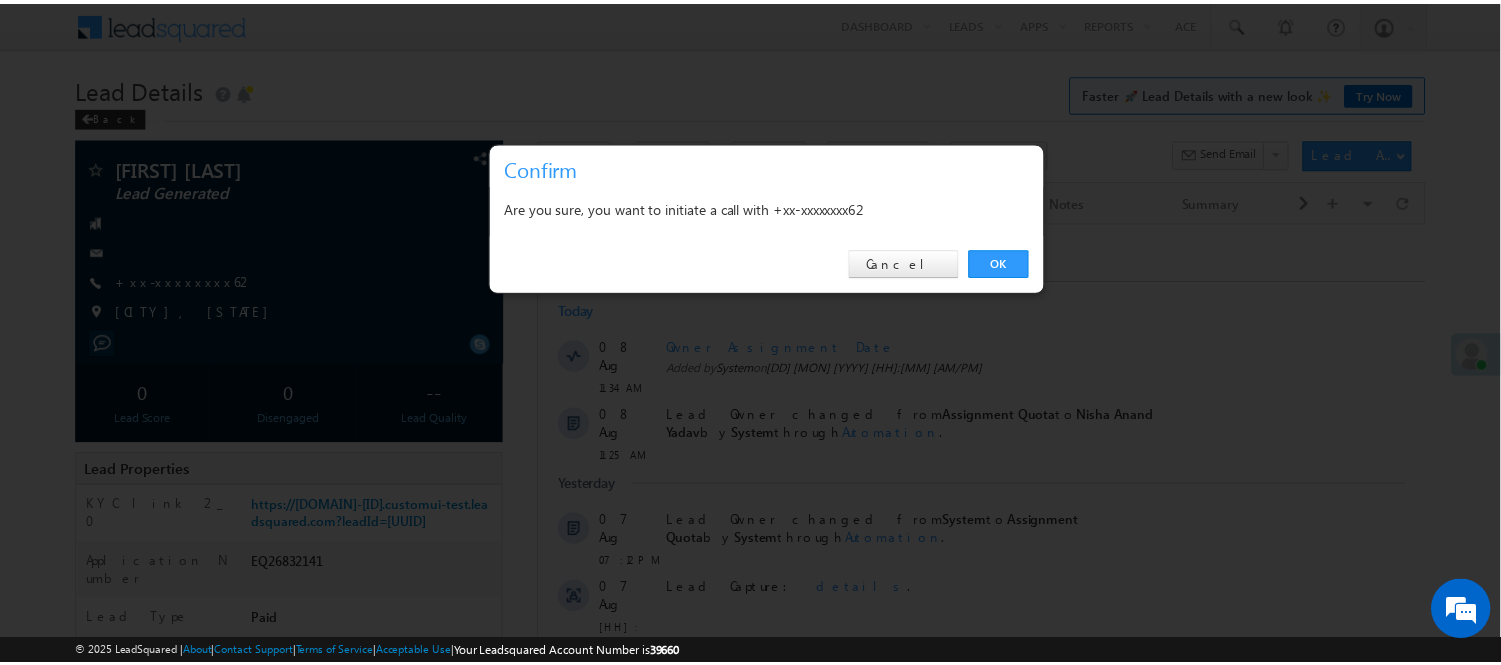 scroll, scrollTop: 0, scrollLeft: 0, axis: both 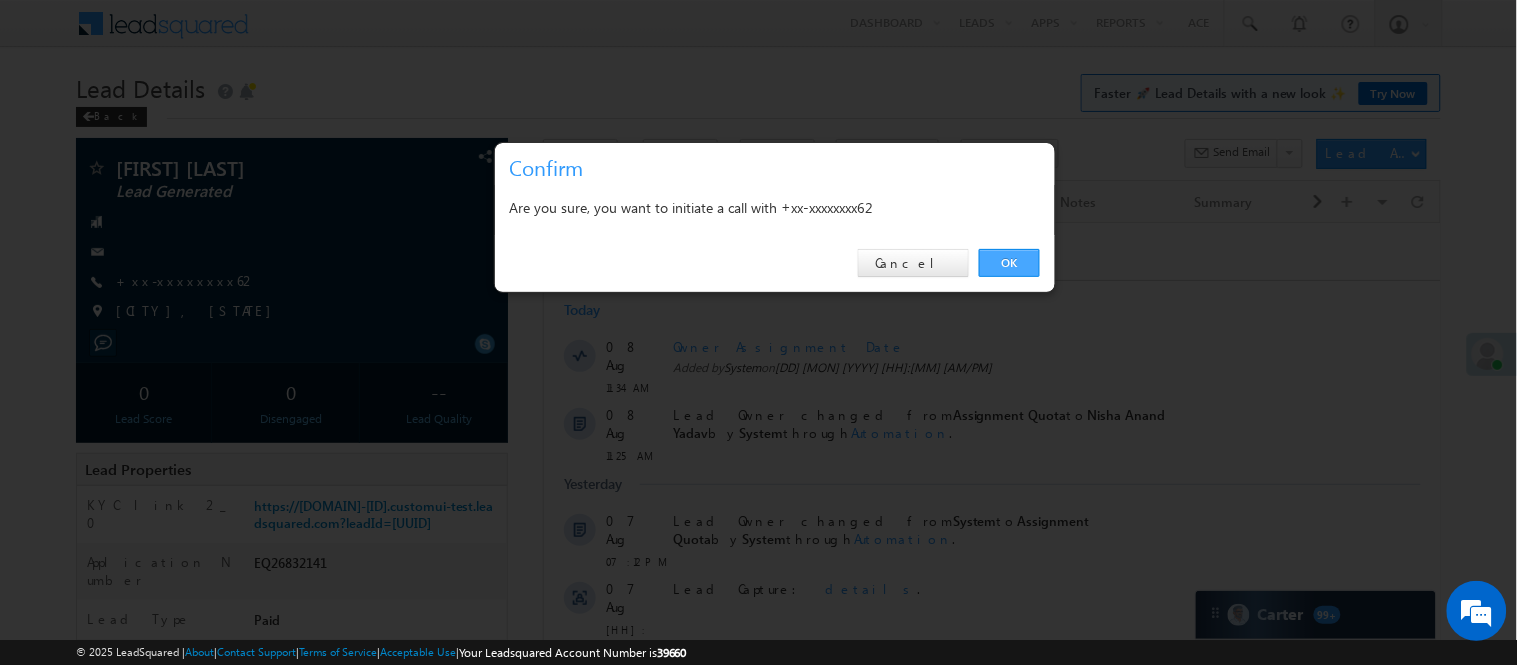 click on "OK" at bounding box center [1009, 263] 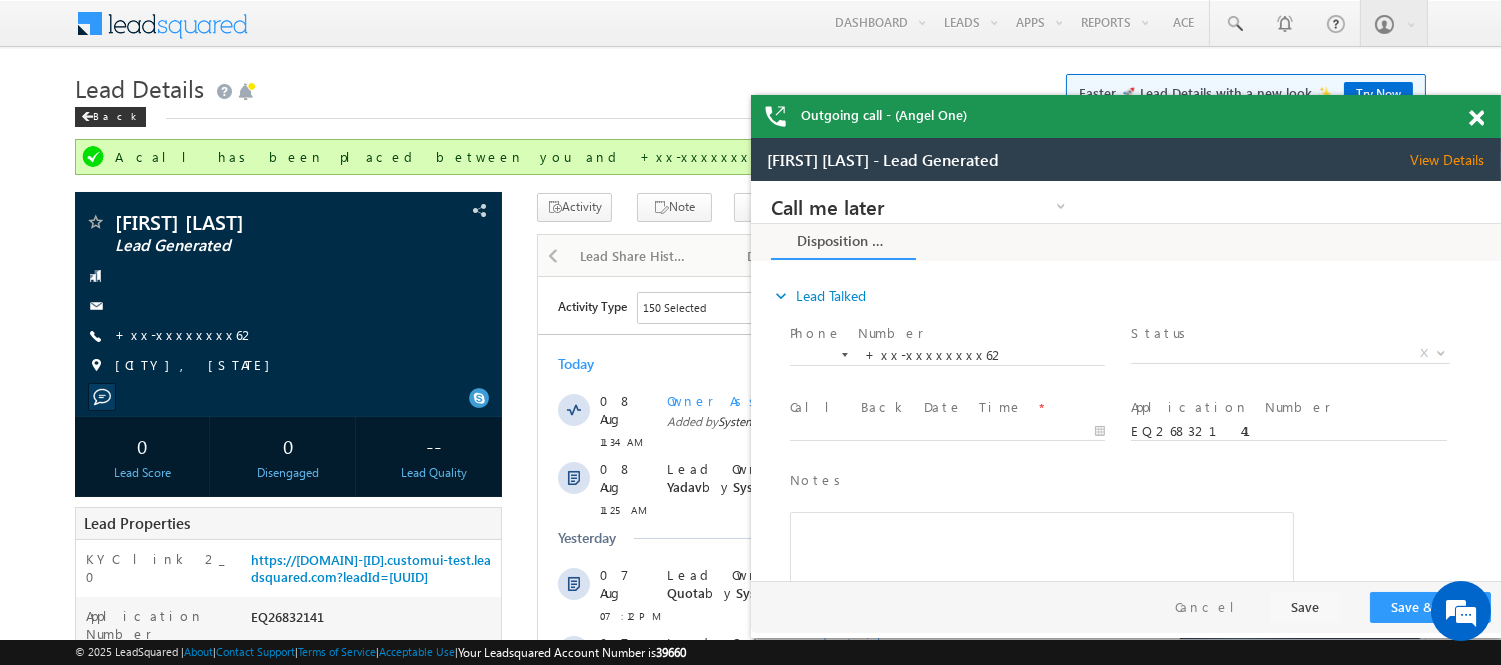 scroll, scrollTop: 0, scrollLeft: 0, axis: both 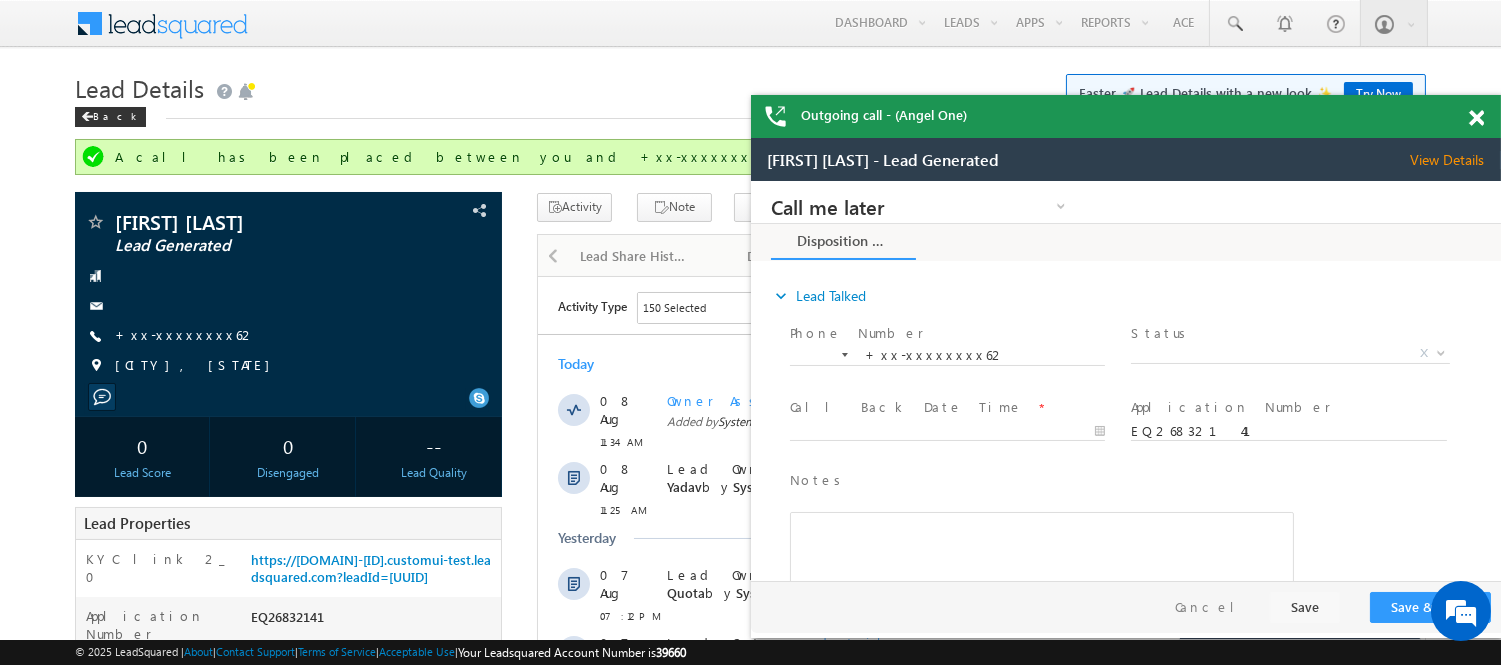 click at bounding box center (1476, 118) 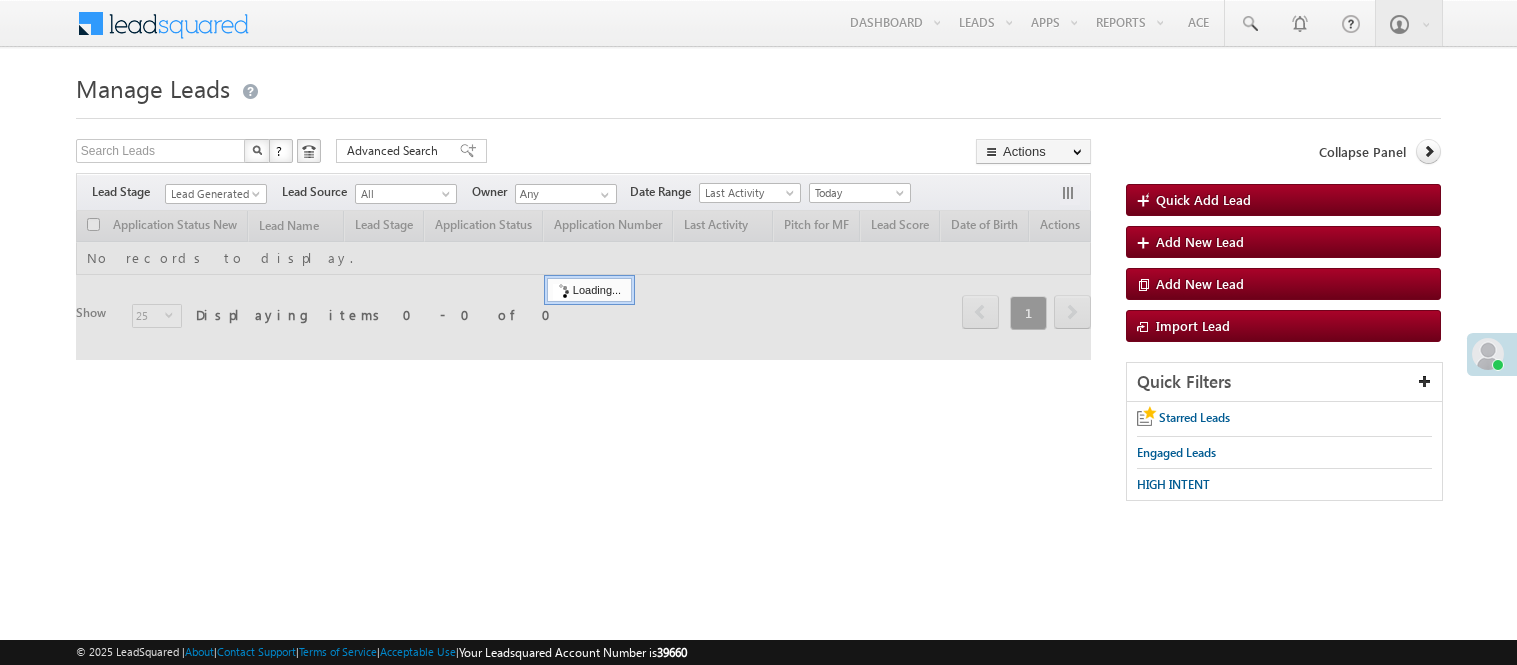 scroll, scrollTop: 0, scrollLeft: 0, axis: both 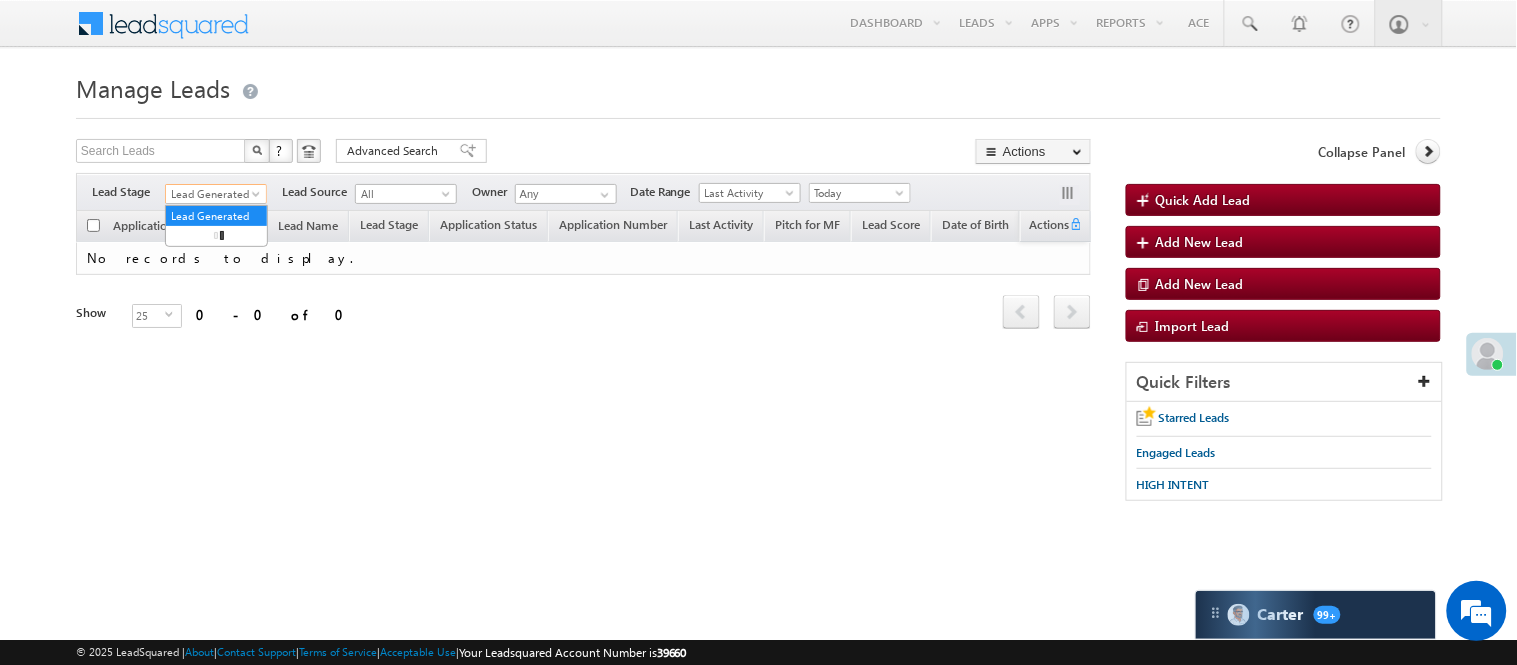 click on "Lead Generated" at bounding box center [213, 194] 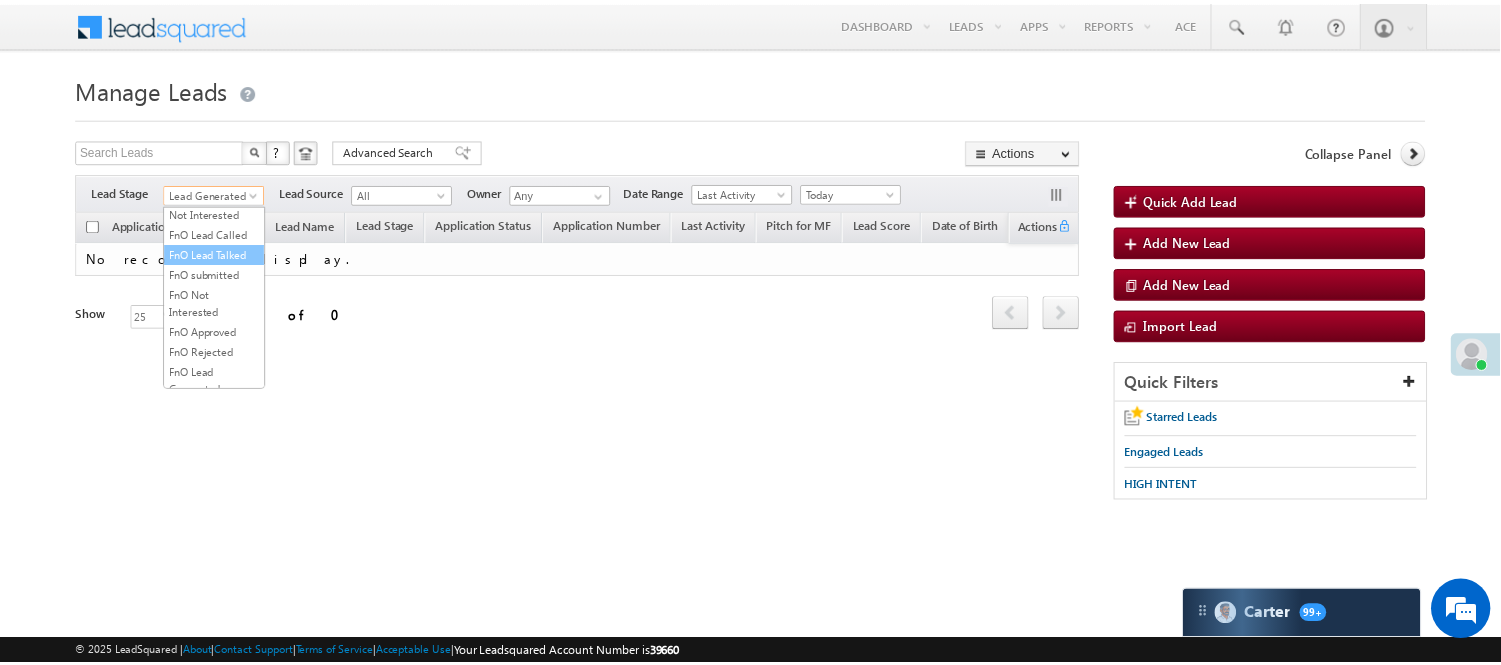 scroll, scrollTop: 274, scrollLeft: 0, axis: vertical 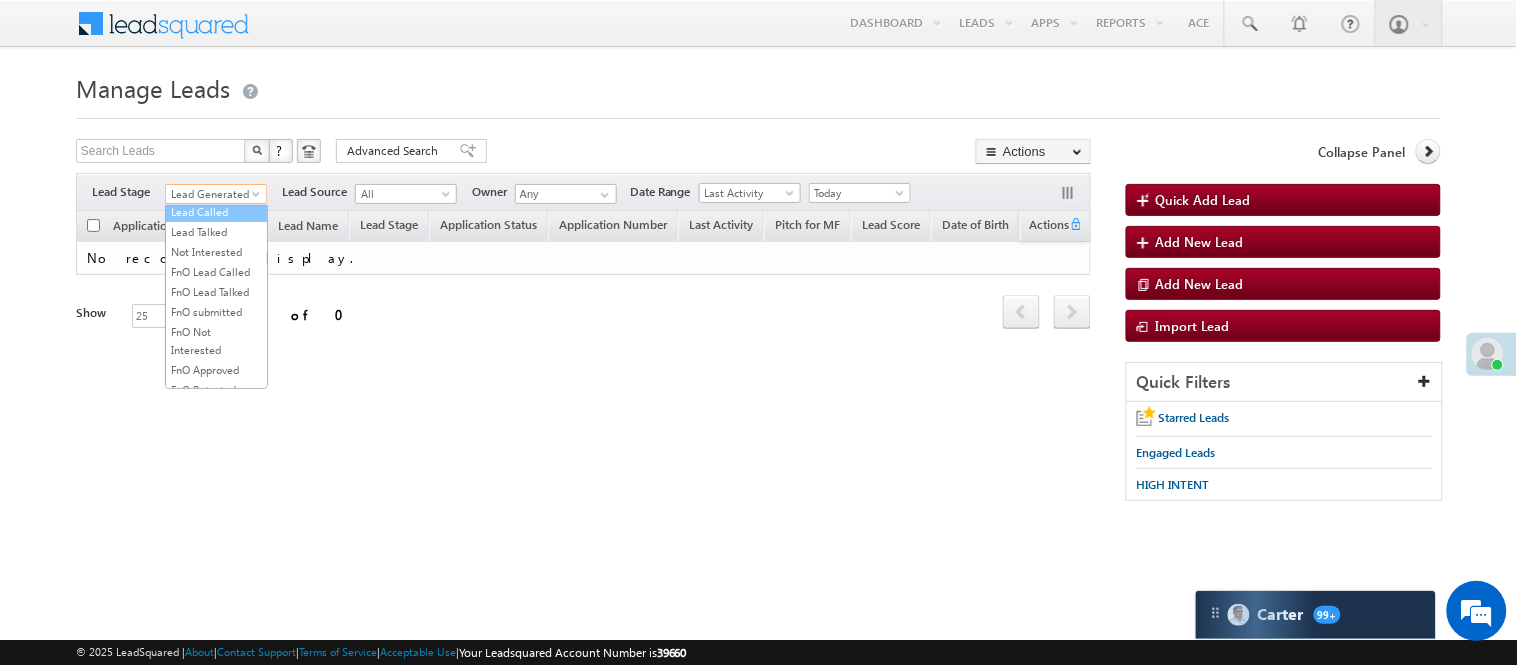 click on "Lead Called" at bounding box center [216, 212] 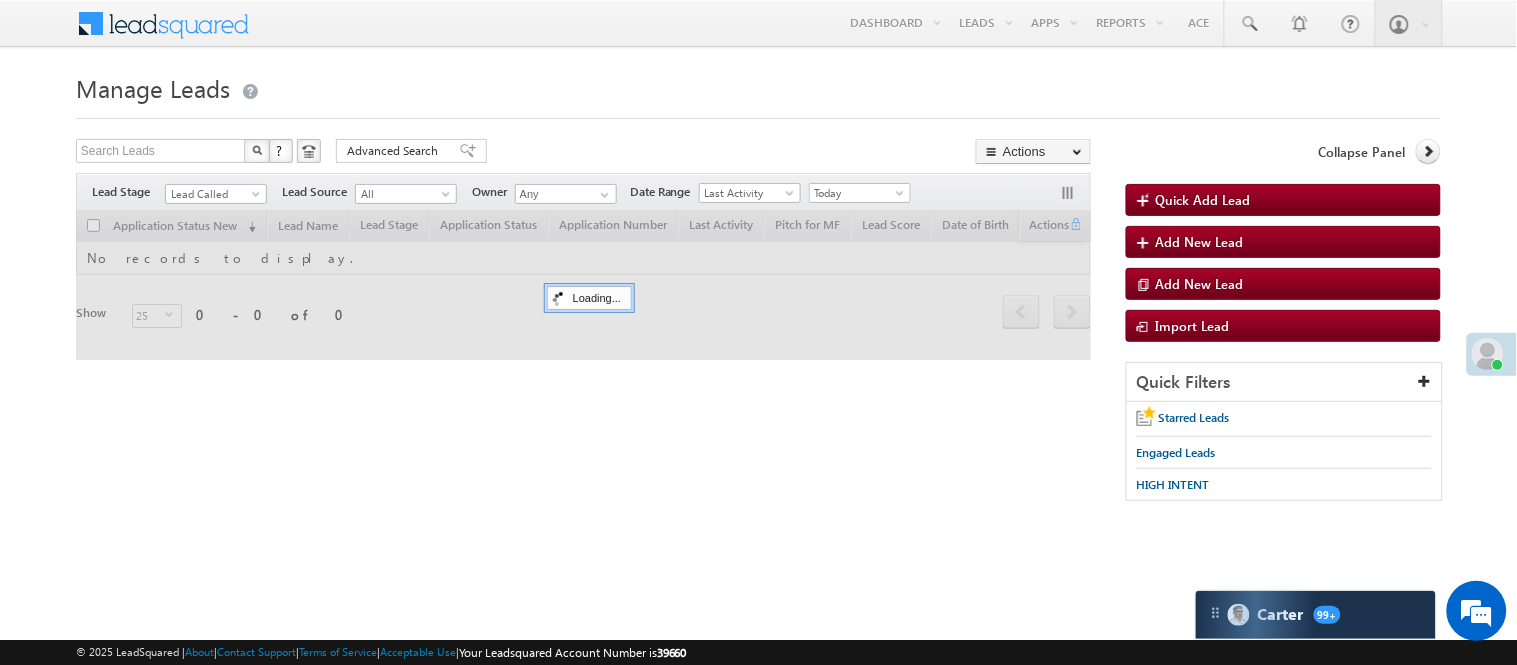 click on "Manage Leads" at bounding box center (758, 86) 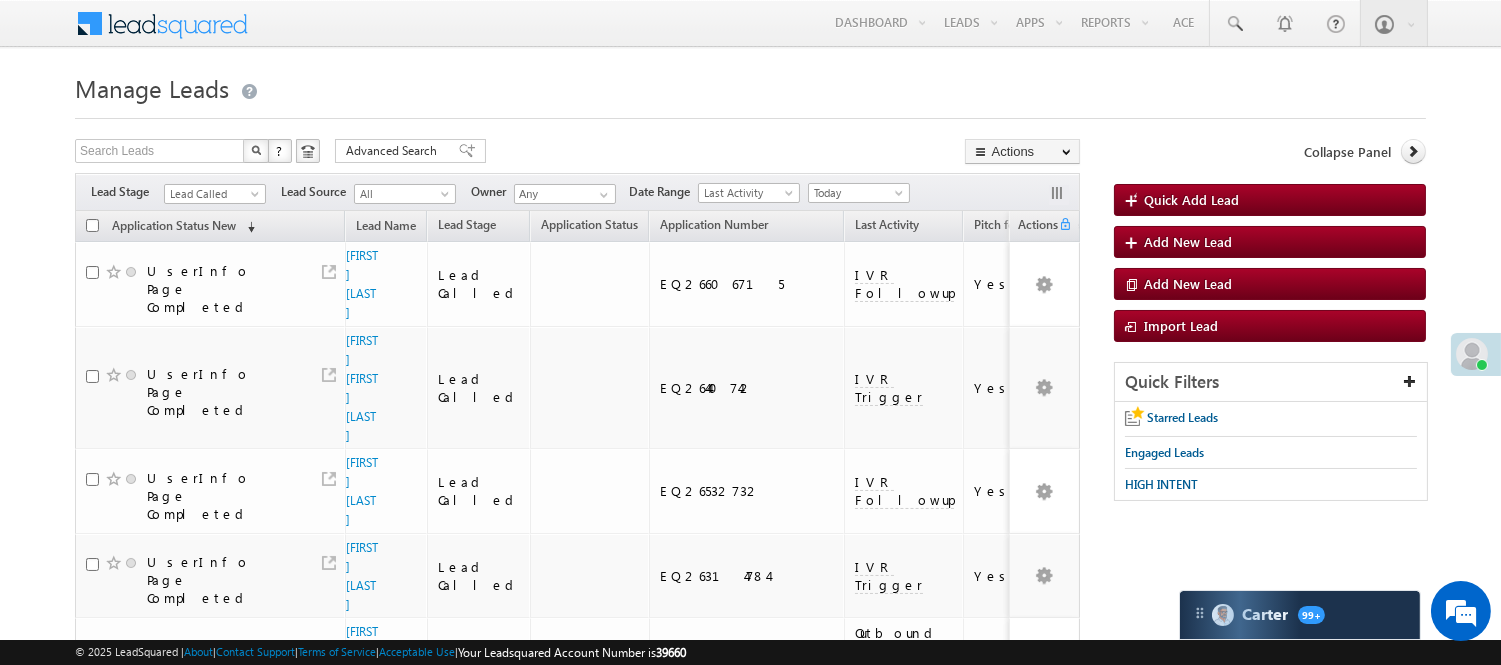 scroll, scrollTop: 777, scrollLeft: 0, axis: vertical 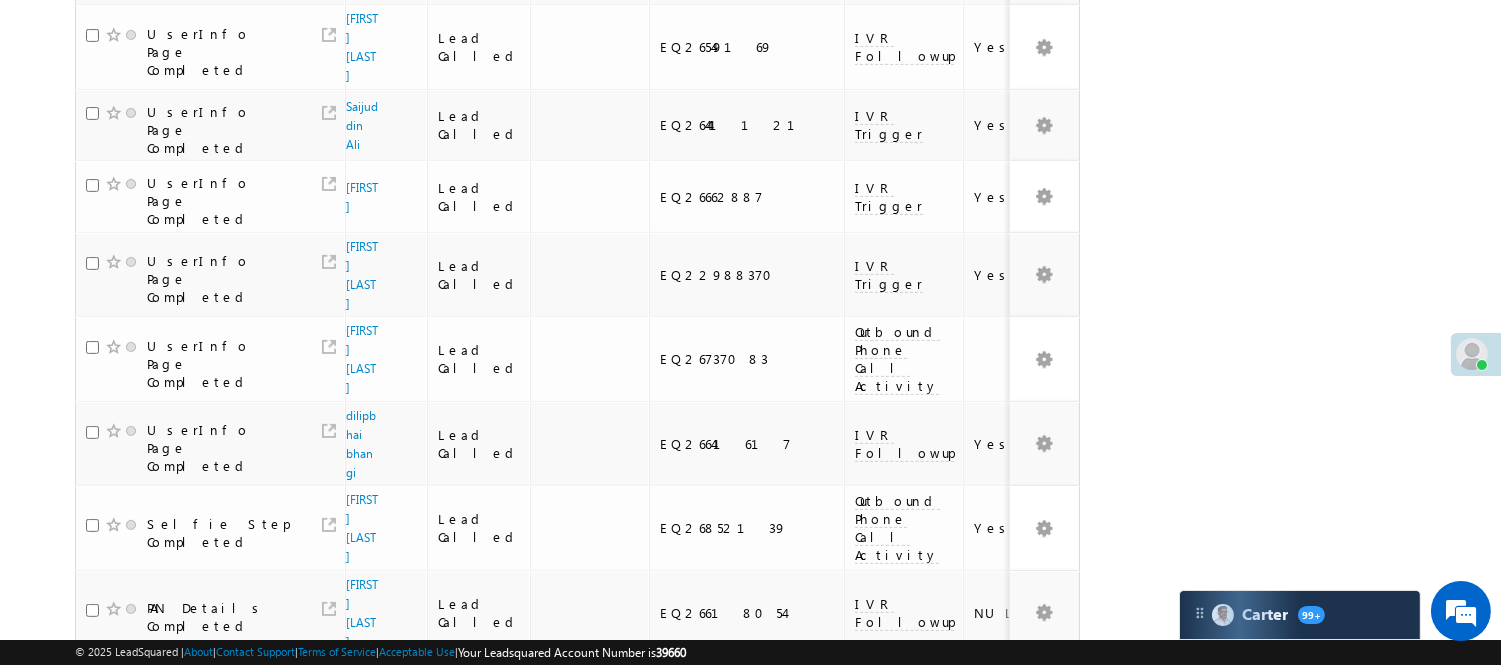 click on "2" at bounding box center (978, 1051) 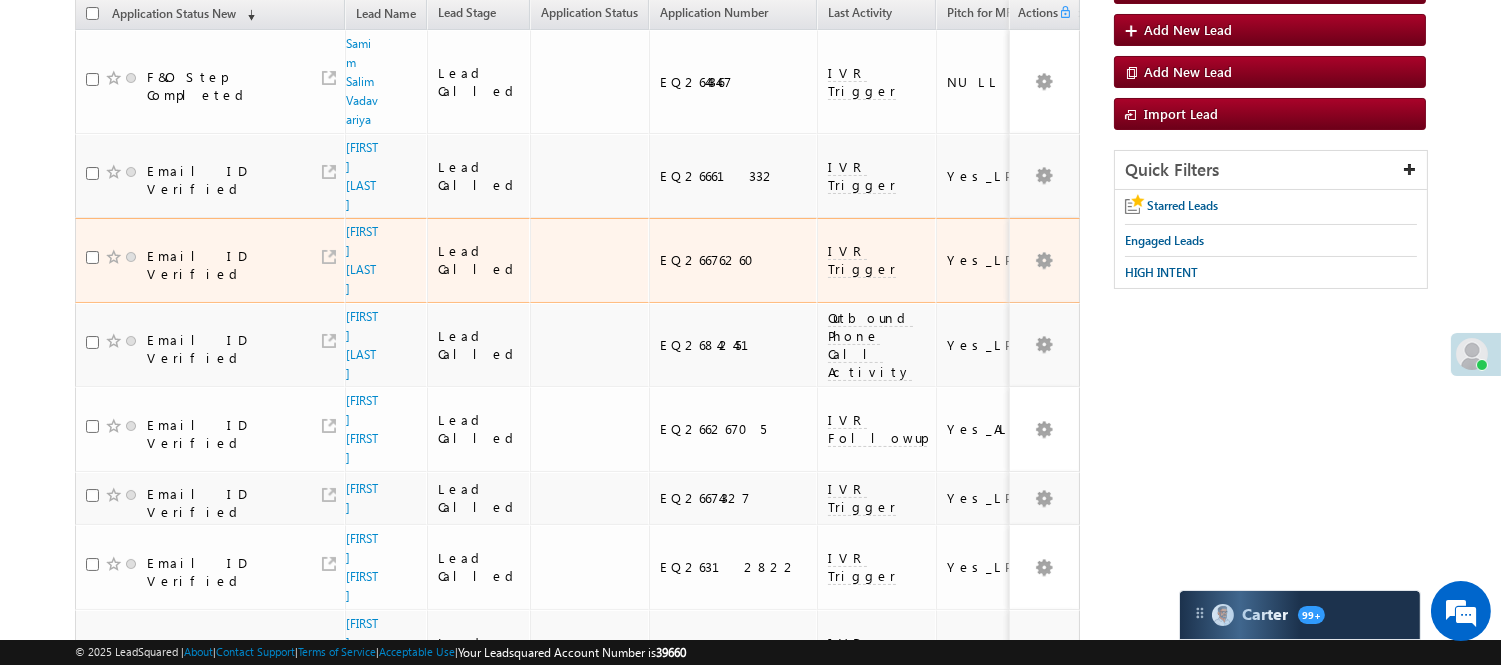 scroll, scrollTop: 0, scrollLeft: 0, axis: both 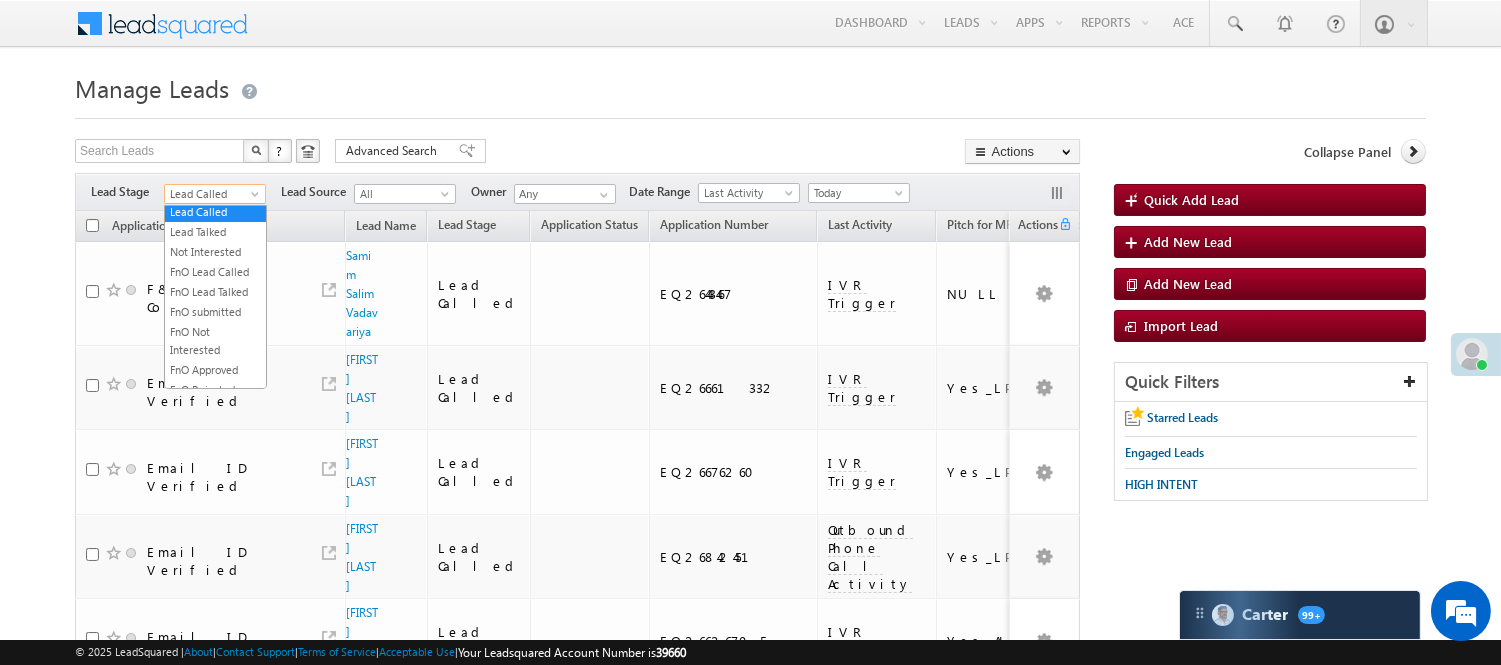 click on "Lead Called" at bounding box center [212, 194] 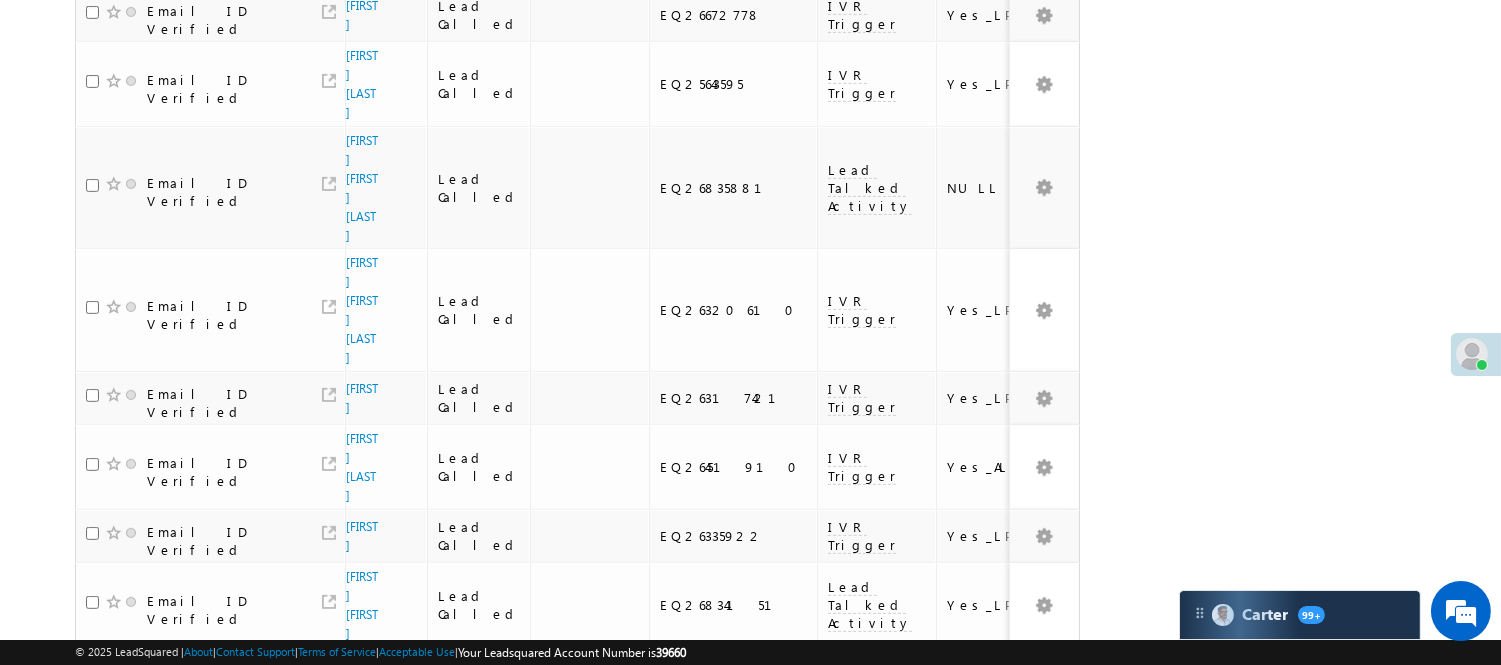 scroll, scrollTop: 1575, scrollLeft: 0, axis: vertical 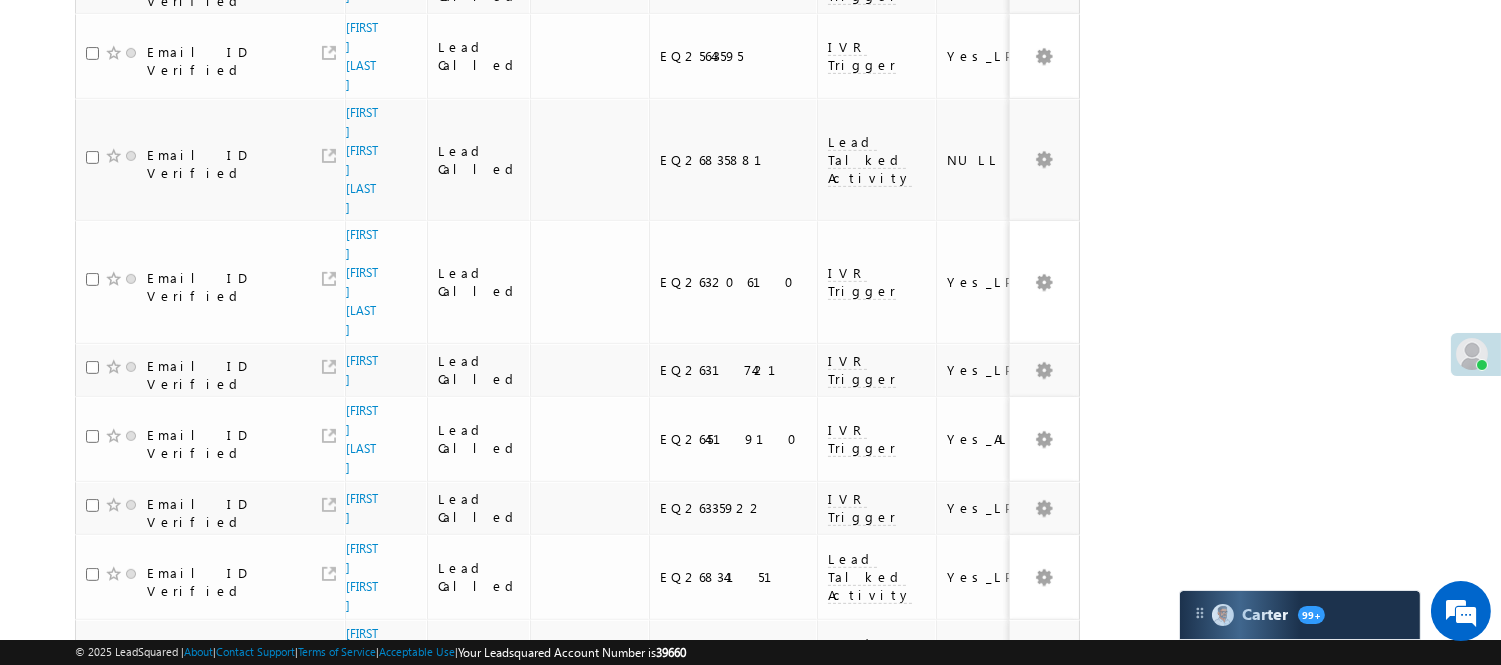 click on "3" at bounding box center [1018, 796] 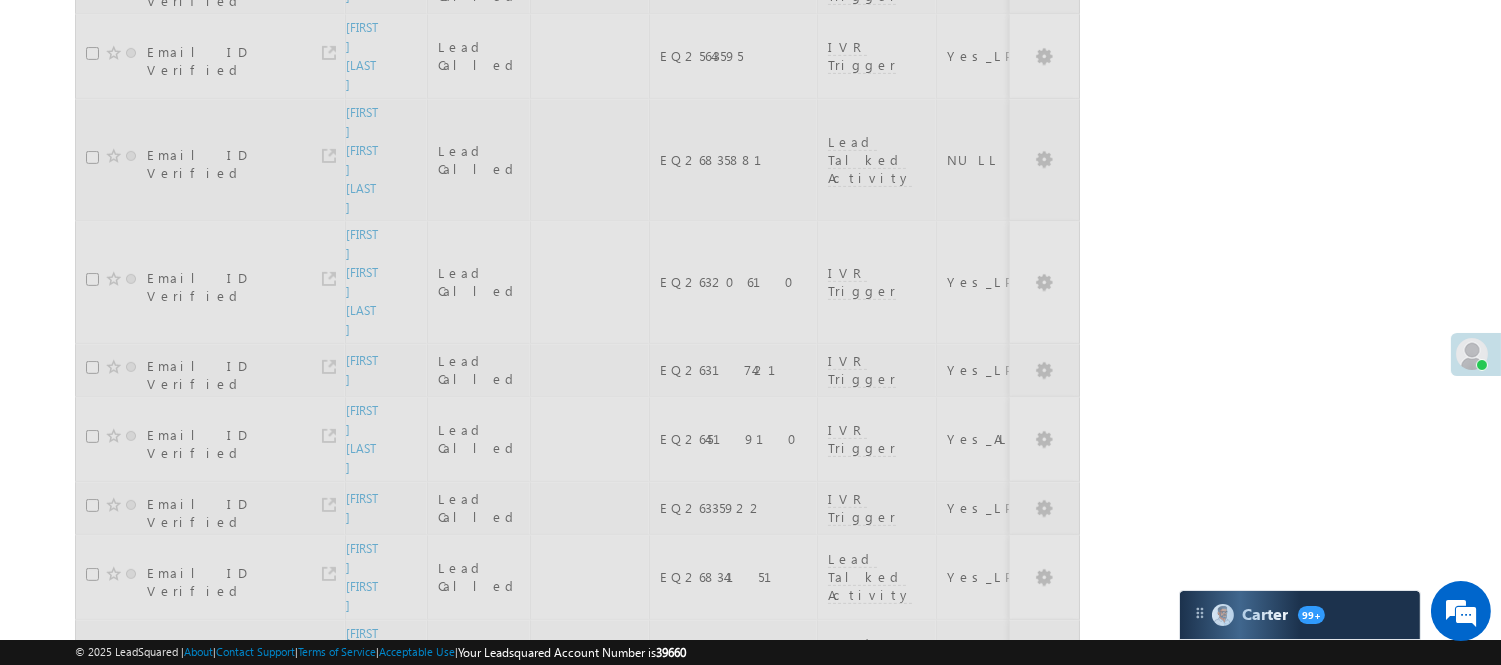 scroll, scrollTop: 514, scrollLeft: 0, axis: vertical 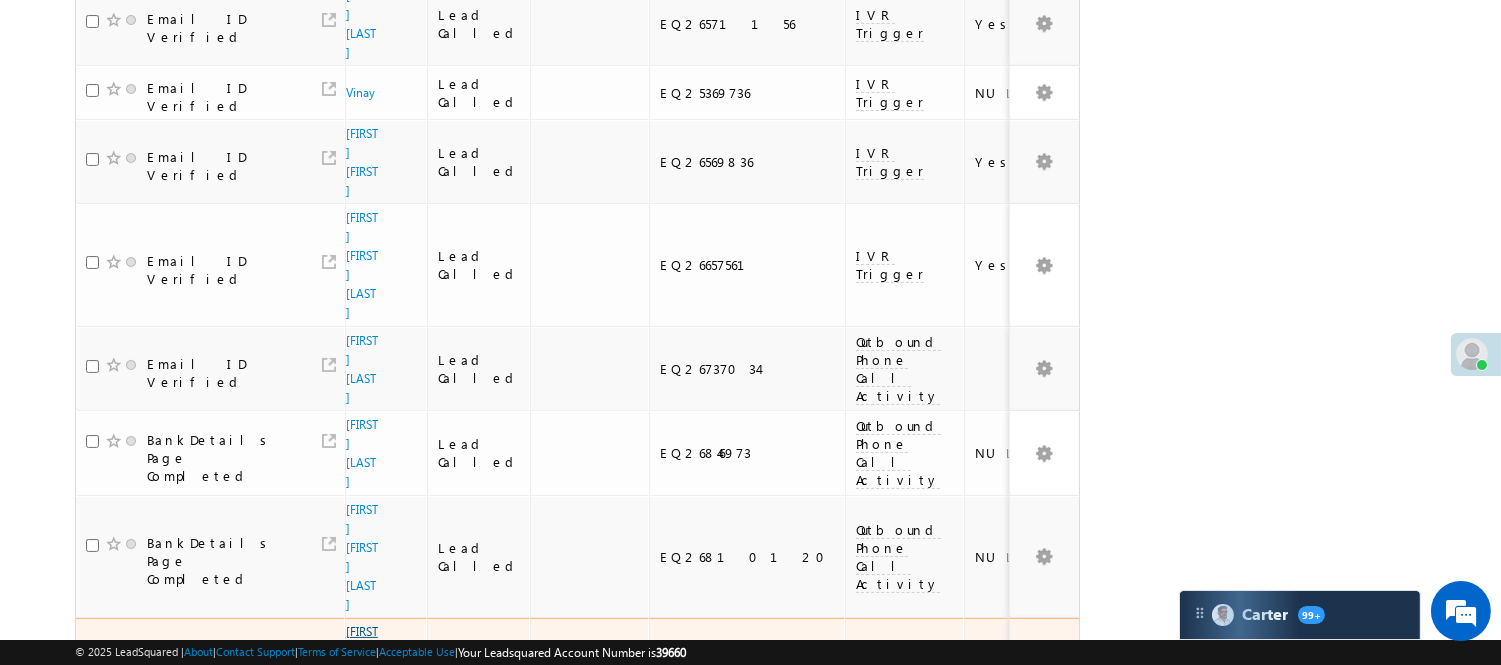 click on "ARUN KUMAR T" at bounding box center (362, 679) 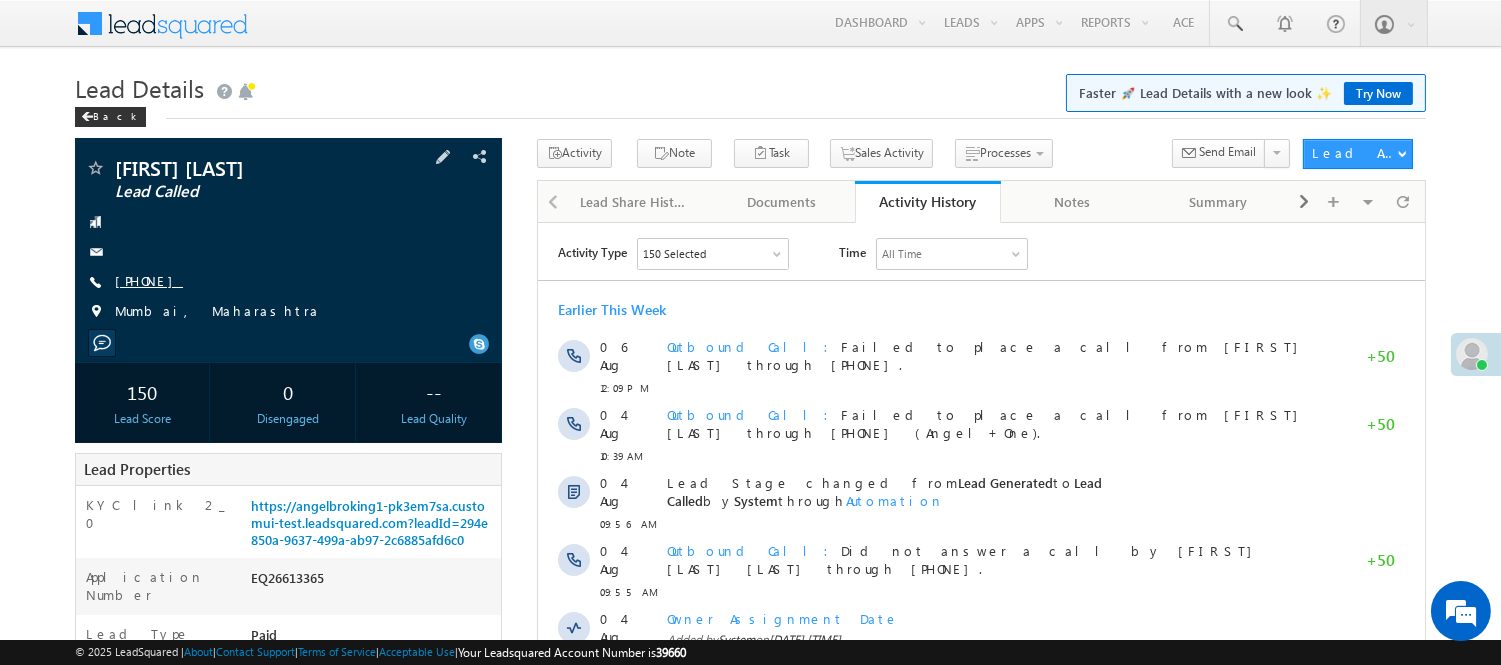 scroll, scrollTop: 0, scrollLeft: 0, axis: both 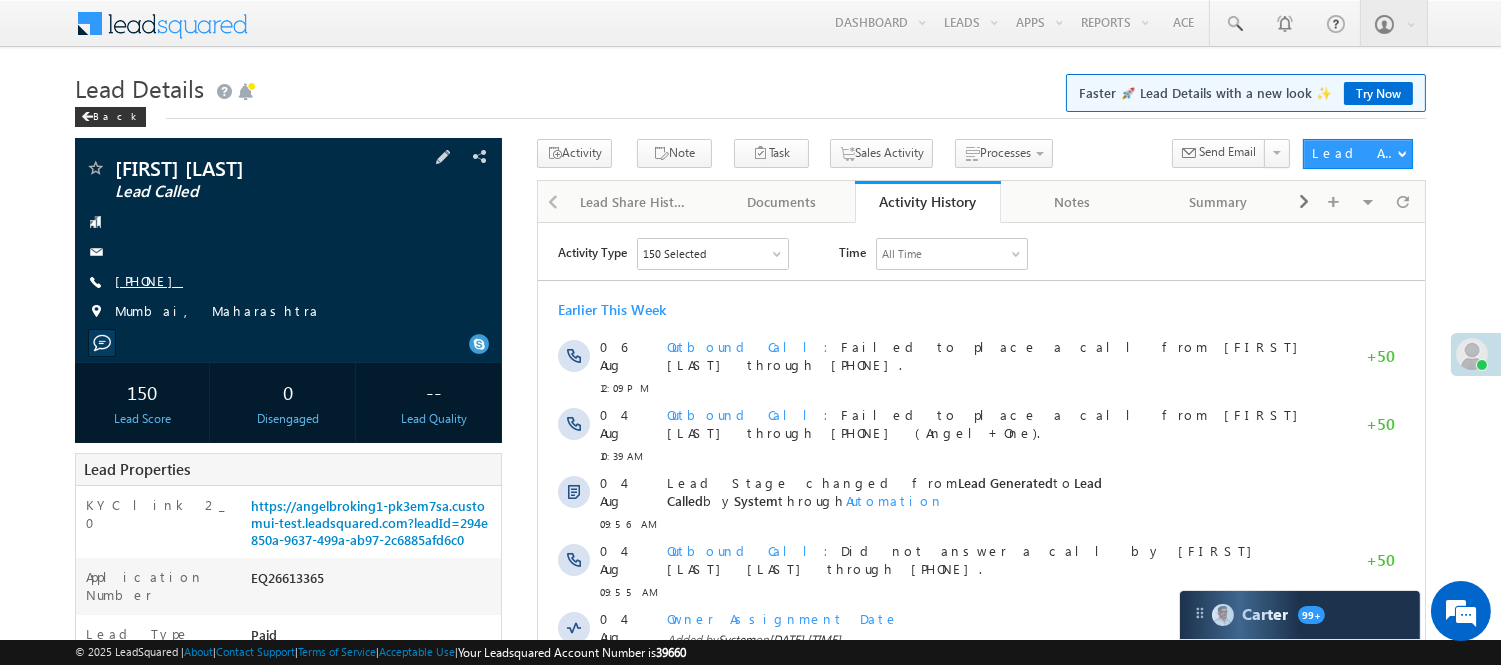 click on "+xx-xxxxxxxx21" at bounding box center [149, 280] 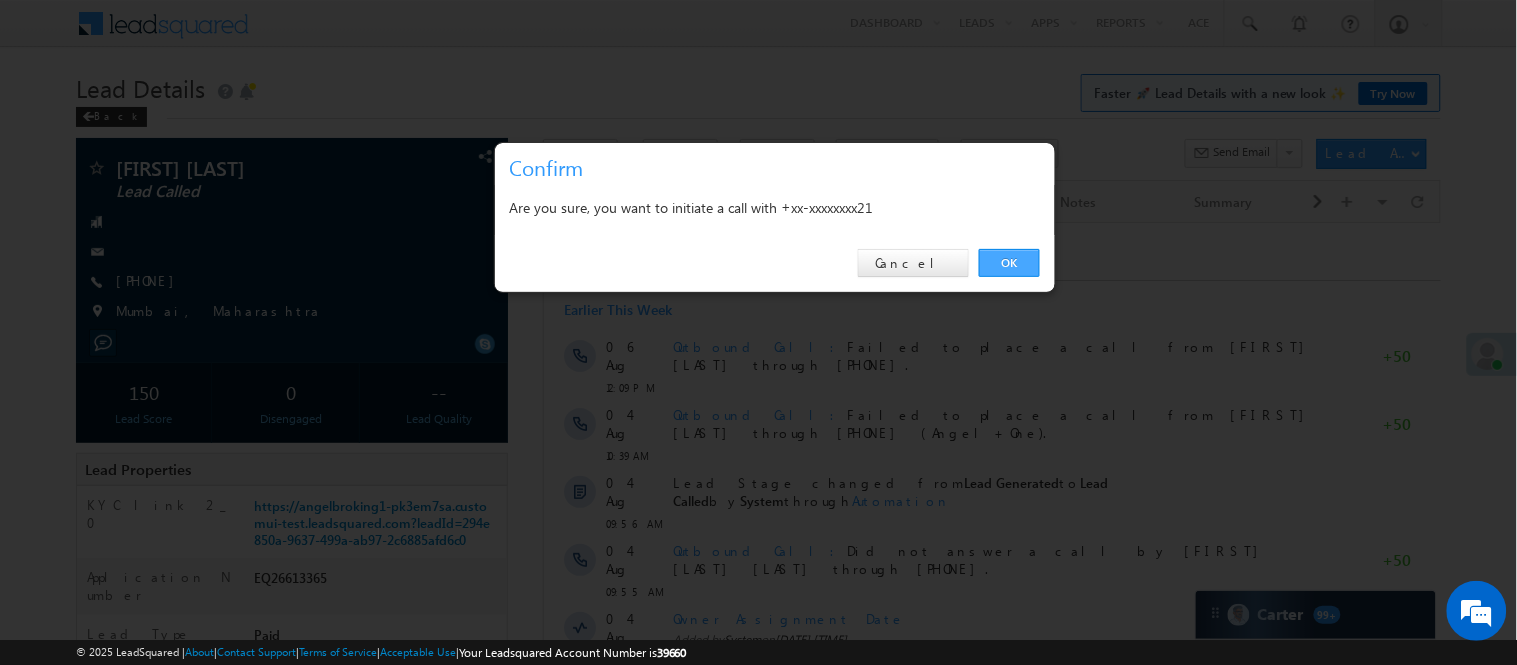 click on "OK" at bounding box center (1009, 263) 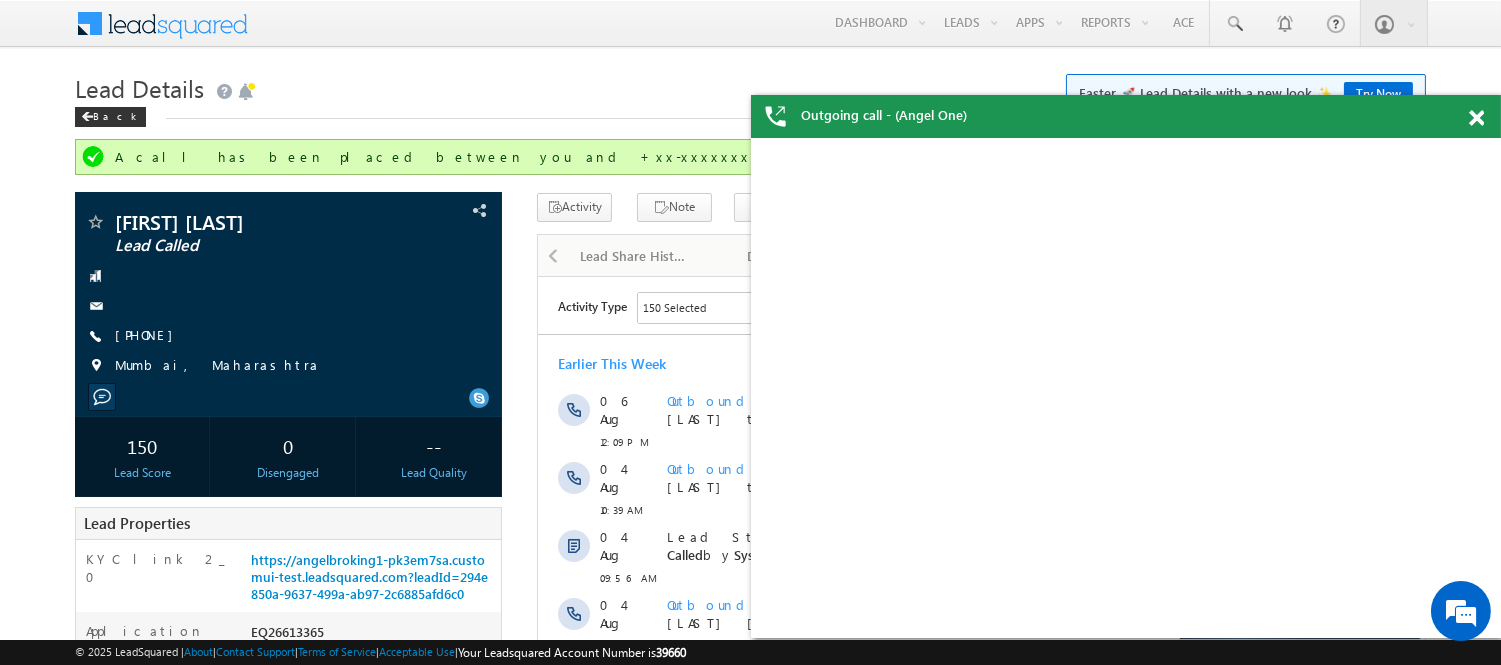 scroll, scrollTop: 0, scrollLeft: 0, axis: both 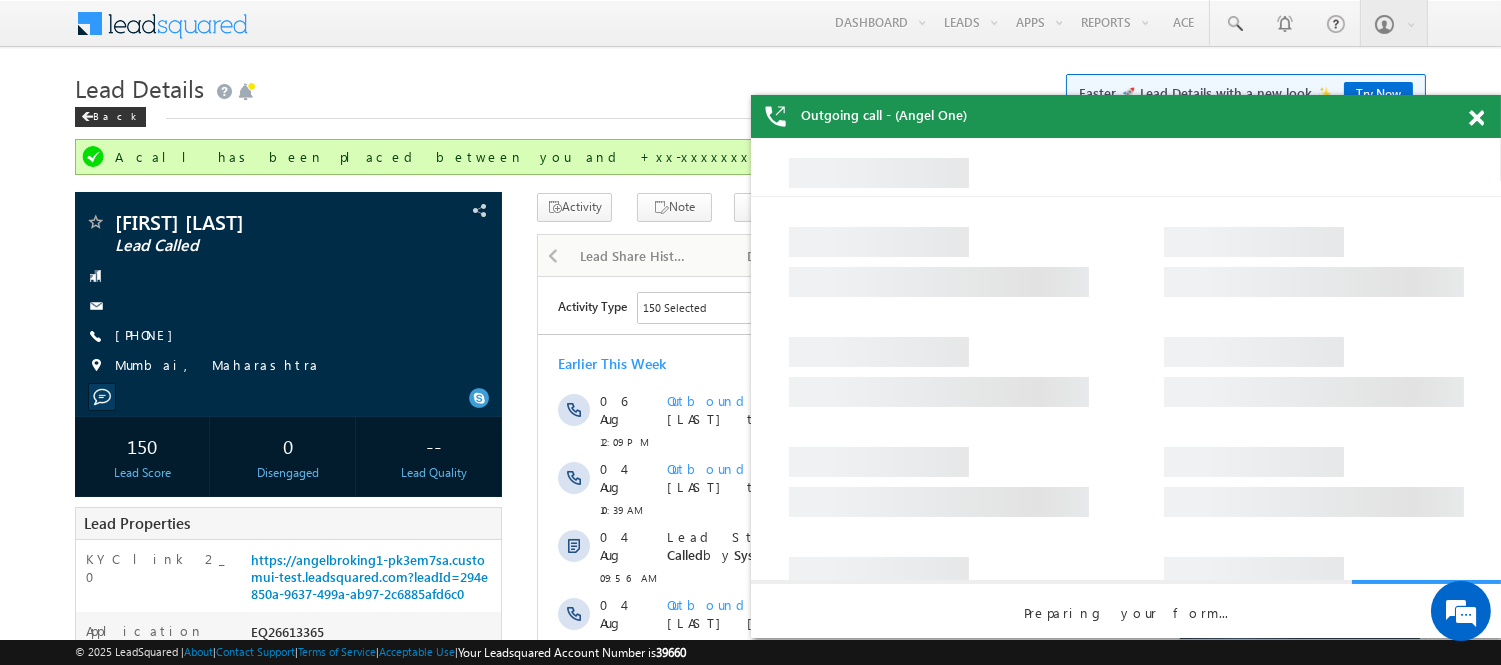 click at bounding box center (1476, 118) 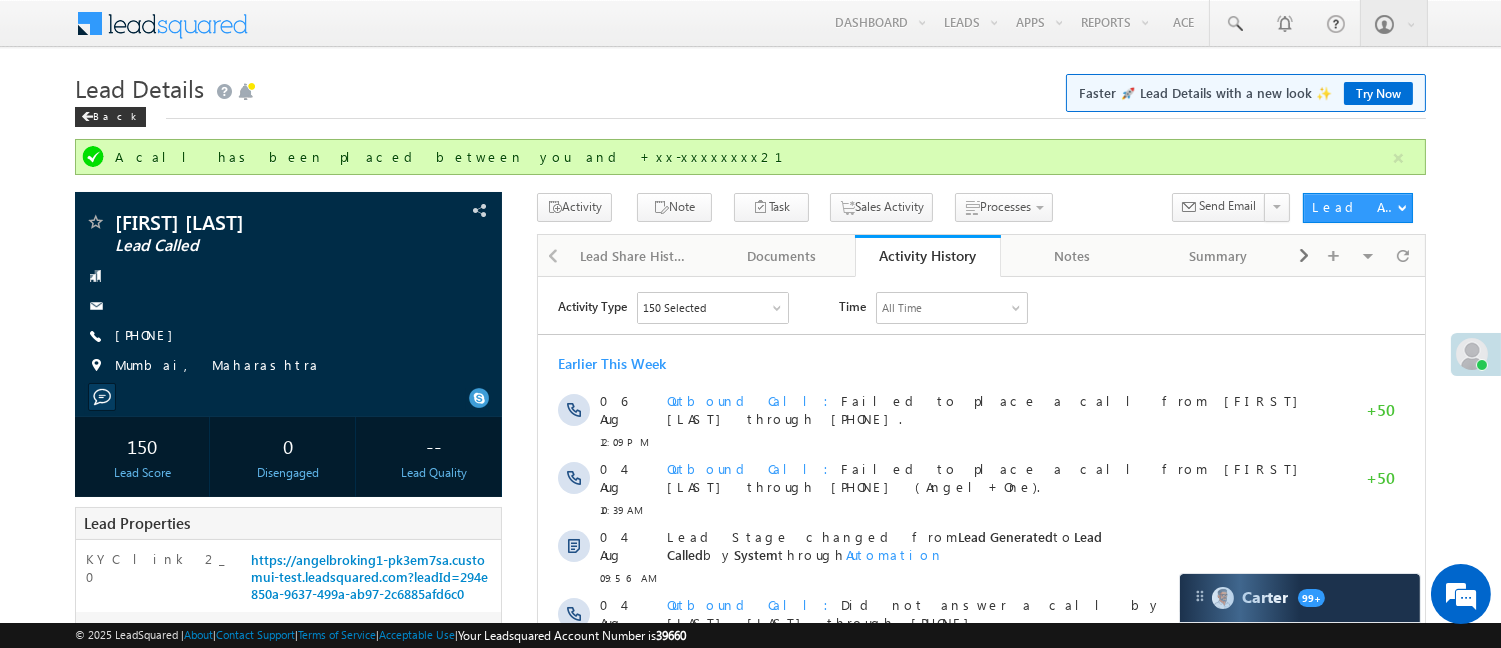 click on "Outgoing call -  (Angel One)
Menu
Nisha Anand Yadav
Nisha .Yada v@ang elbro king." at bounding box center [750, 829] 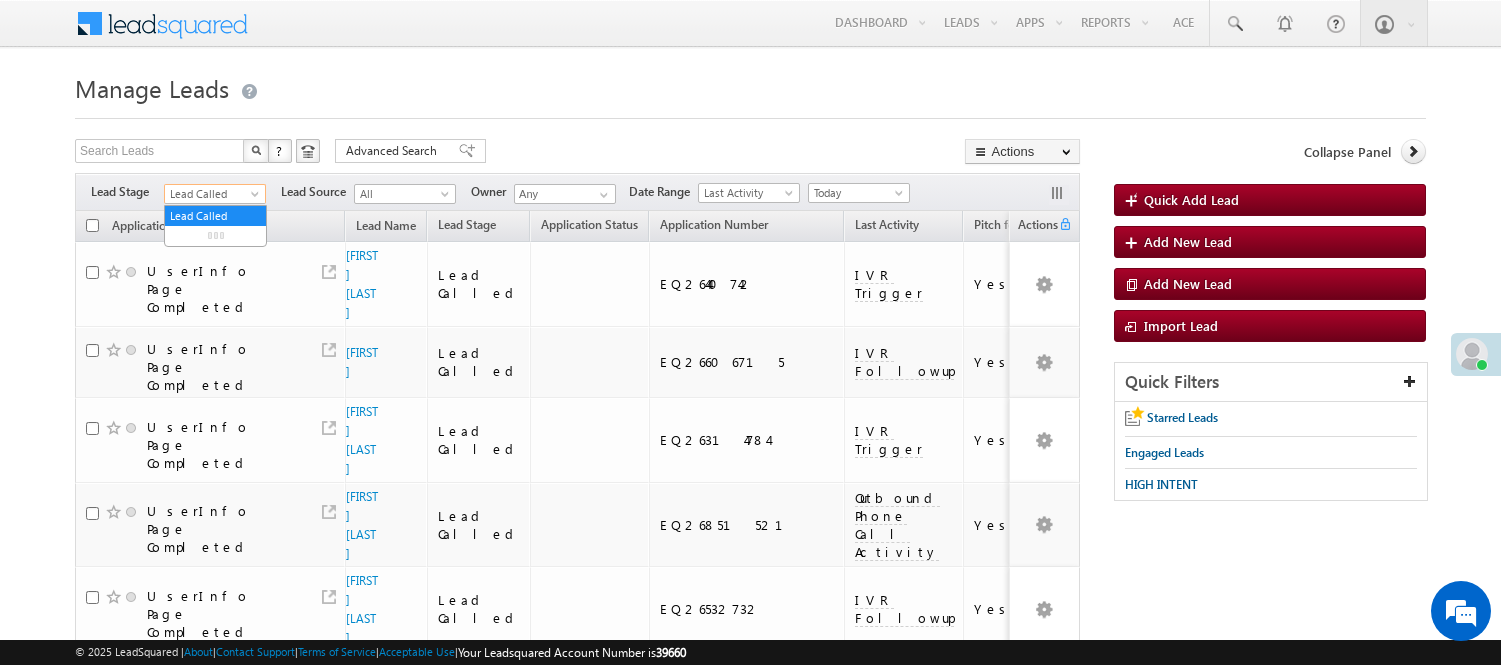 scroll, scrollTop: 0, scrollLeft: 0, axis: both 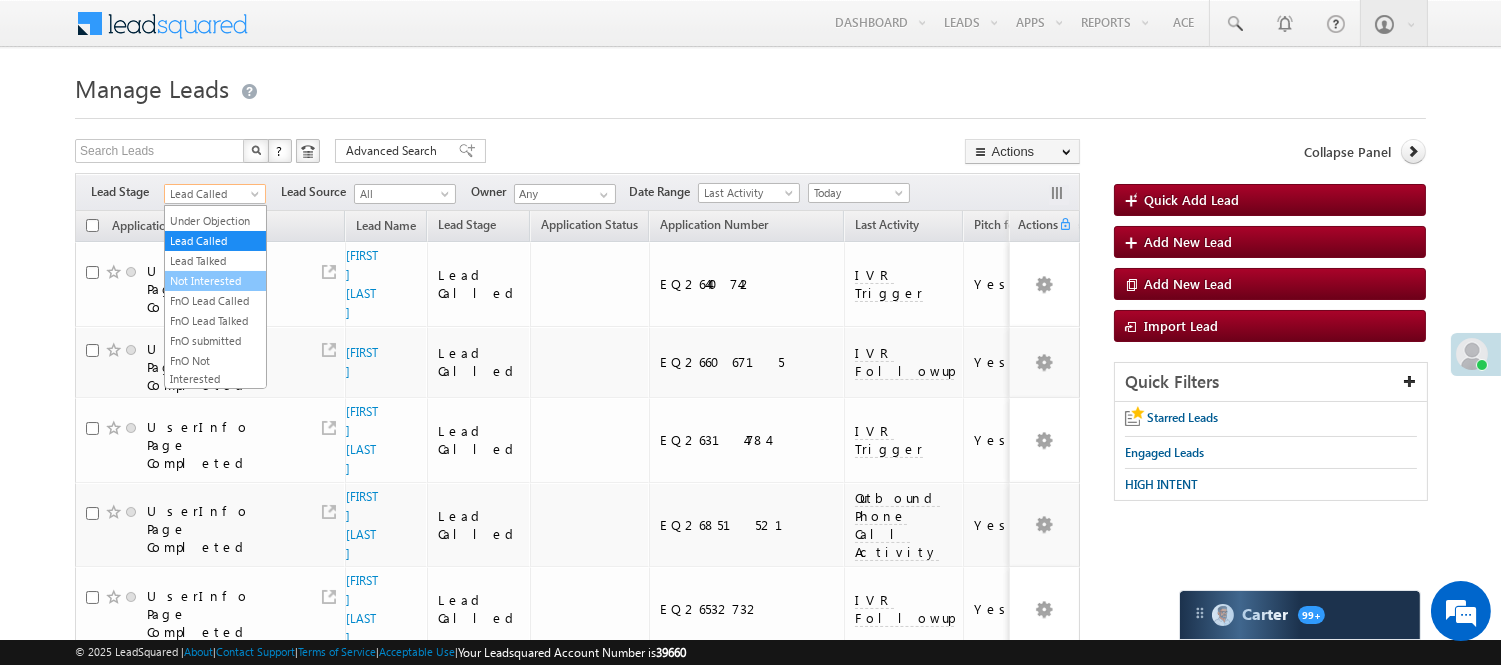 click on "Not Interested" at bounding box center (215, 281) 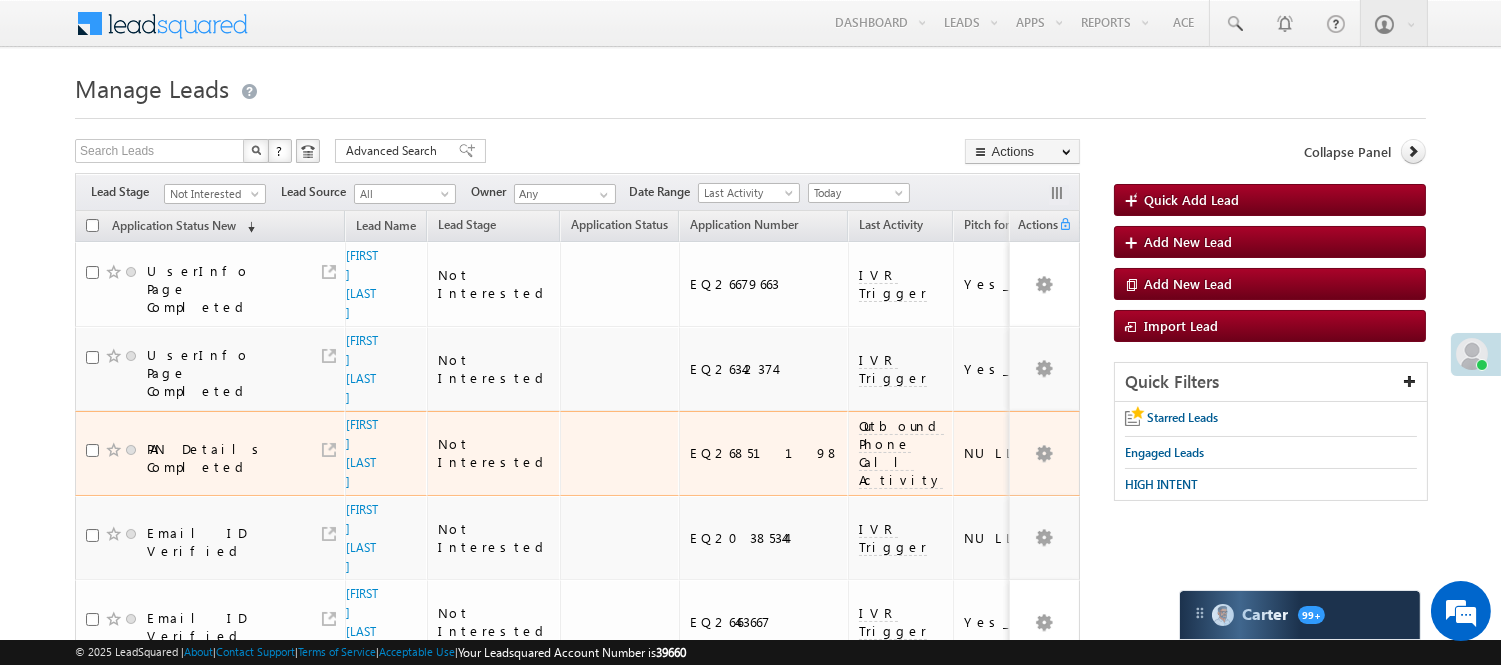 click on "EQ26851198" at bounding box center (765, 453) 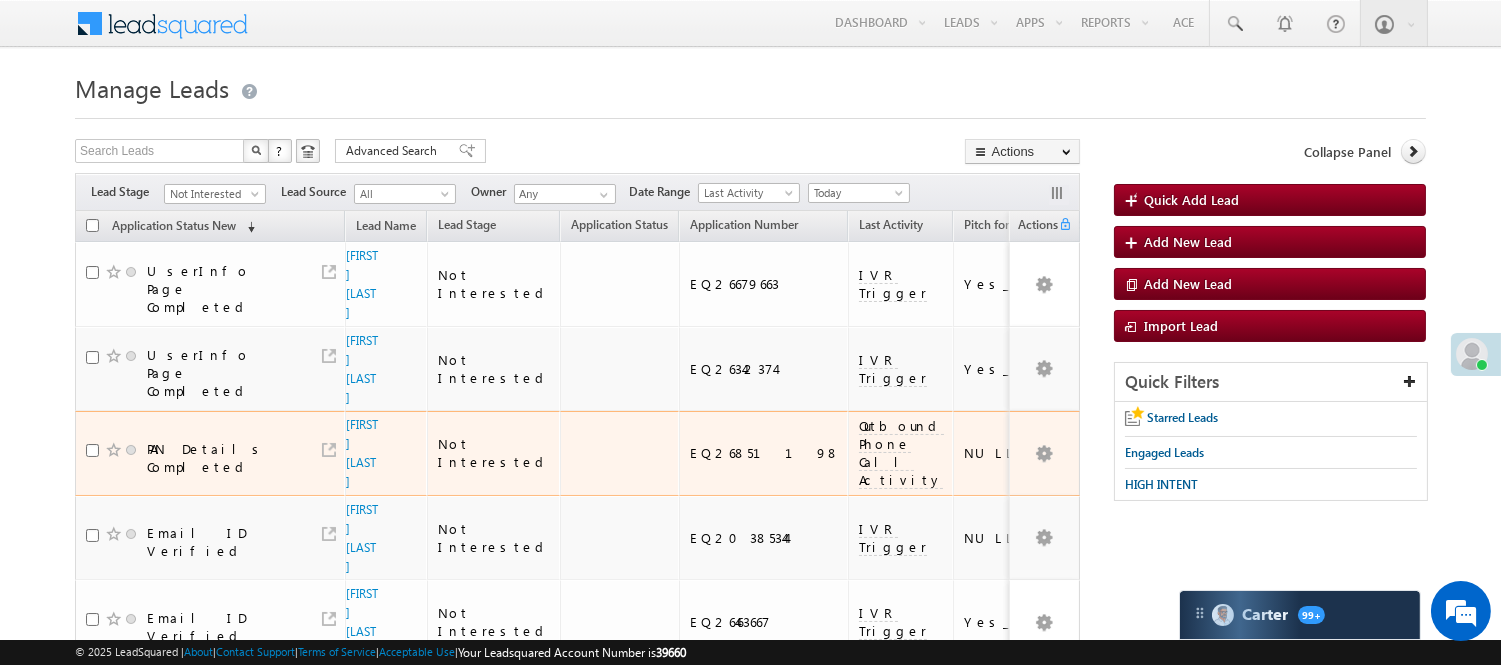 click on "EQ26851198" at bounding box center (765, 453) 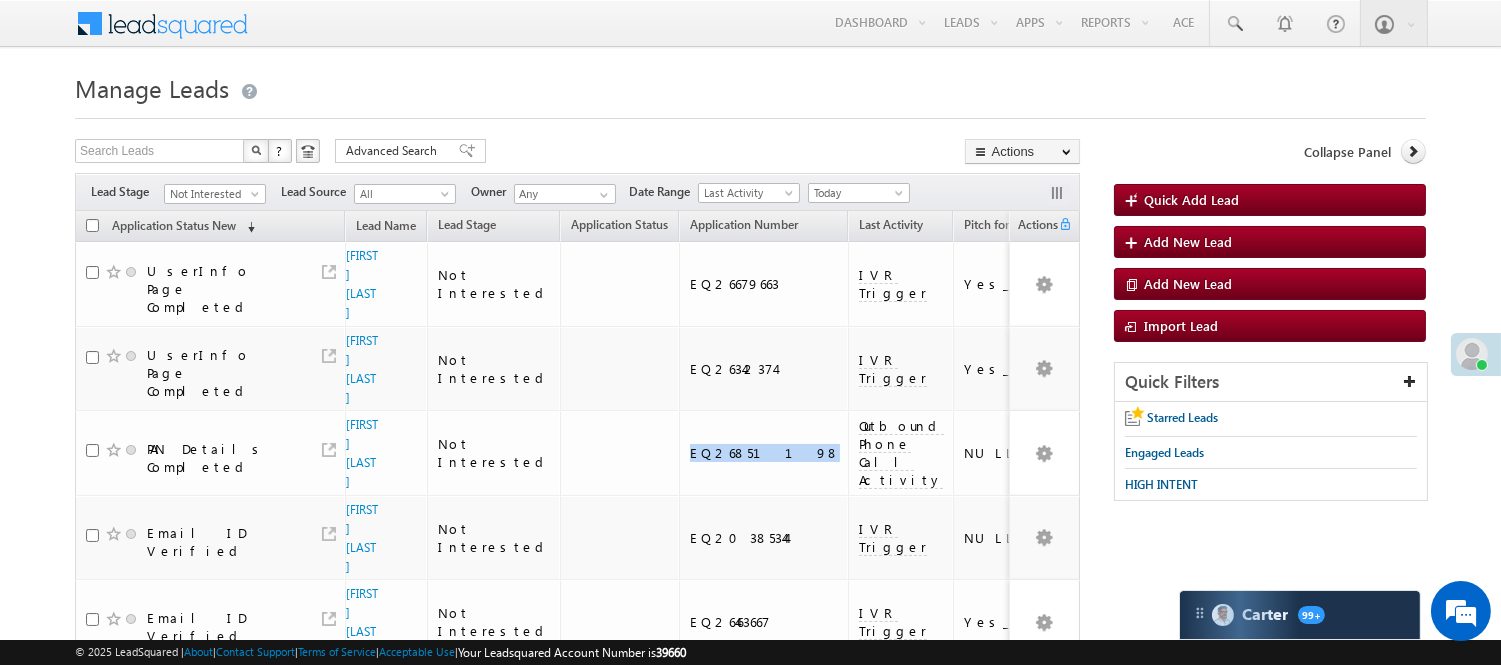 scroll, scrollTop: 0, scrollLeft: 0, axis: both 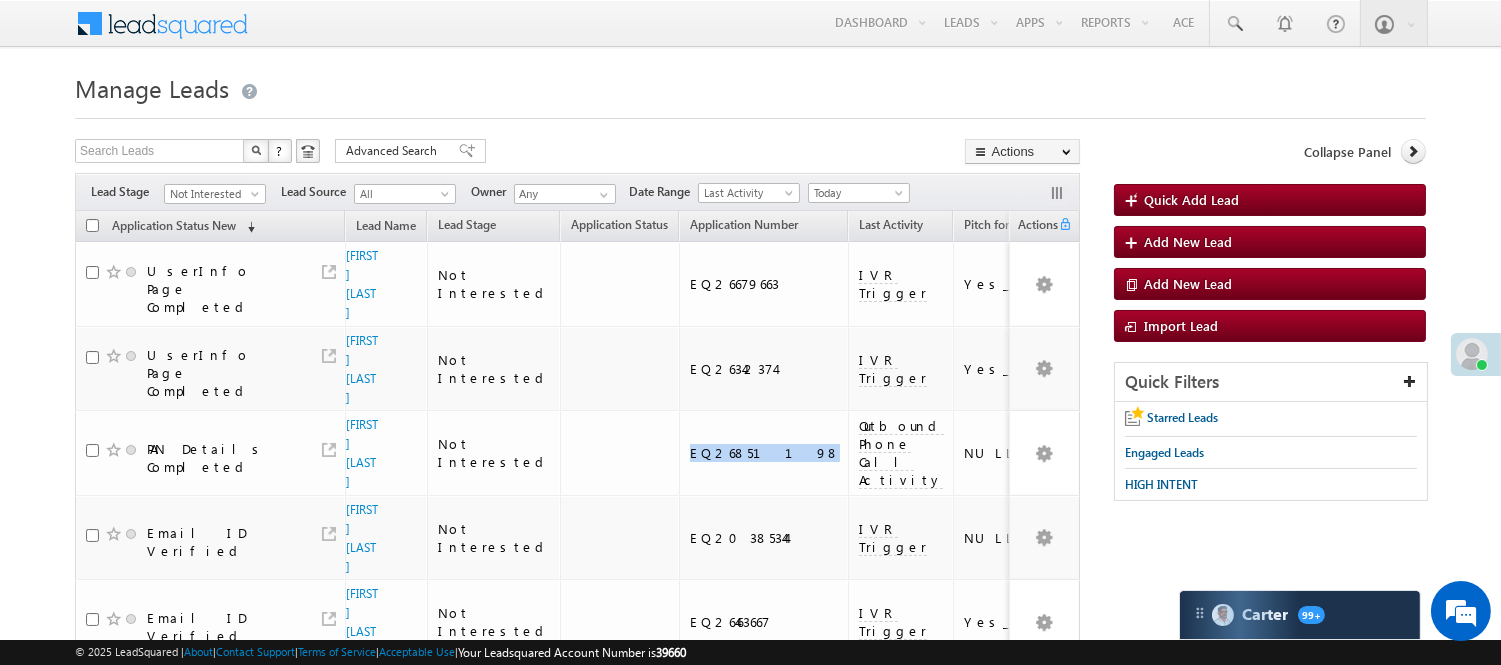 copy on "EQ26851198" 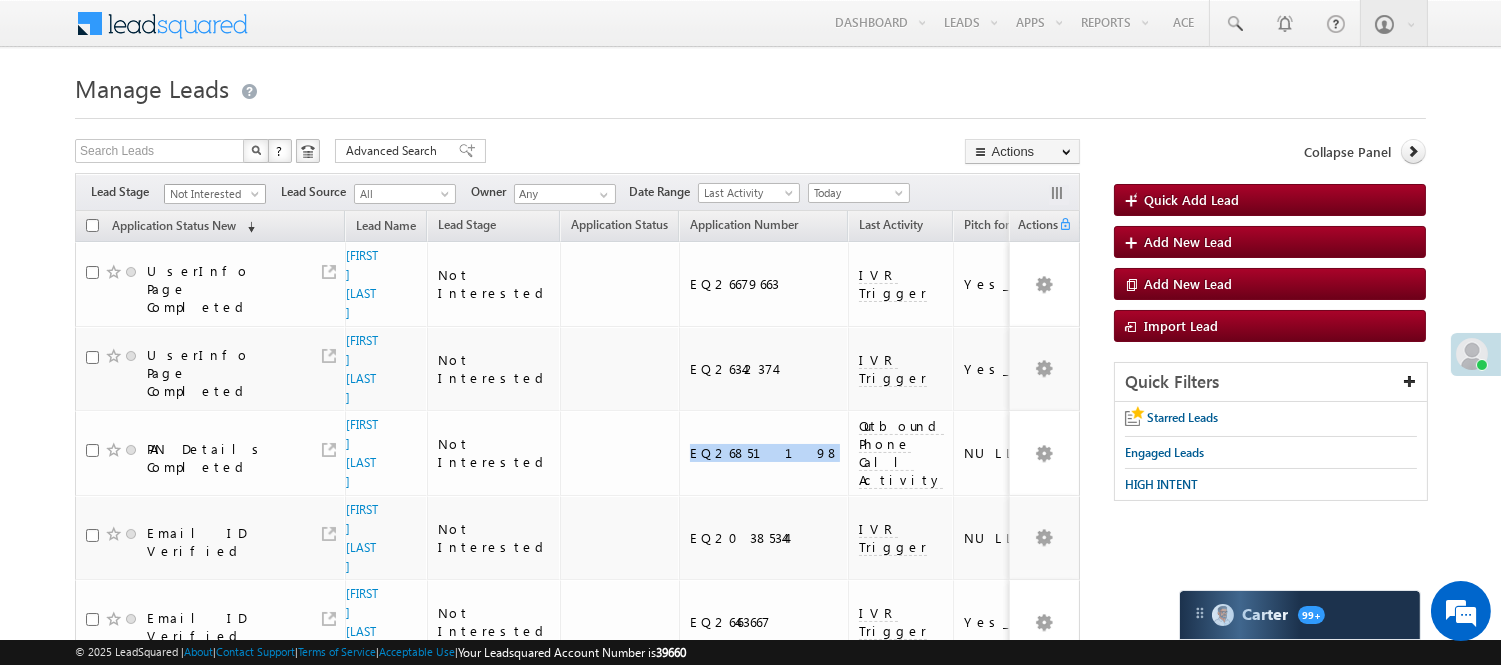 click on "Not Interested" at bounding box center [212, 194] 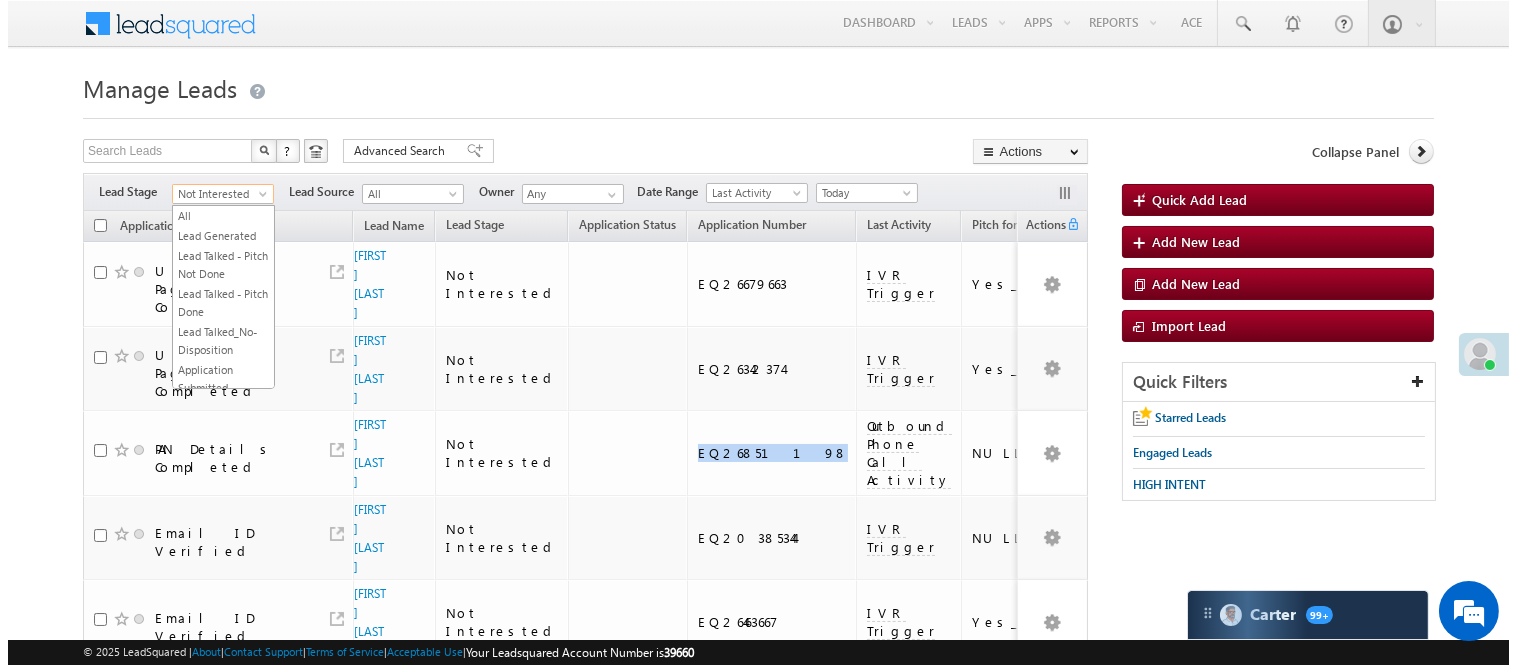 scroll, scrollTop: 222, scrollLeft: 0, axis: vertical 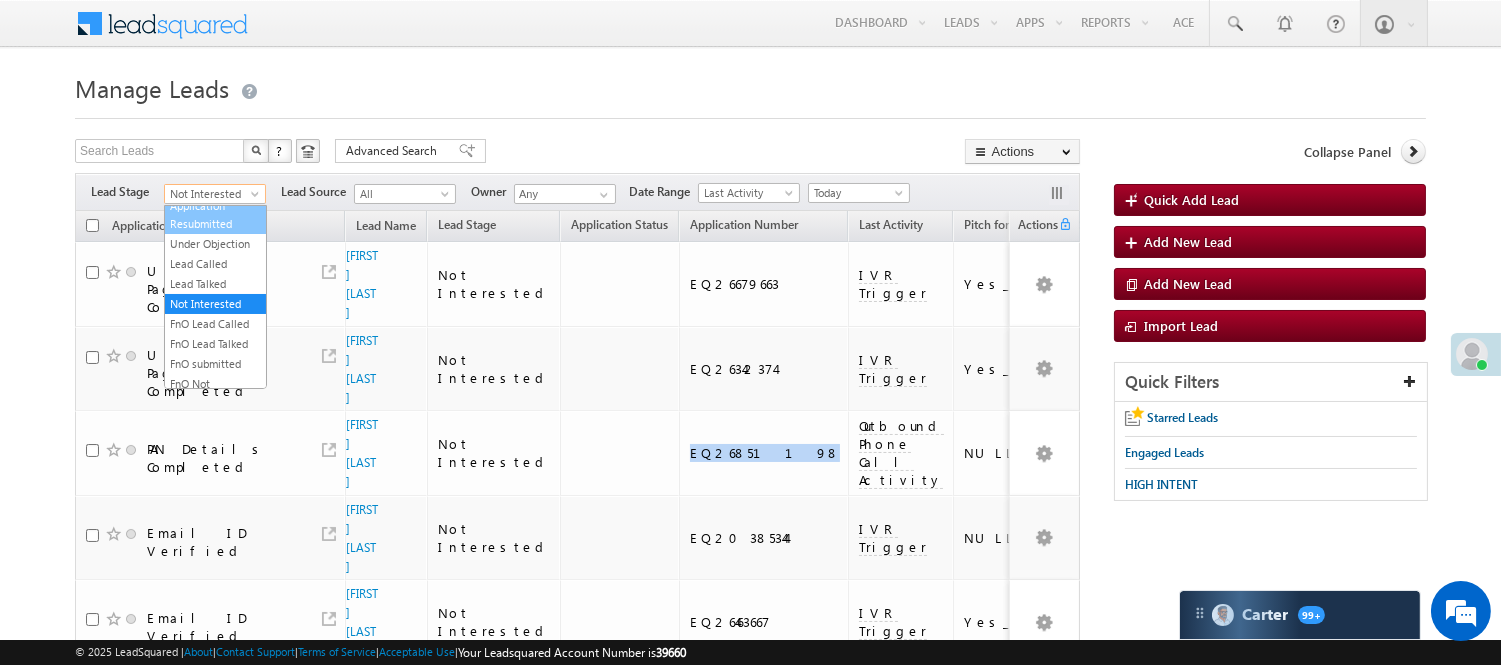 click on "Application Resubmitted" at bounding box center [215, 215] 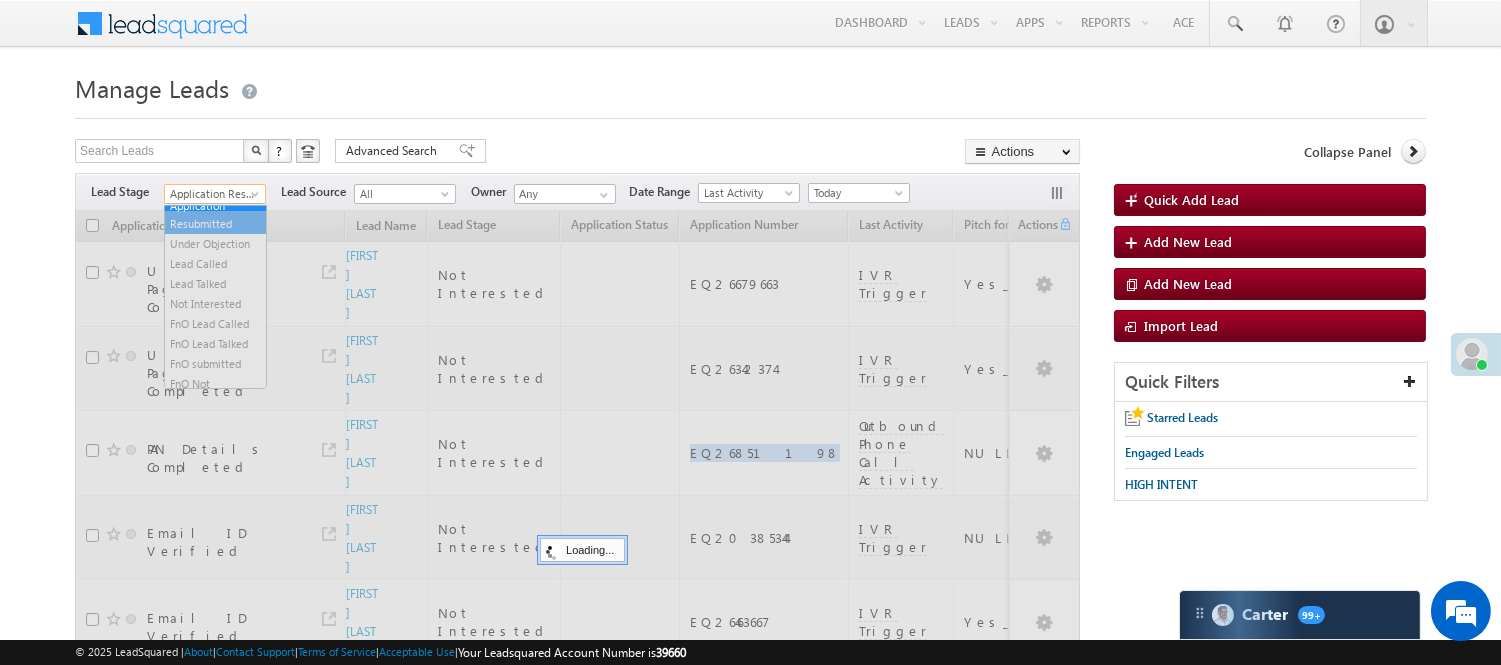 click on "Application Resubmitted" at bounding box center (212, 194) 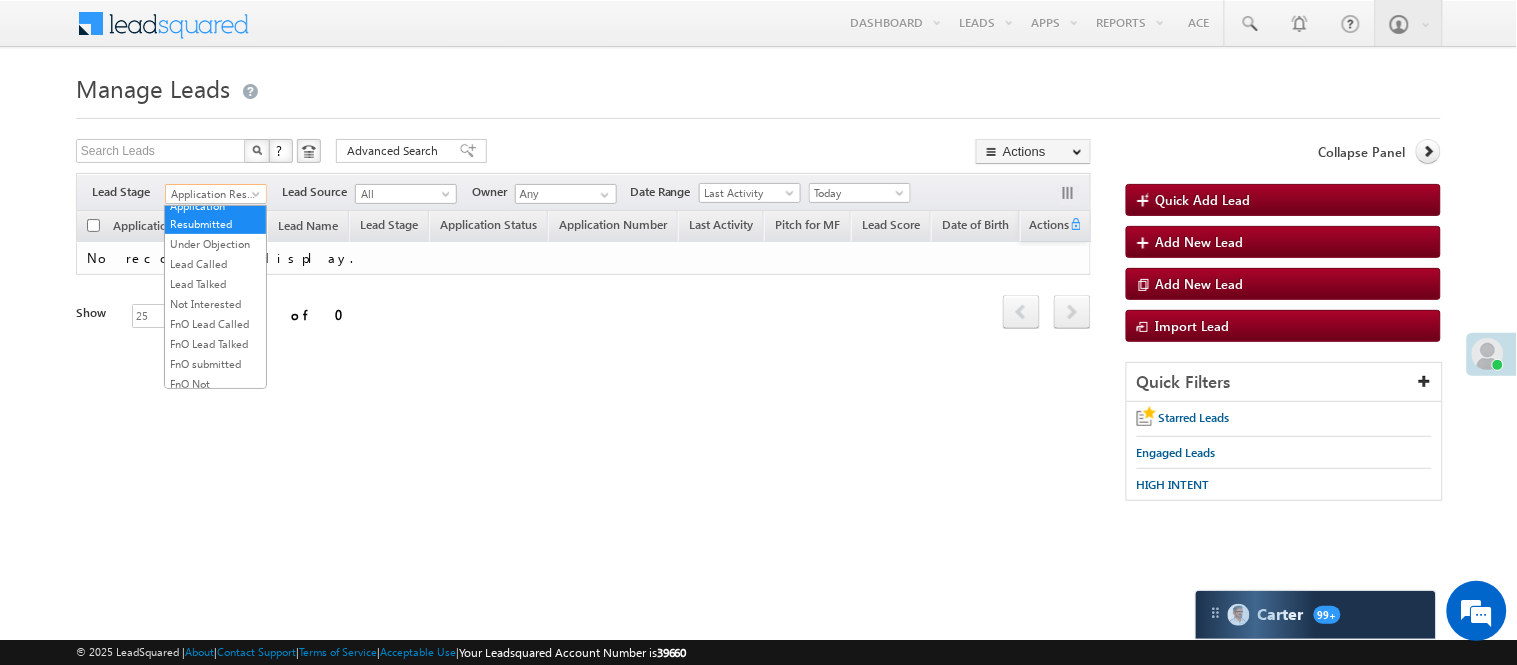 scroll, scrollTop: 0, scrollLeft: 0, axis: both 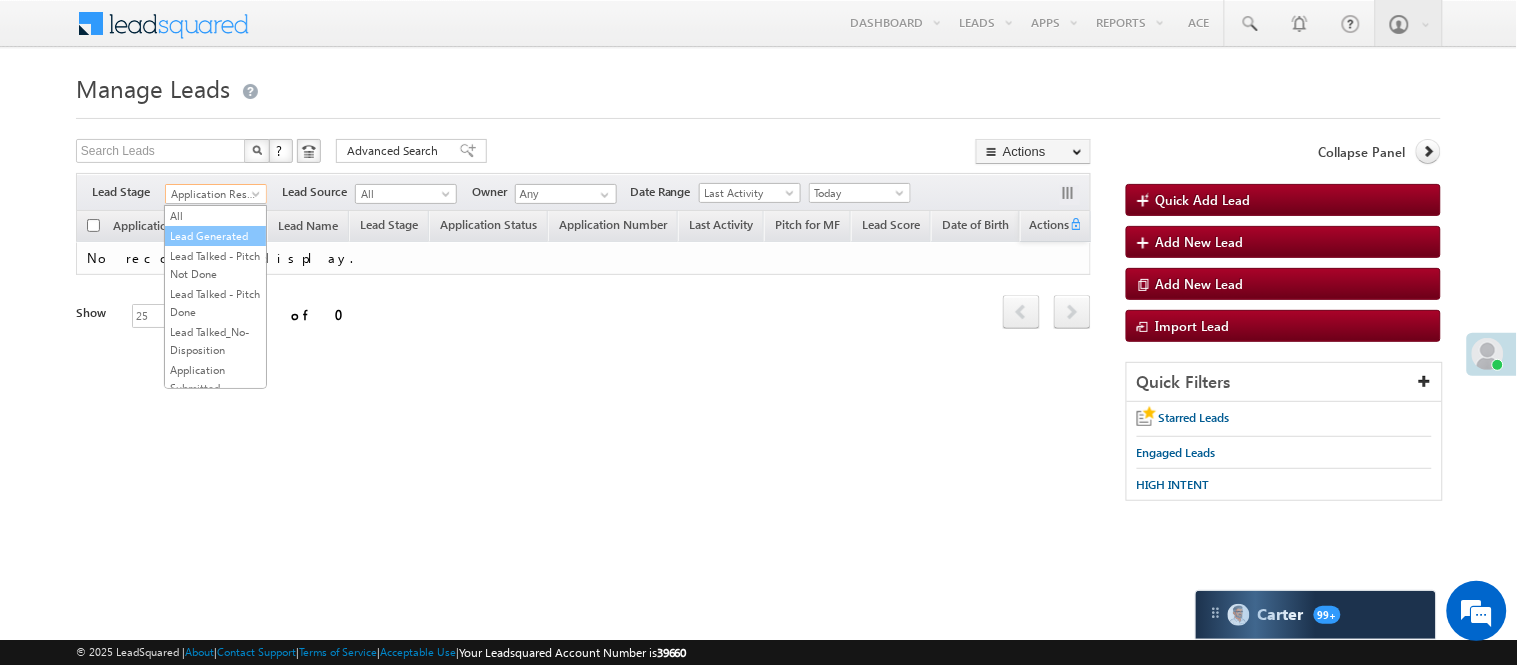 click on "Lead Generated" at bounding box center [215, 236] 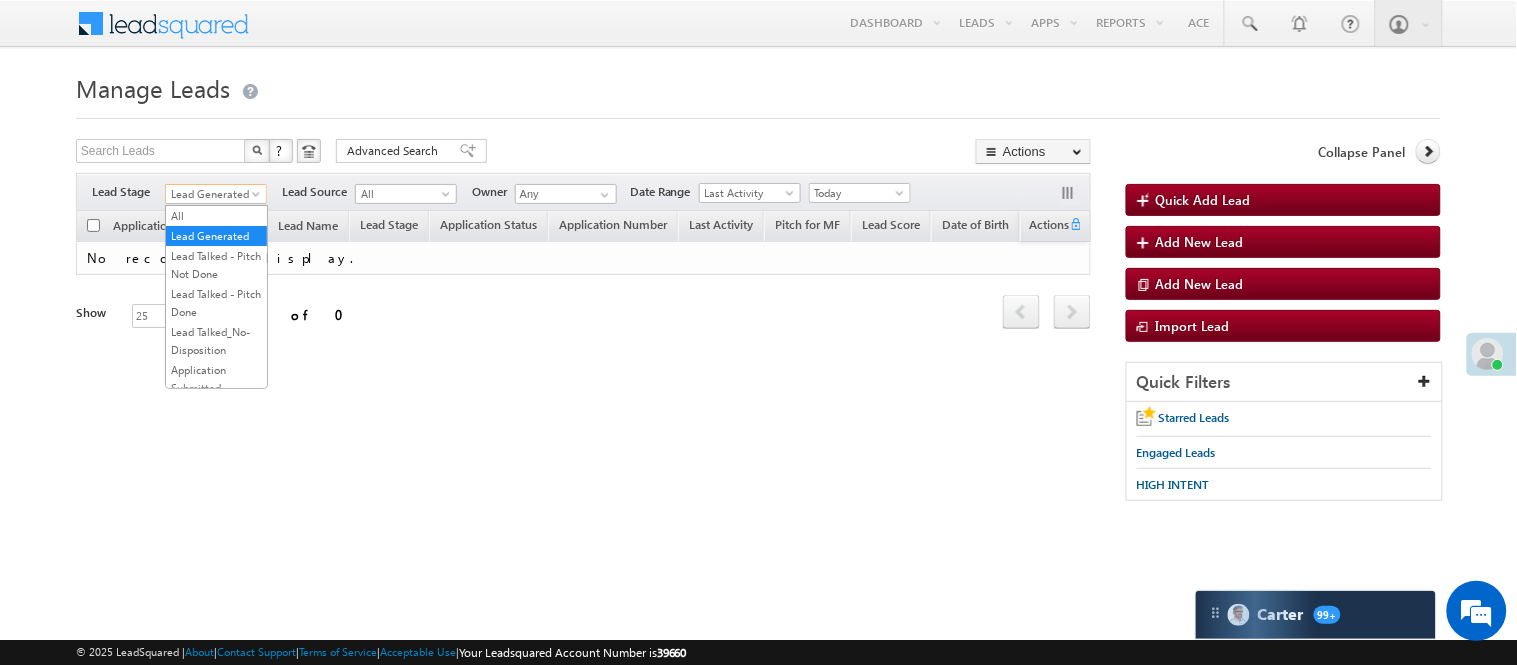 click on "Lead Generated" at bounding box center [213, 194] 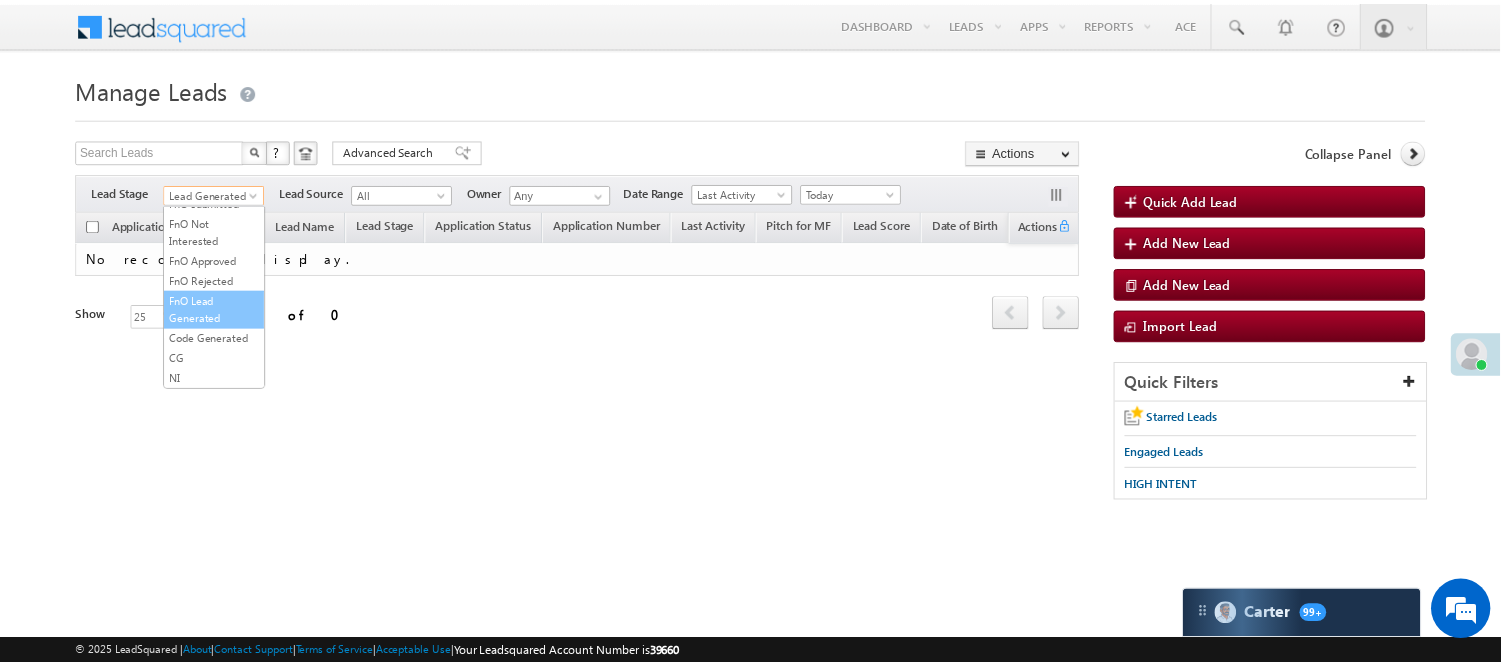 scroll, scrollTop: 496, scrollLeft: 0, axis: vertical 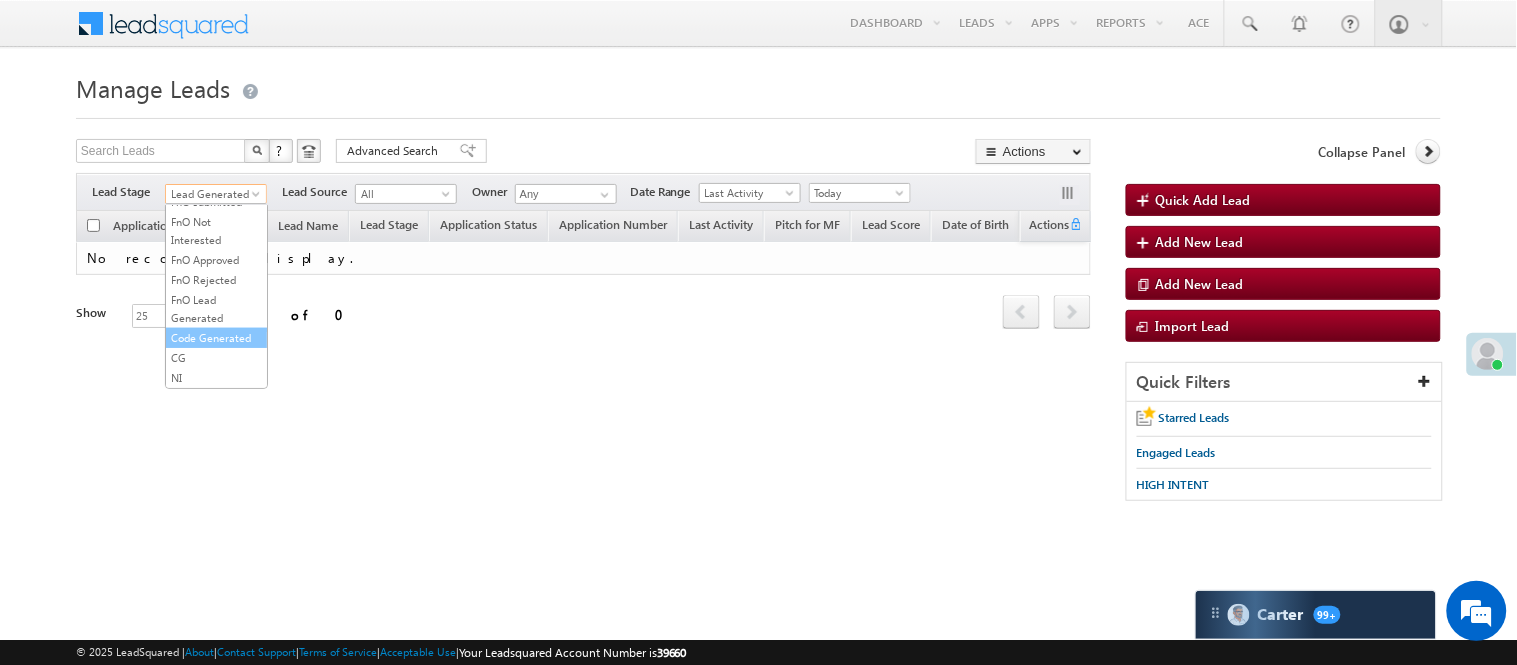 click on "Code Generated" at bounding box center [216, 338] 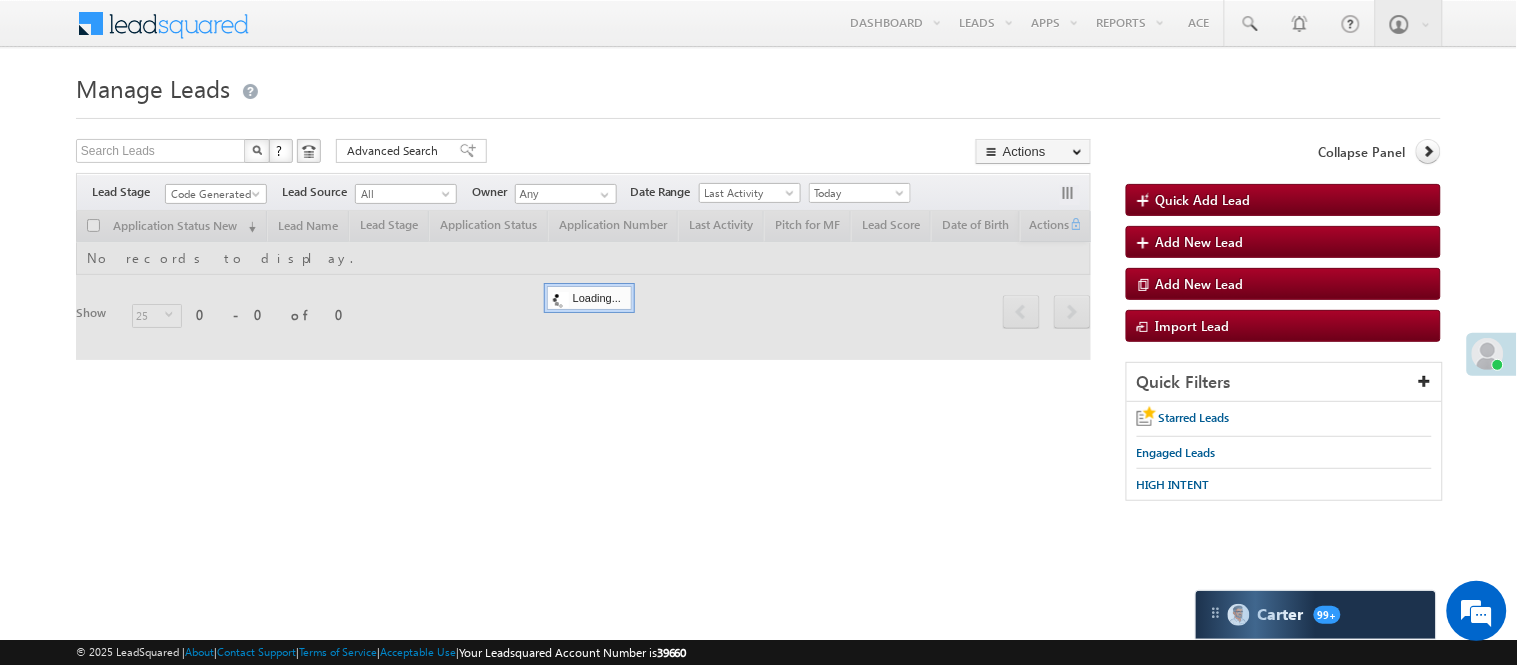 click on "Search Leads X ?   0 results found
Advanced Search
Advanced Search
Advanced search results
Actions Export Leads Reset all Filters
Actions Export Leads Bulk Update Send Email Add to List Add Activity Change Owner Change Stage Delete Merge Leads" at bounding box center [583, 153] 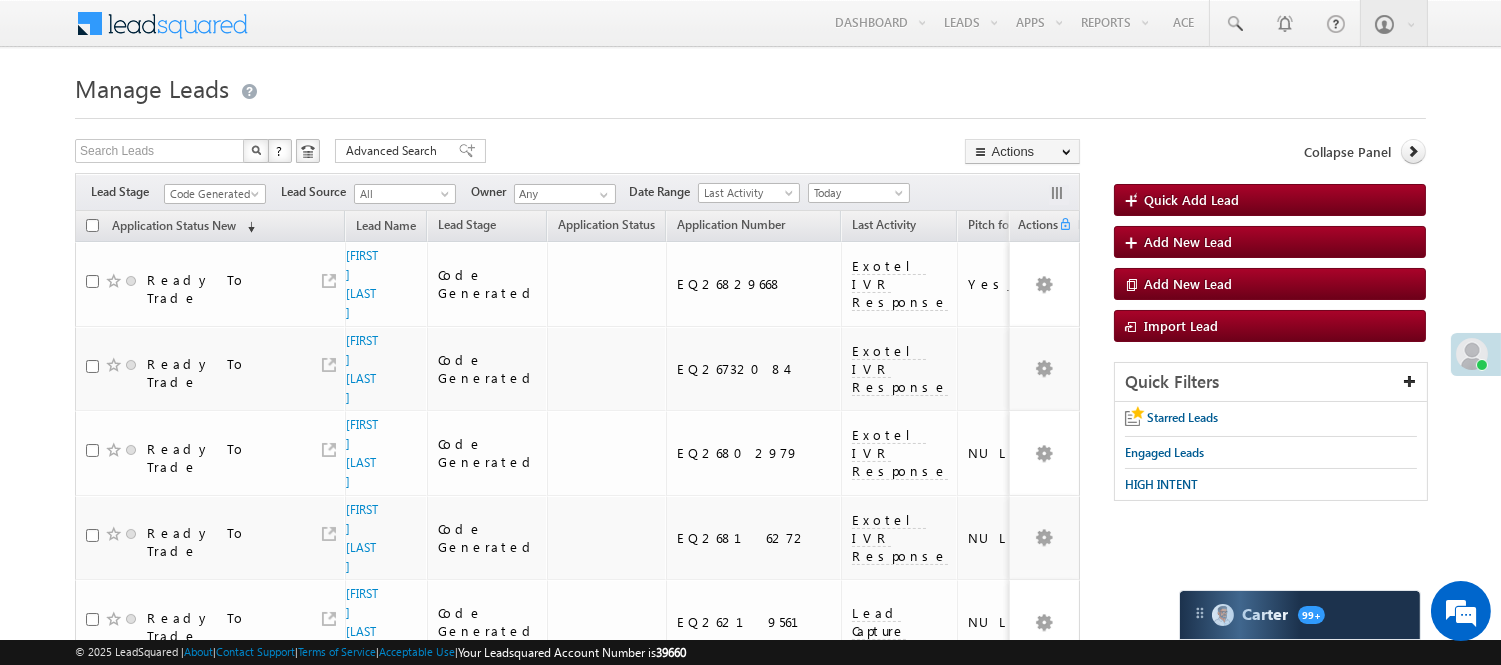 click on "Search Leads X ?   13 results found
Advanced Search
Advanced Search
Advanced search results
Actions Export Leads Reset all Filters
Actions Export Leads Bulk Update Send Email Add to List Add Activity Change Owner Change Stage Delete Merge Leads" at bounding box center (577, 153) 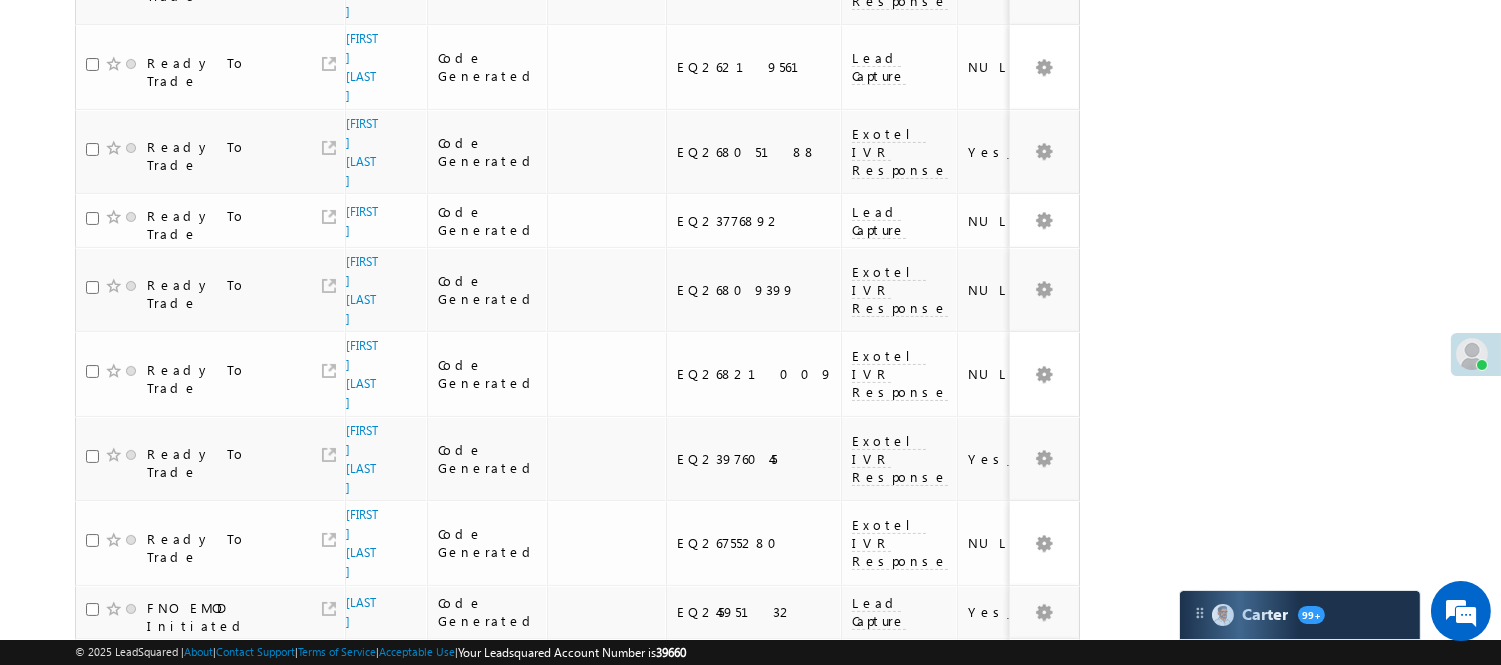 scroll, scrollTop: 0, scrollLeft: 0, axis: both 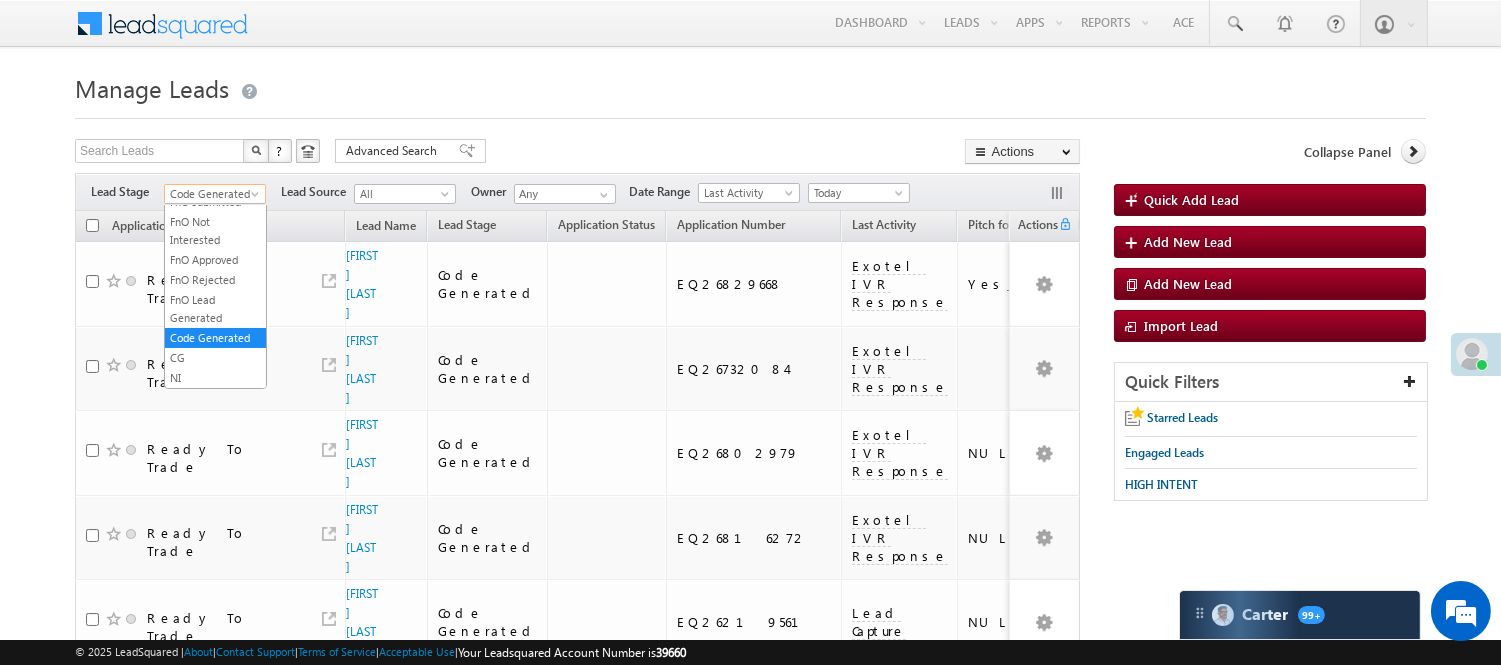 click on "Code Generated" at bounding box center (212, 194) 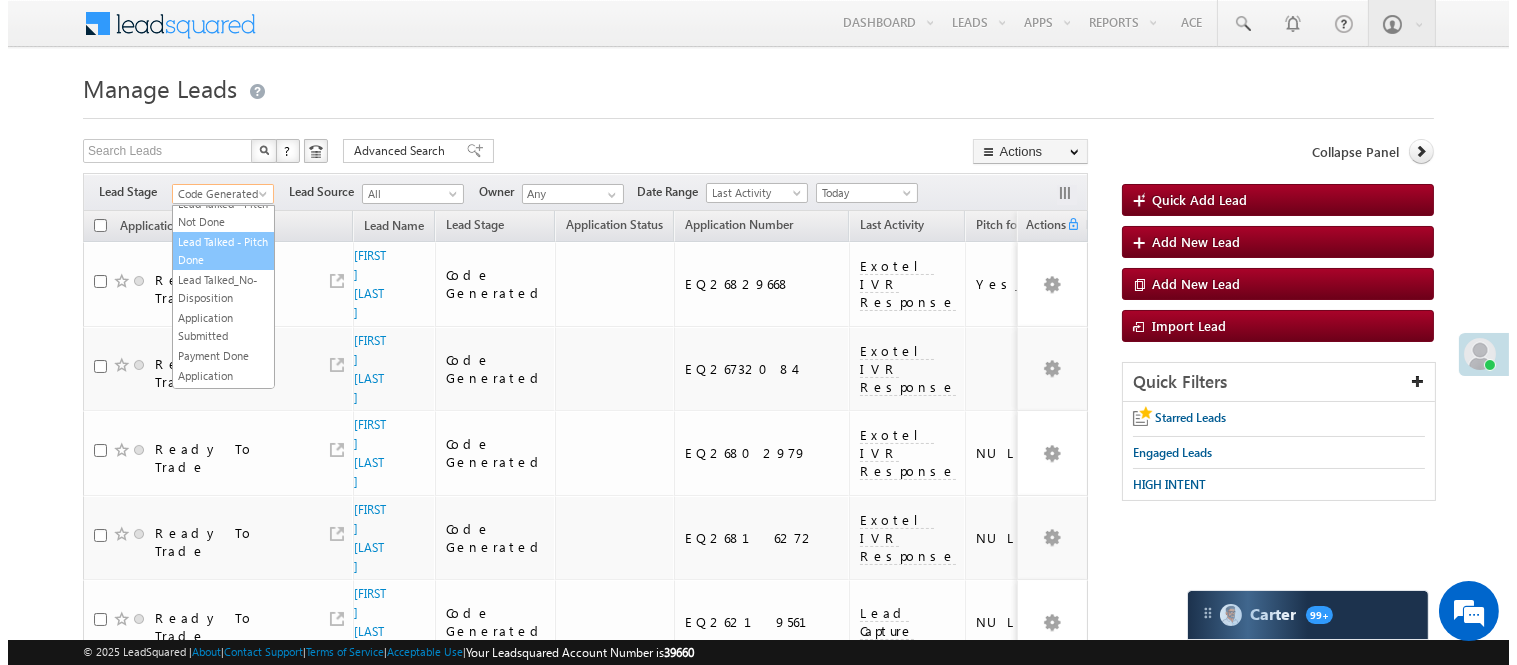 scroll, scrollTop: 0, scrollLeft: 0, axis: both 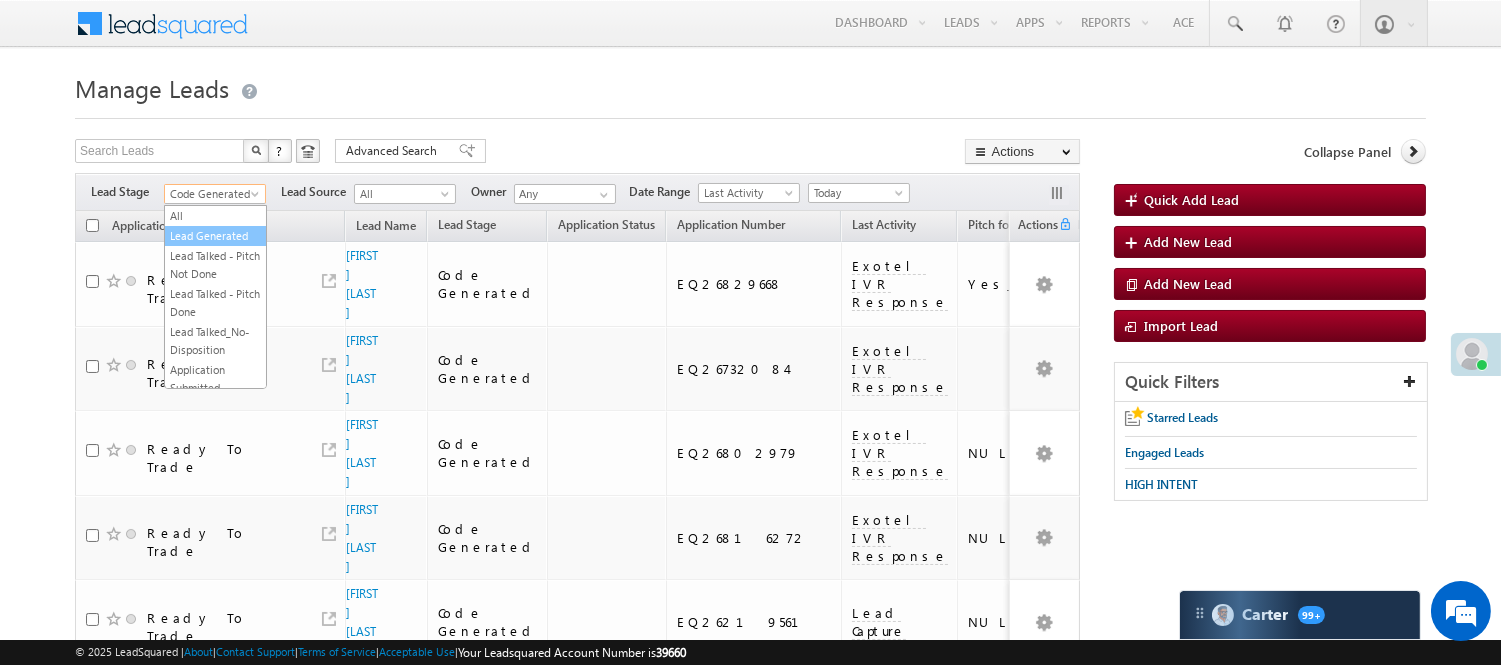click on "Lead Generated" at bounding box center [215, 236] 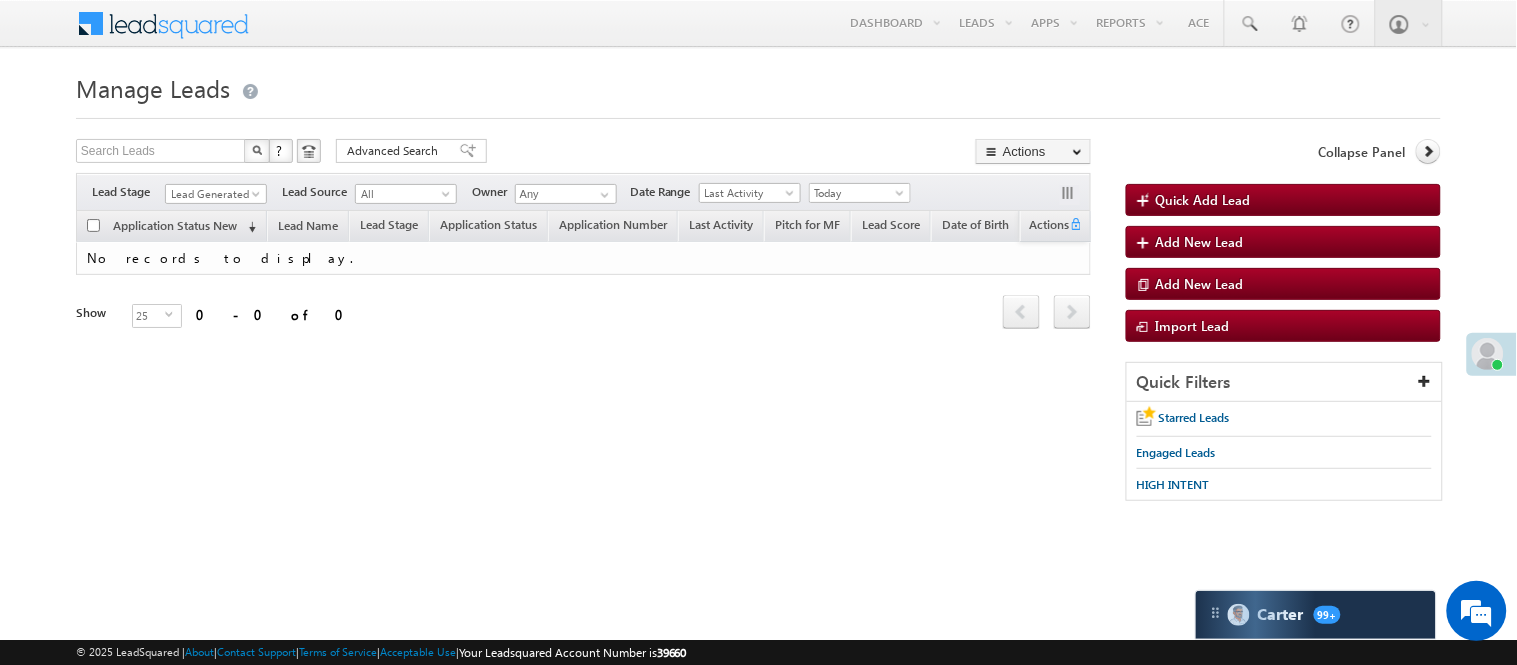 click on "Application Status New
(sorted descending)" at bounding box center [171, 226] 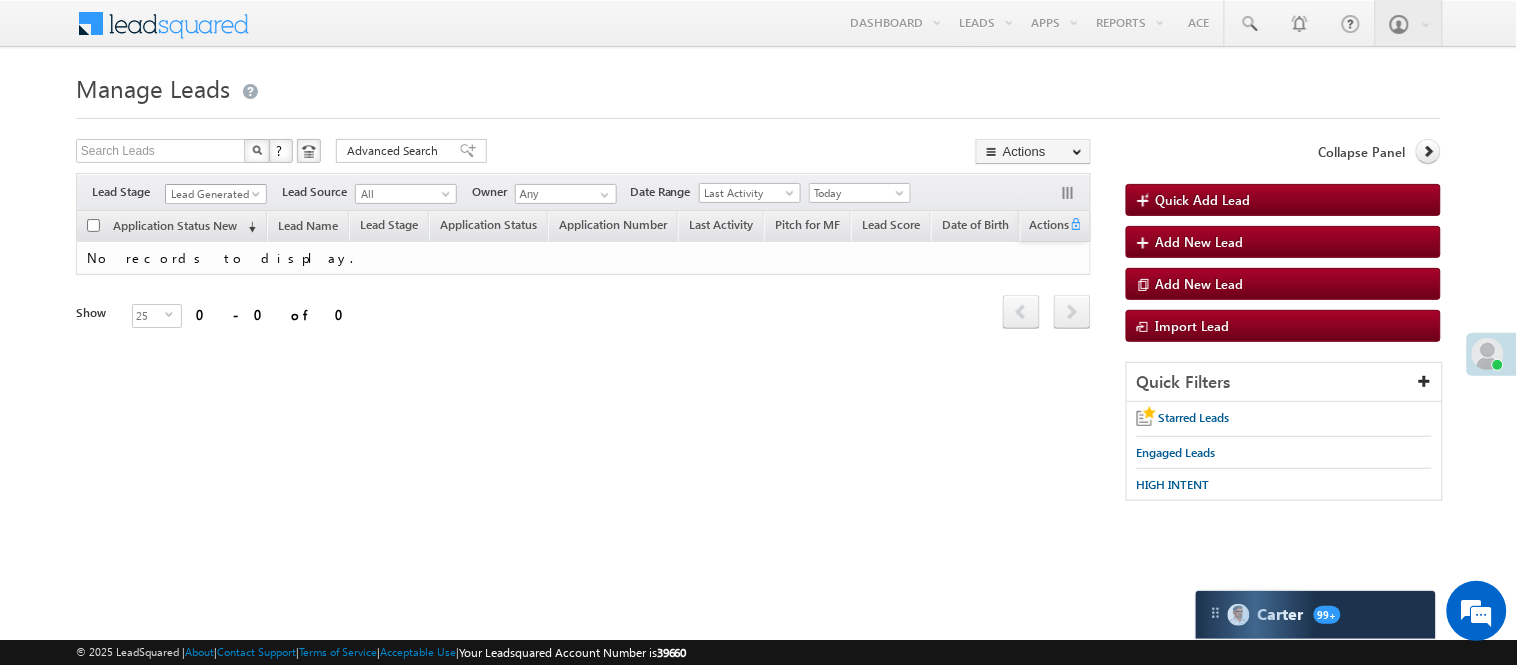 click on "Lead Generated" at bounding box center (213, 194) 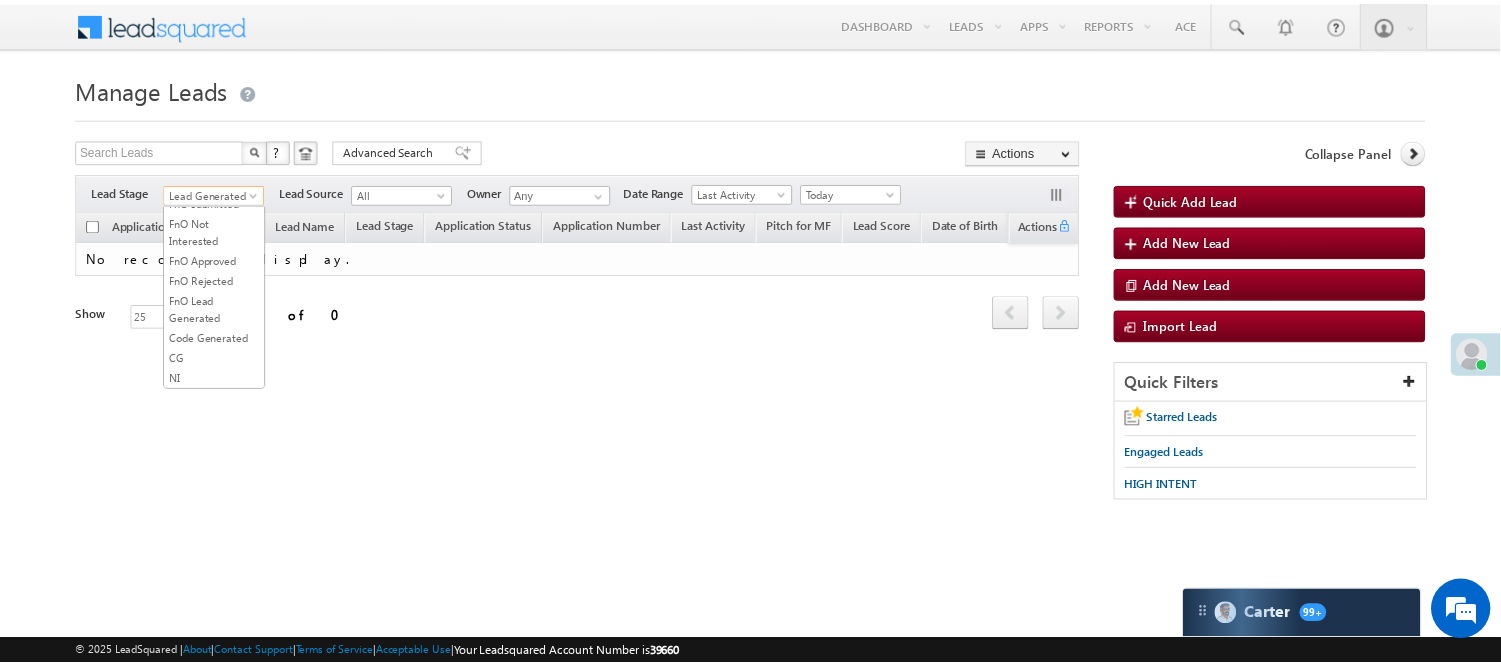 scroll, scrollTop: 496, scrollLeft: 0, axis: vertical 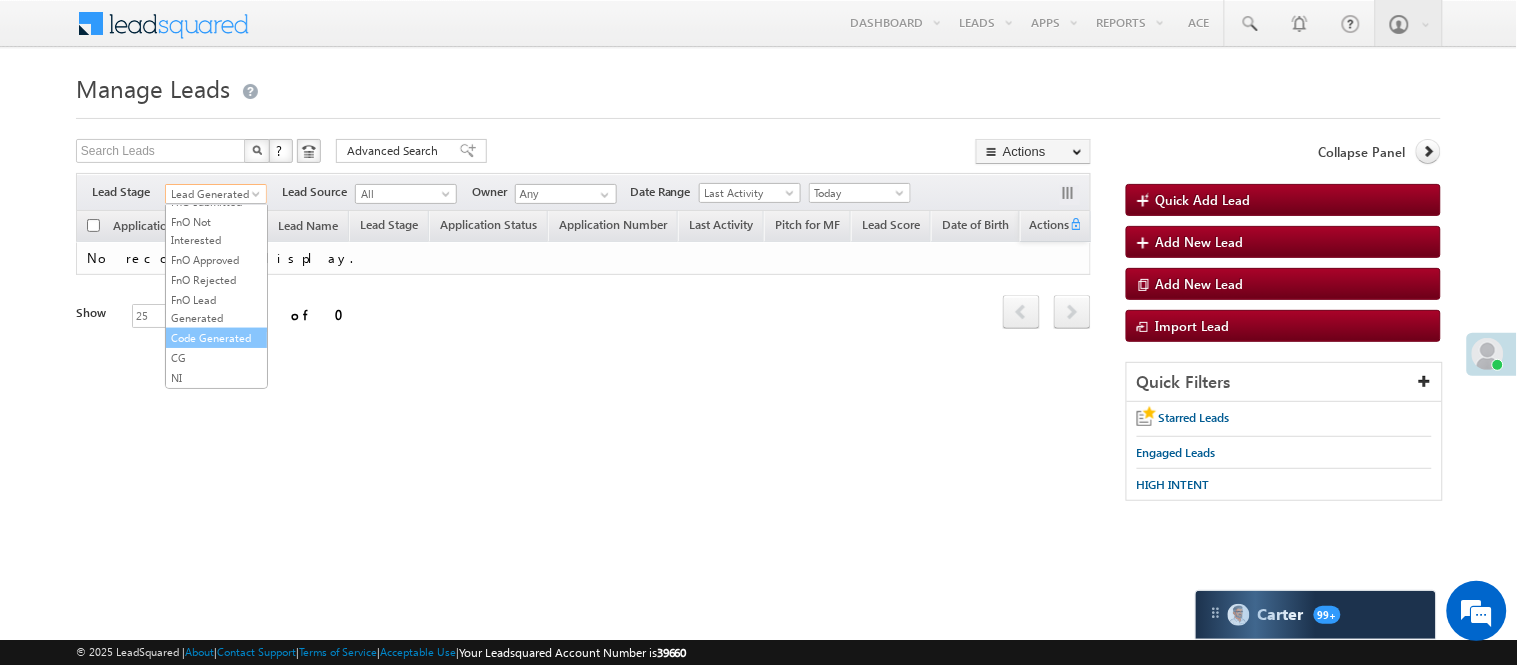 click on "Code Generated" at bounding box center [216, 338] 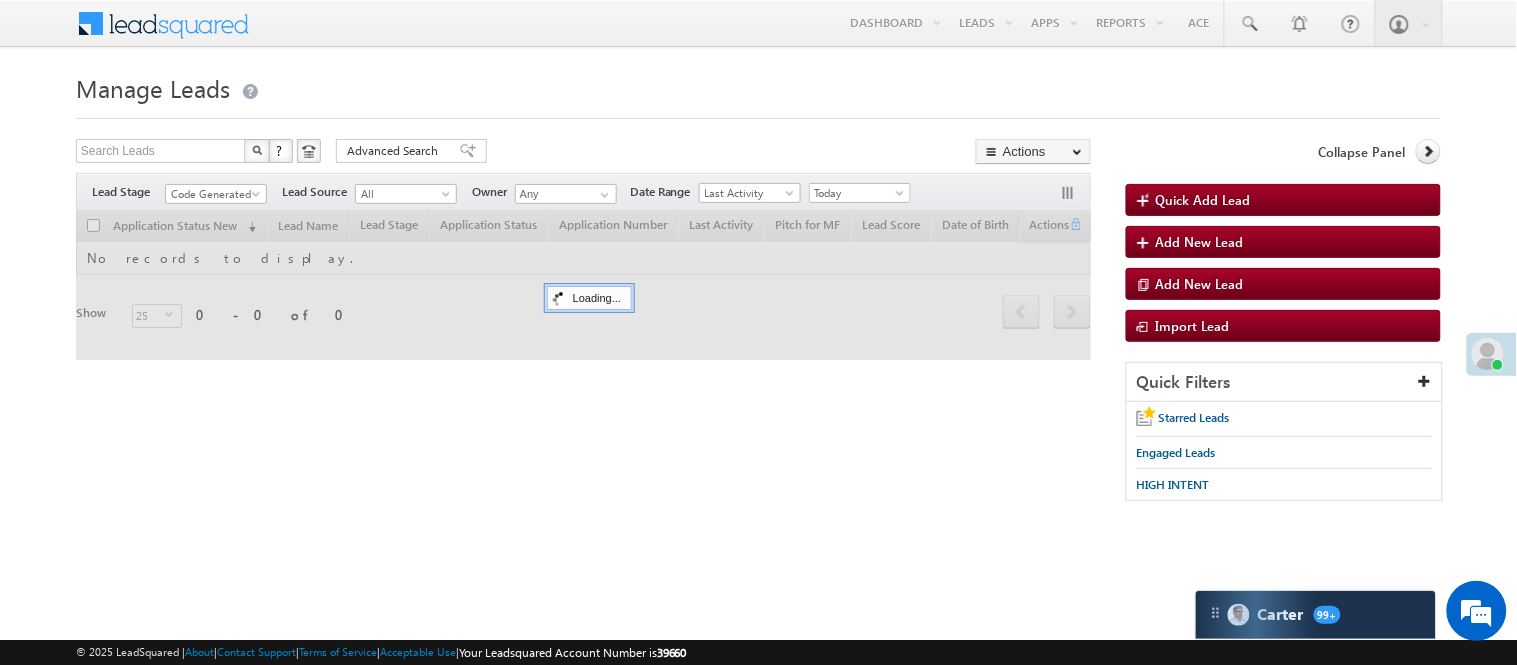 click on "Manage Leads" at bounding box center (758, 86) 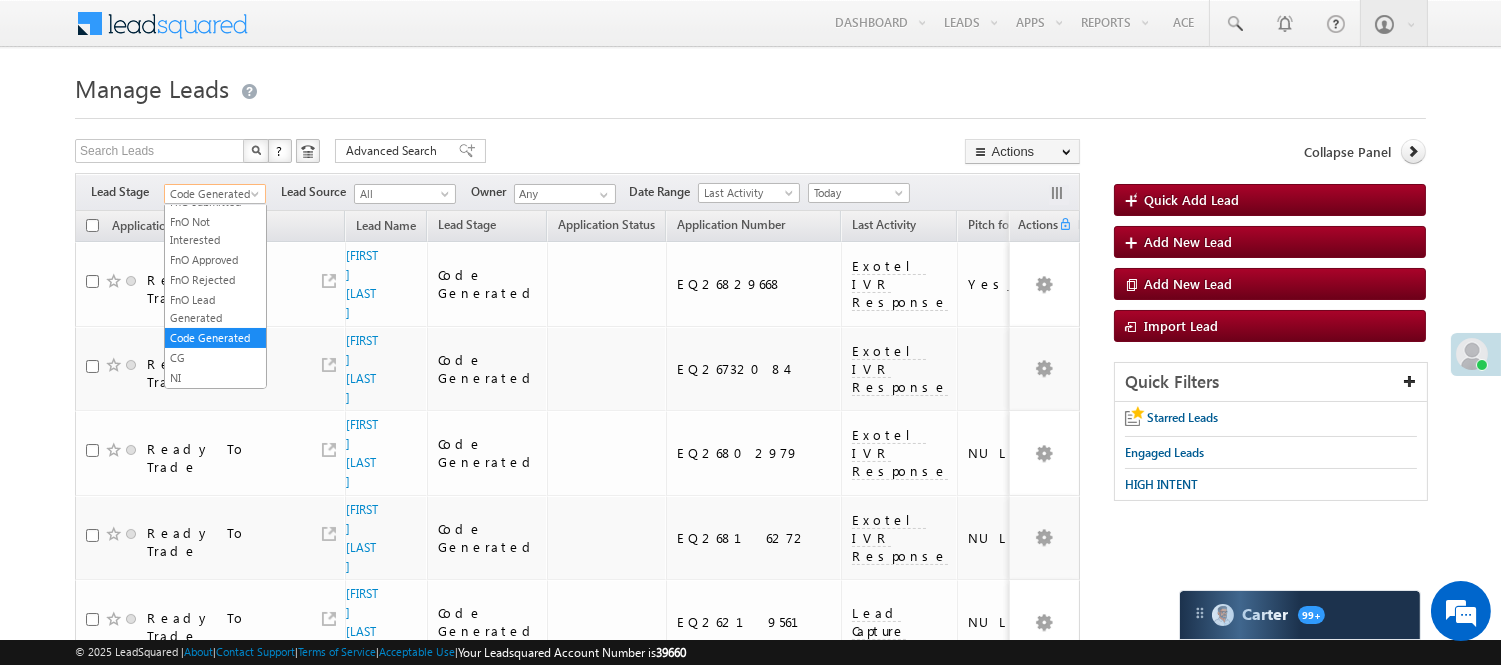 click on "Code Generated" at bounding box center [212, 194] 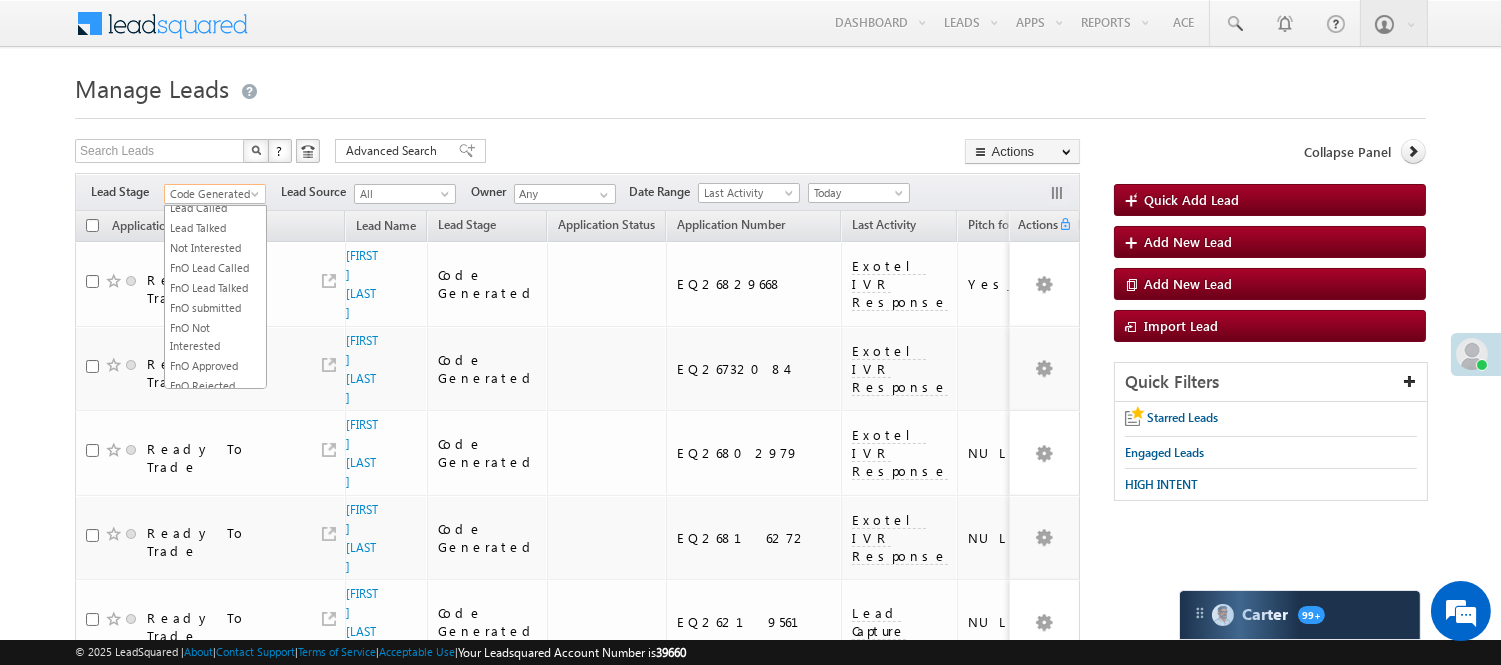 scroll, scrollTop: 274, scrollLeft: 0, axis: vertical 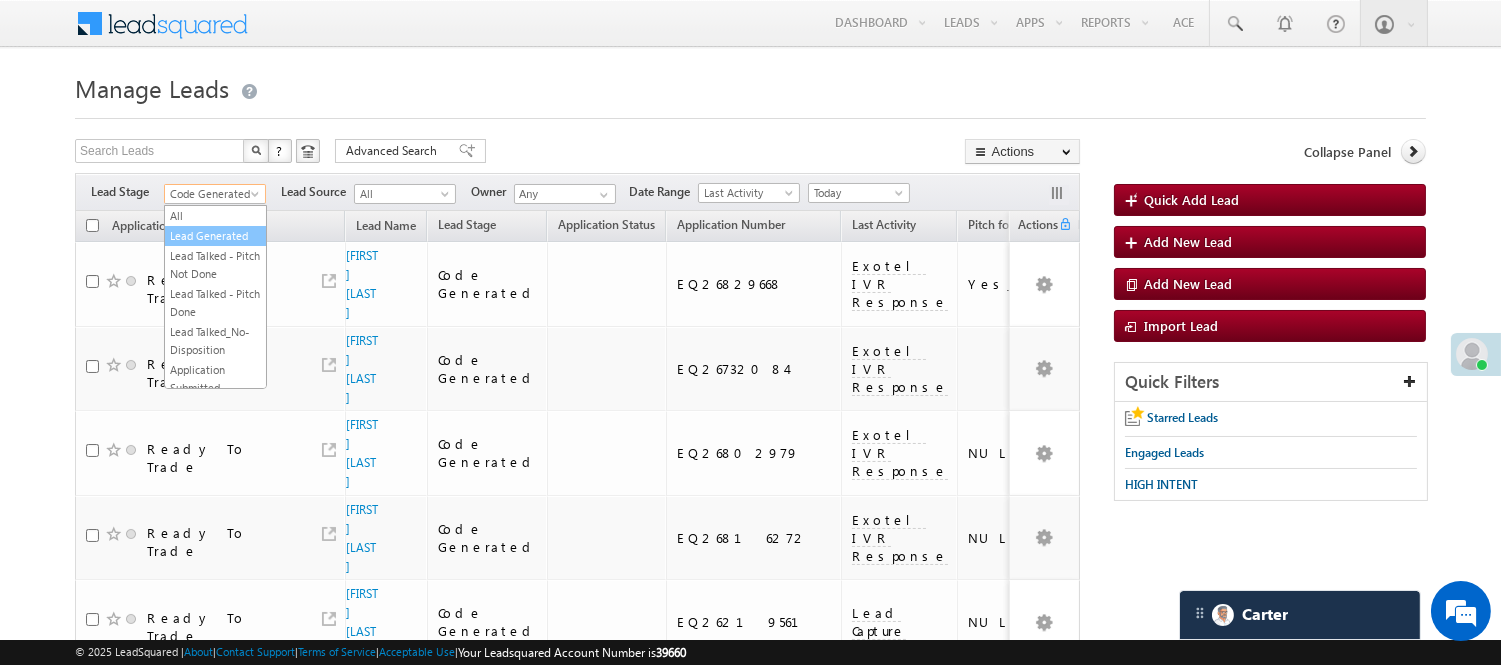 click on "Lead Generated" at bounding box center [215, 236] 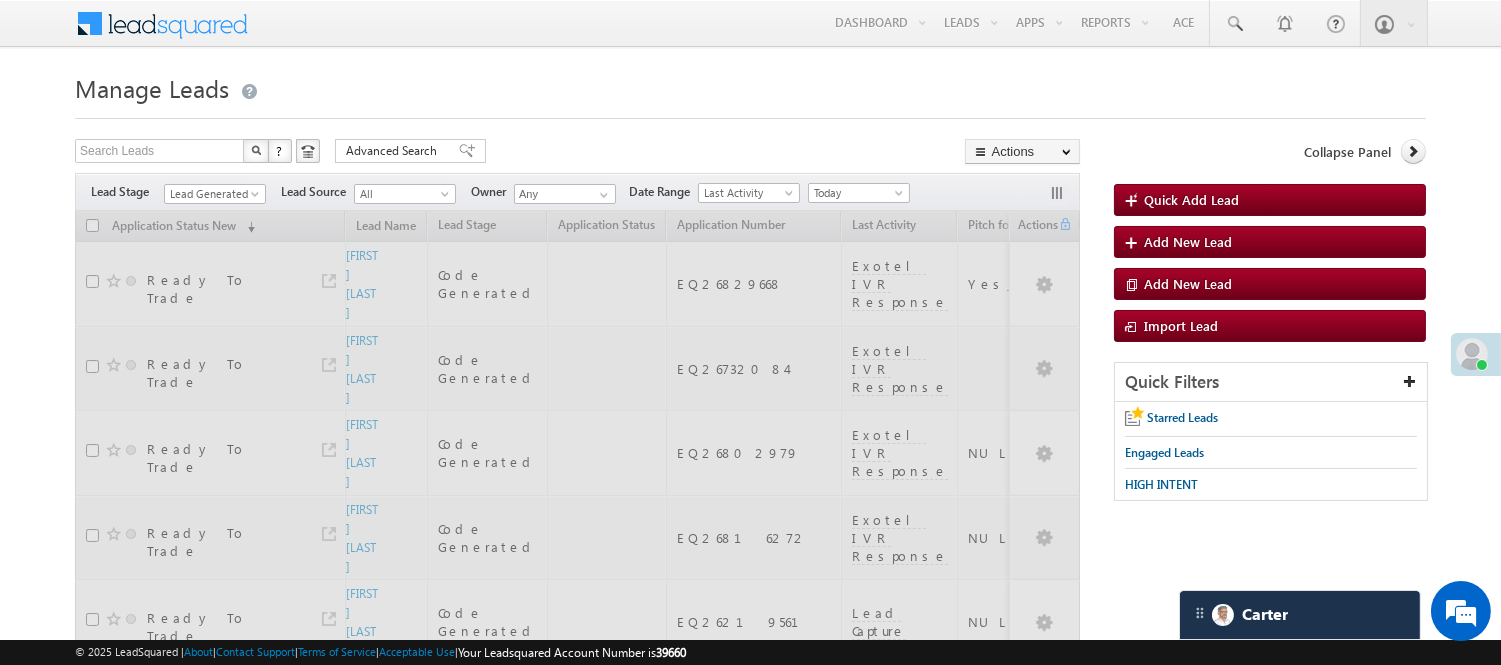 click at bounding box center (750, 112) 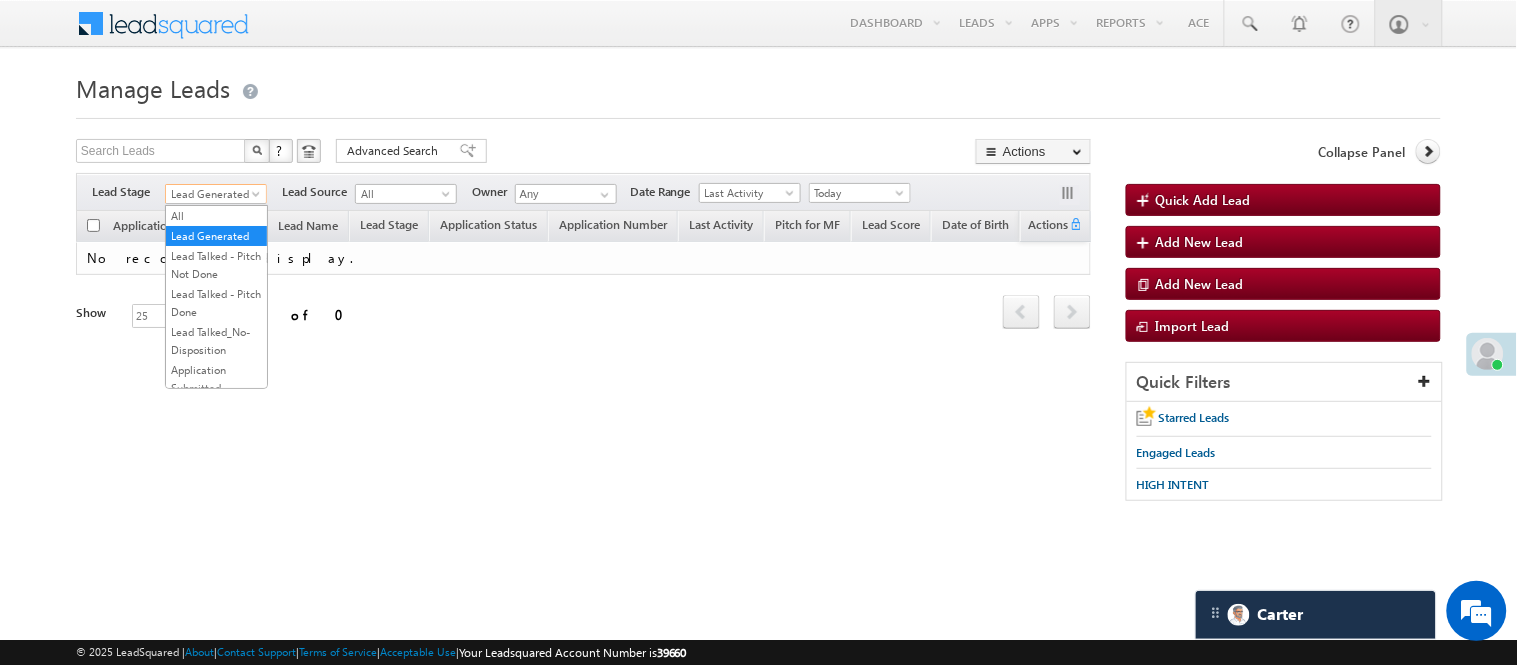 click on "Lead Generated" at bounding box center (213, 194) 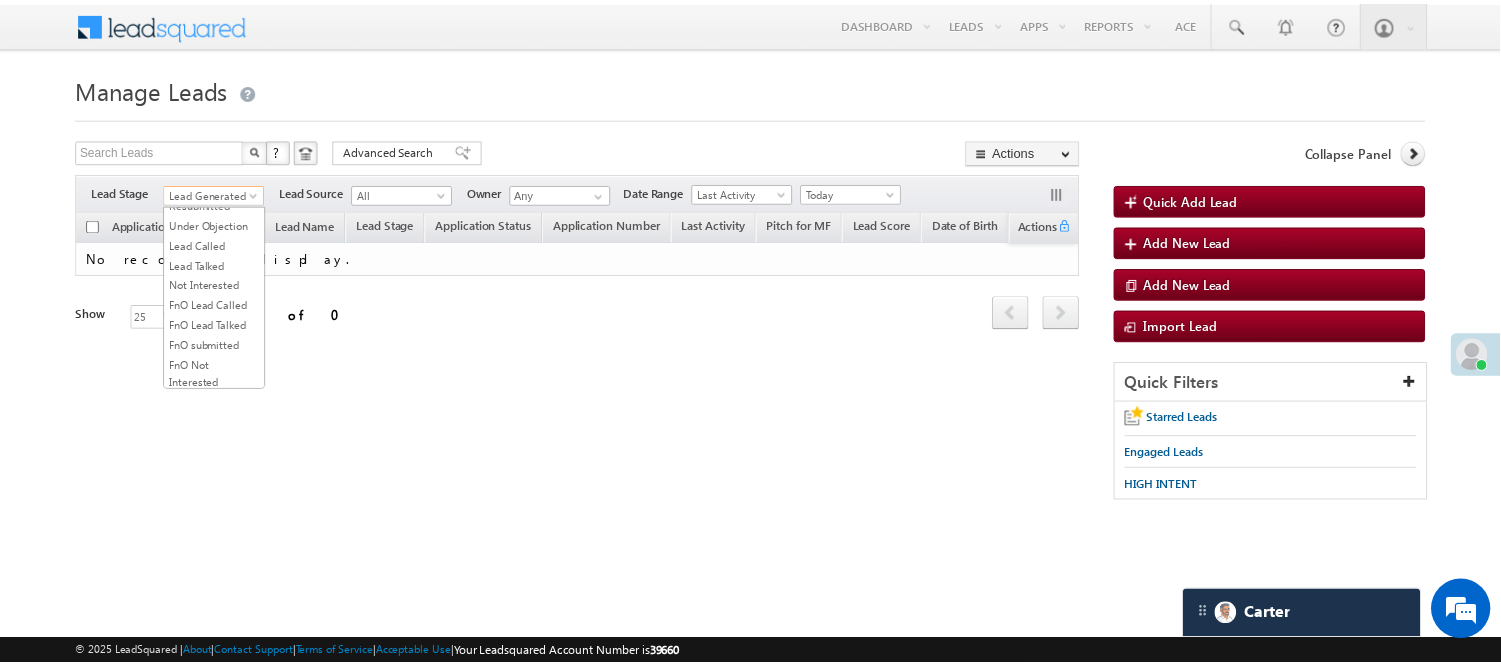 scroll, scrollTop: 496, scrollLeft: 0, axis: vertical 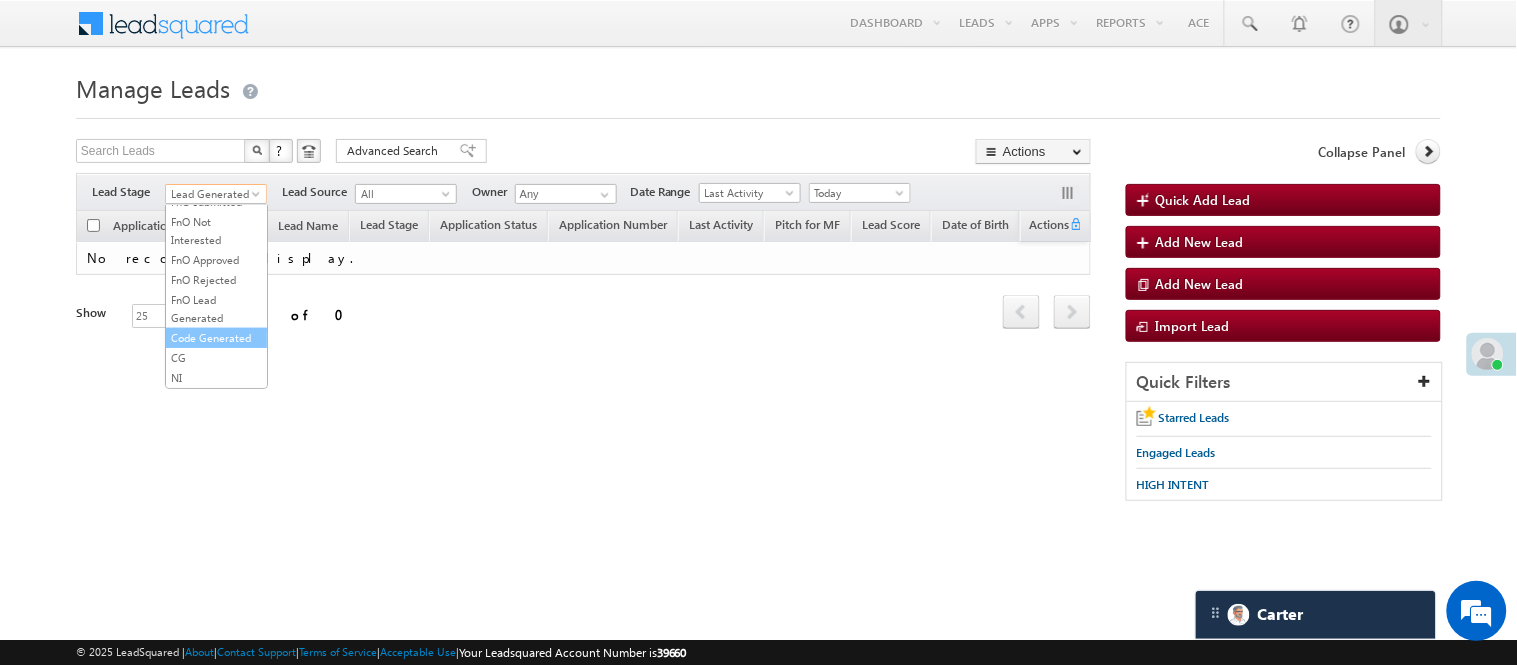 click on "Code Generated" at bounding box center [216, 338] 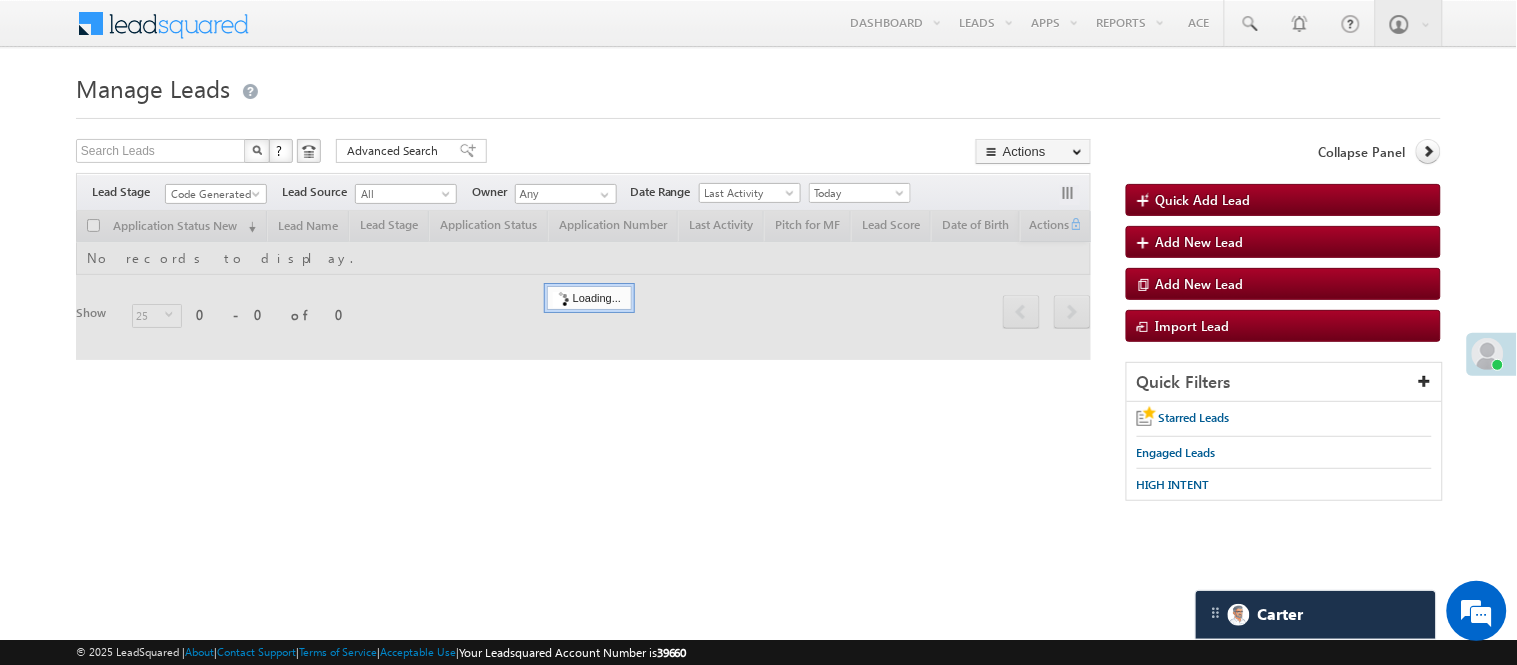 click at bounding box center [758, 112] 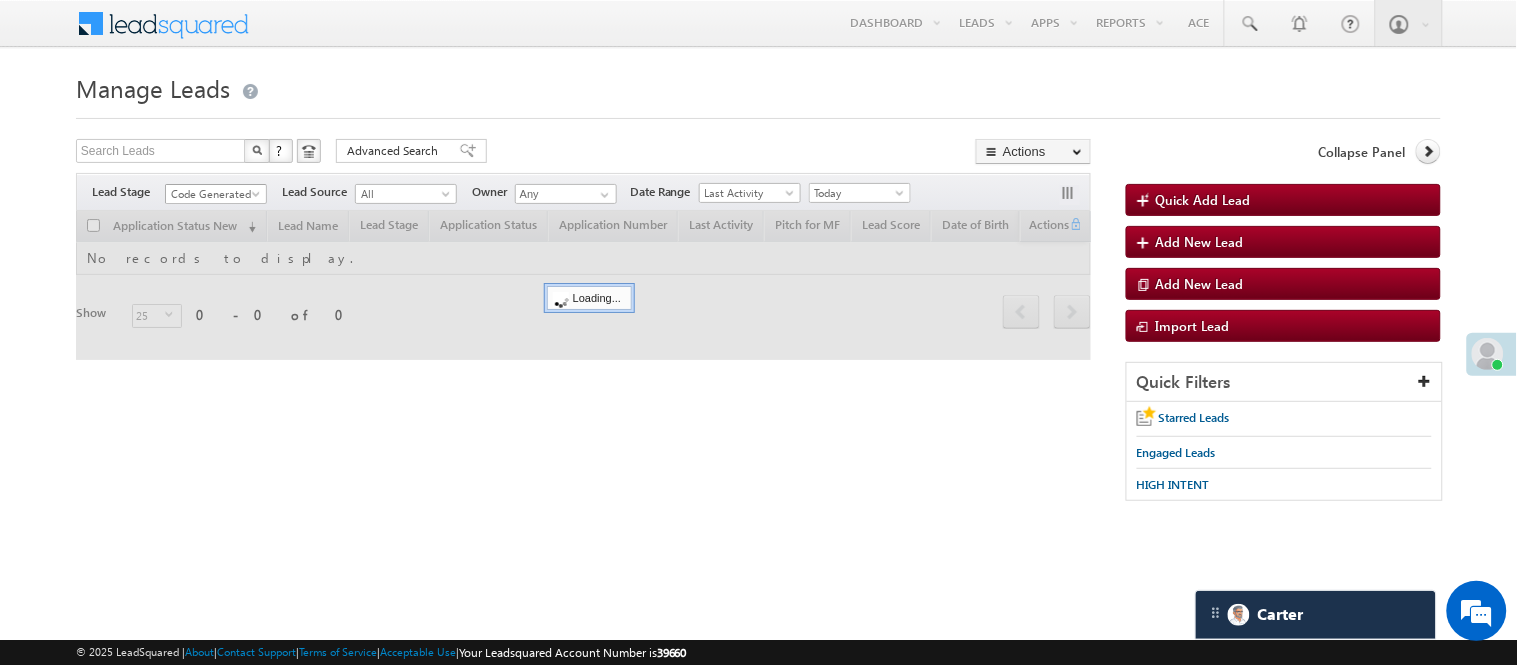 click on "Code Generated" at bounding box center (213, 194) 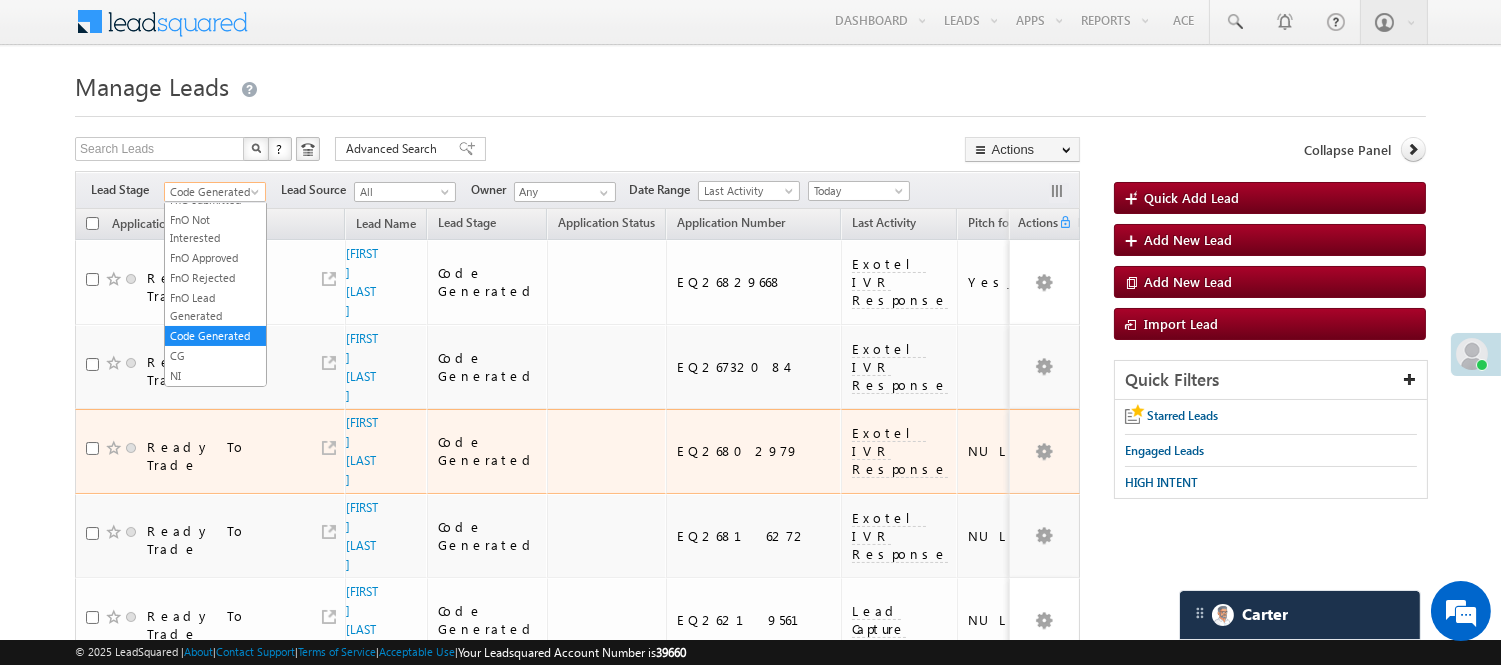 scroll, scrollTop: 0, scrollLeft: 0, axis: both 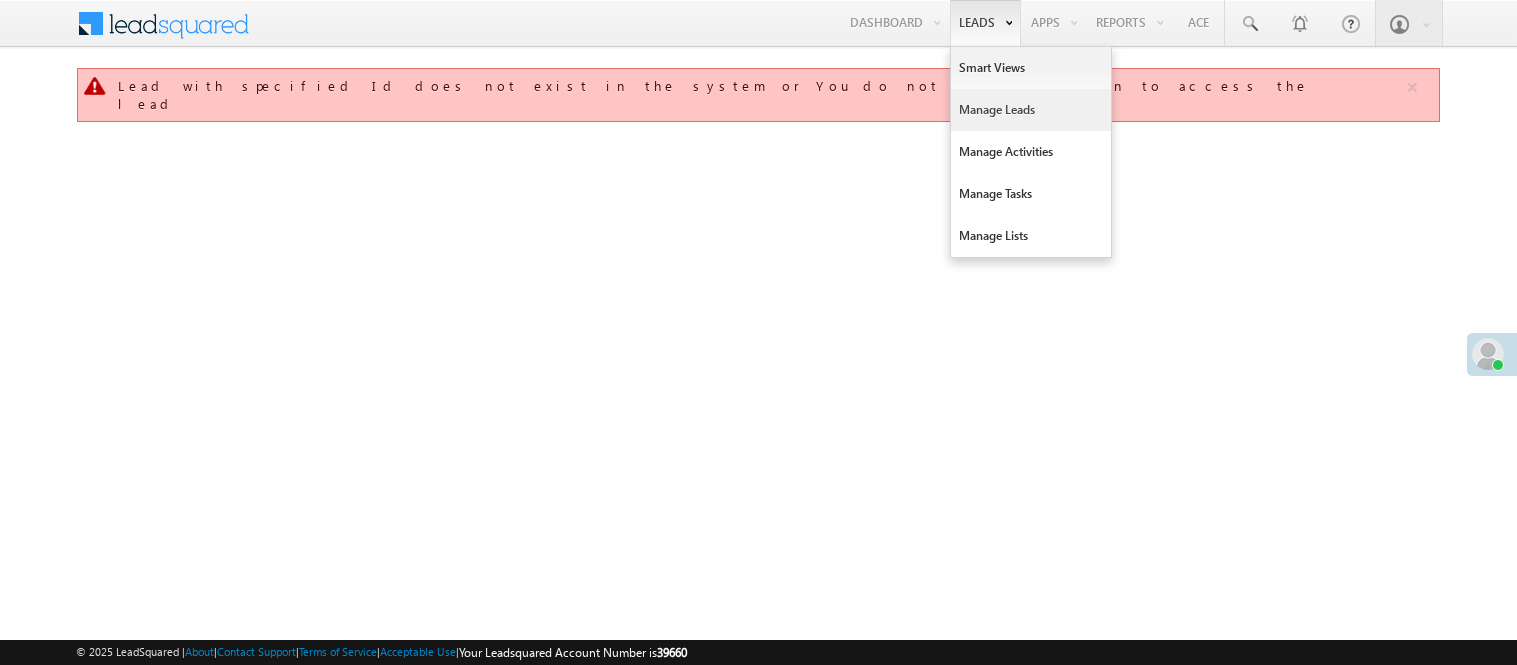 click on "Manage Leads" at bounding box center [1031, 110] 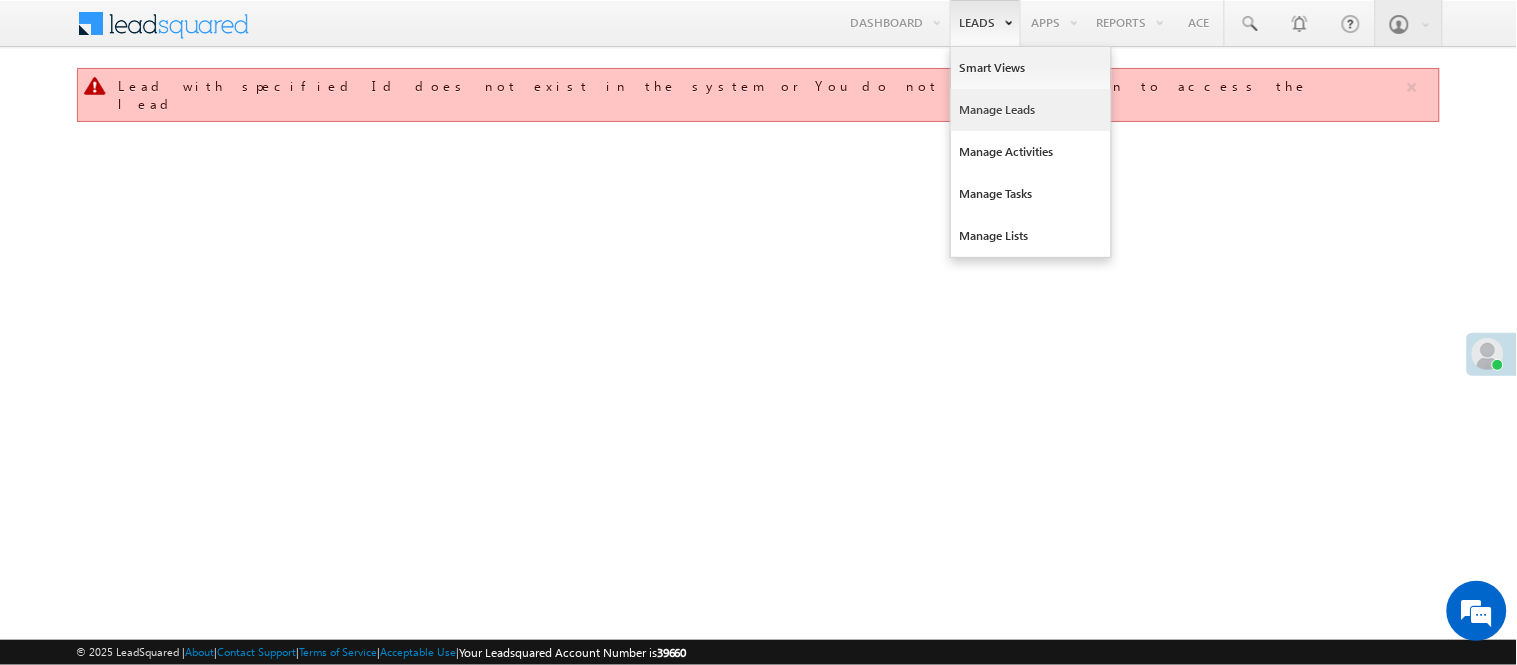click on "Manage Leads" at bounding box center [1031, 110] 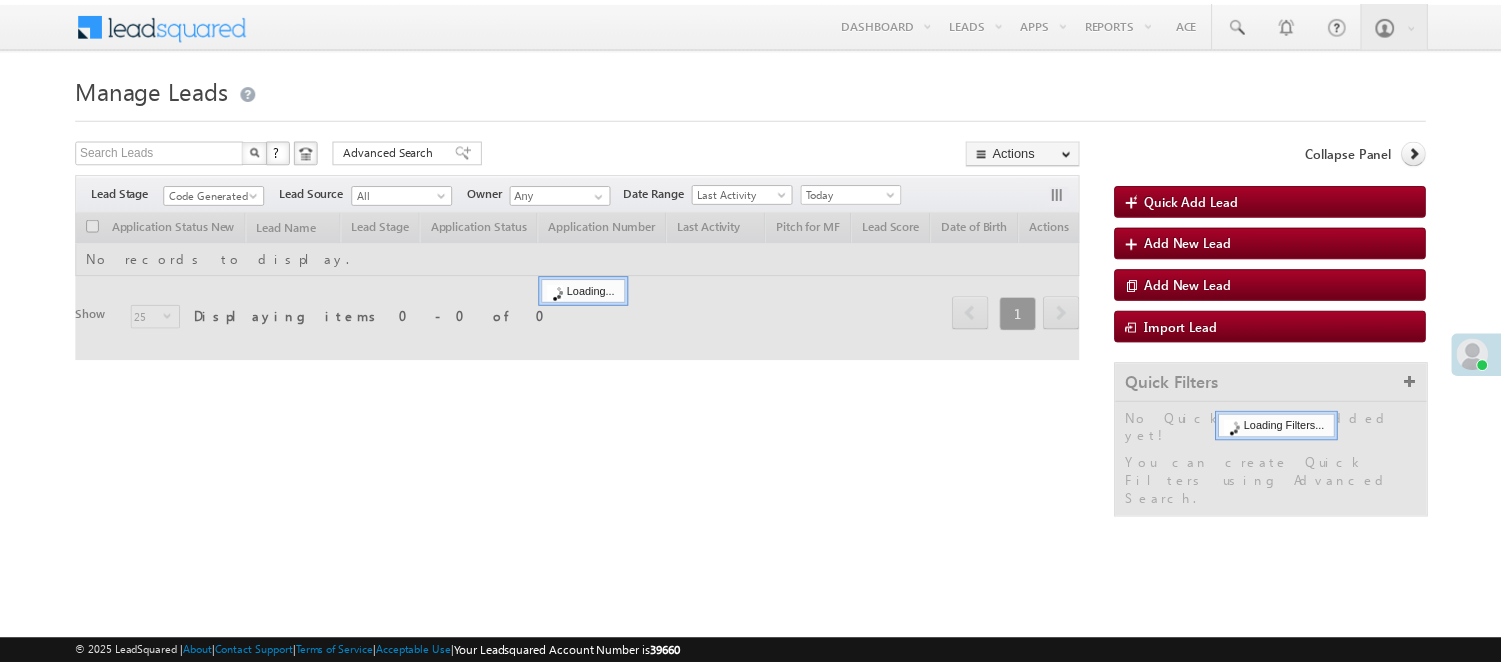 scroll, scrollTop: 0, scrollLeft: 0, axis: both 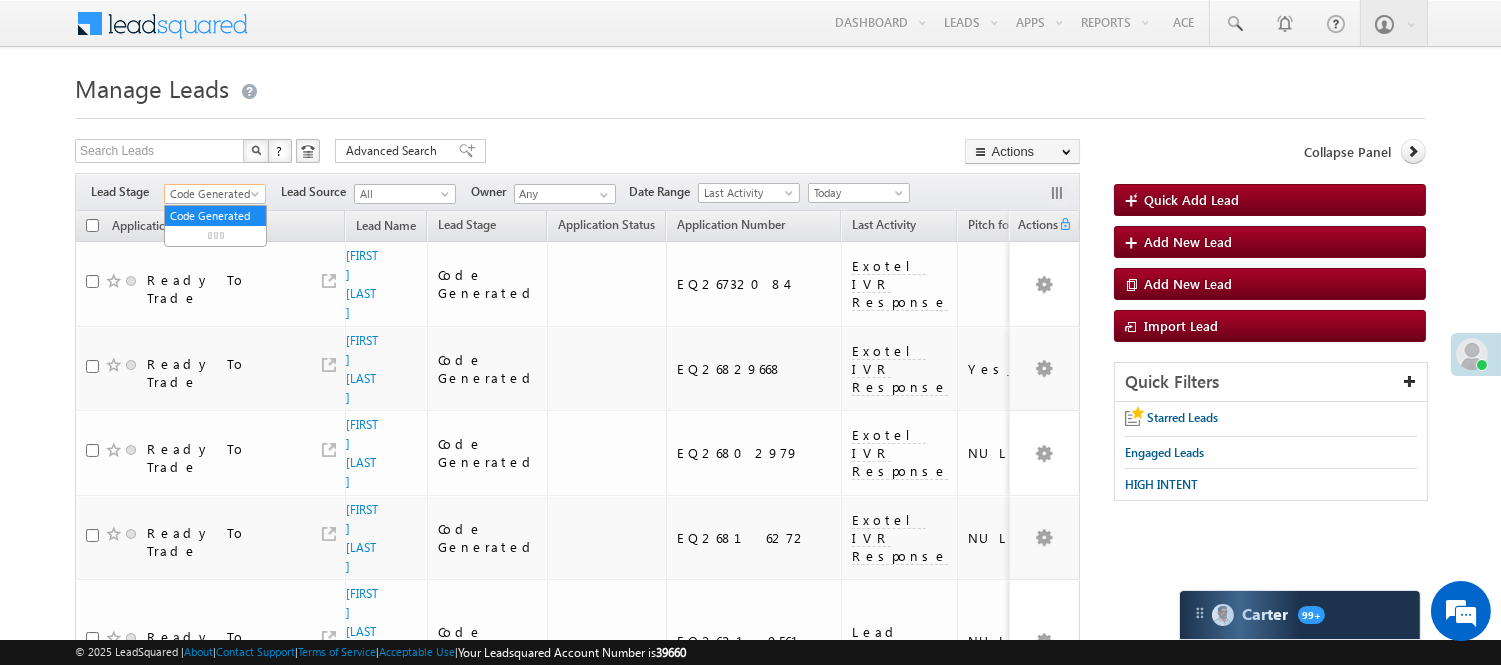 click on "Code Generated" at bounding box center (212, 194) 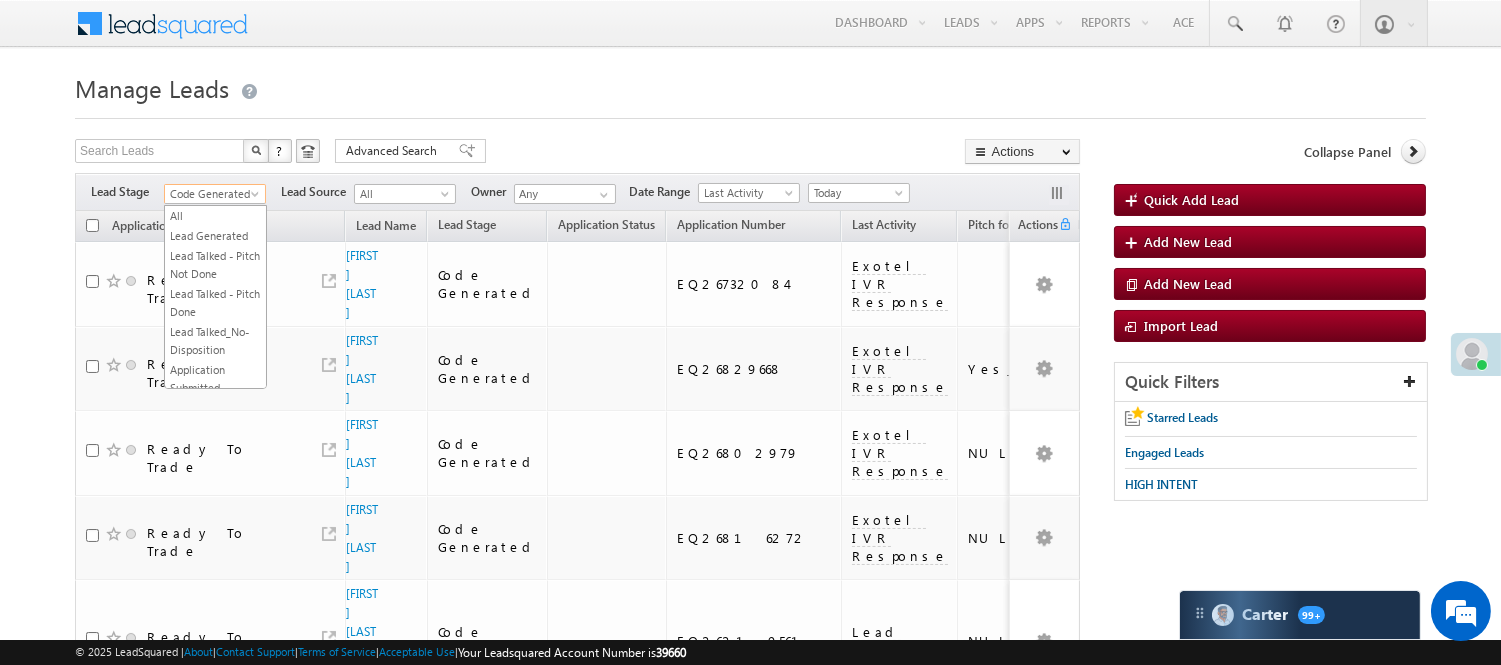 scroll, scrollTop: 496, scrollLeft: 0, axis: vertical 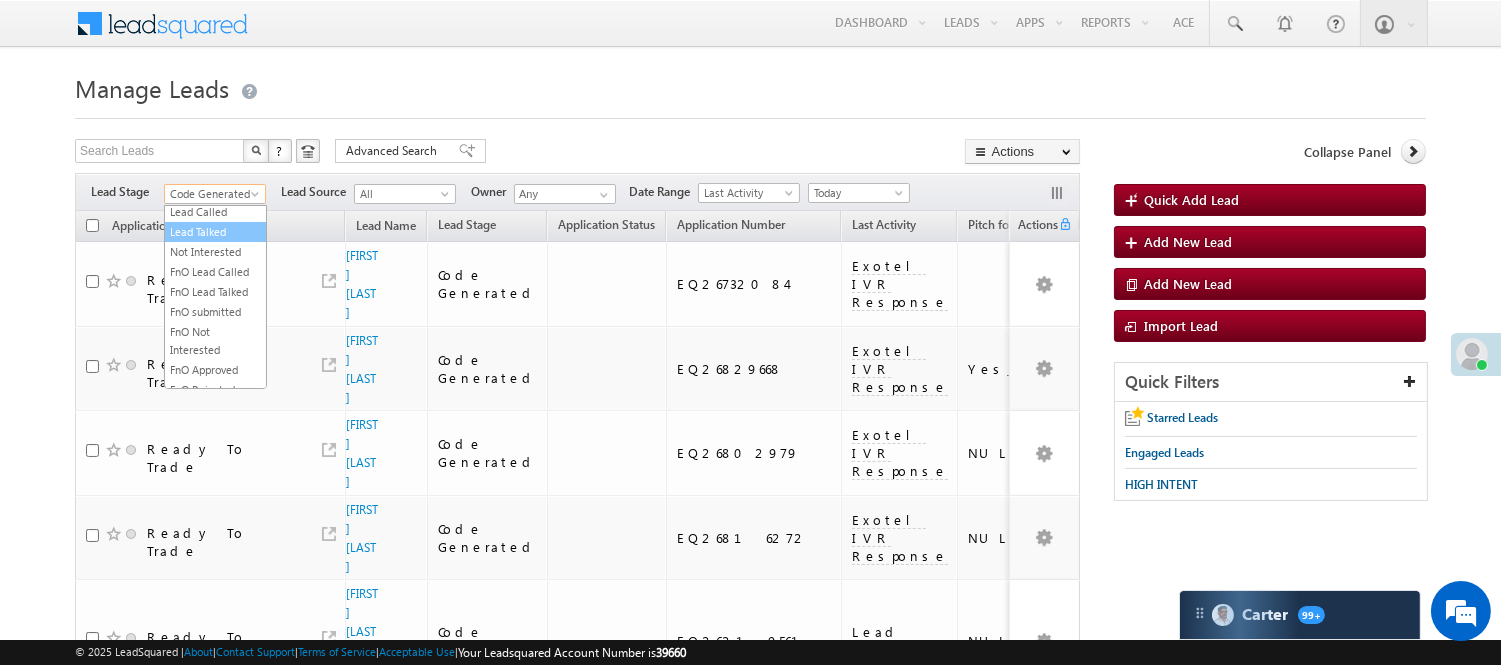 click on "Lead Talked" at bounding box center (215, 232) 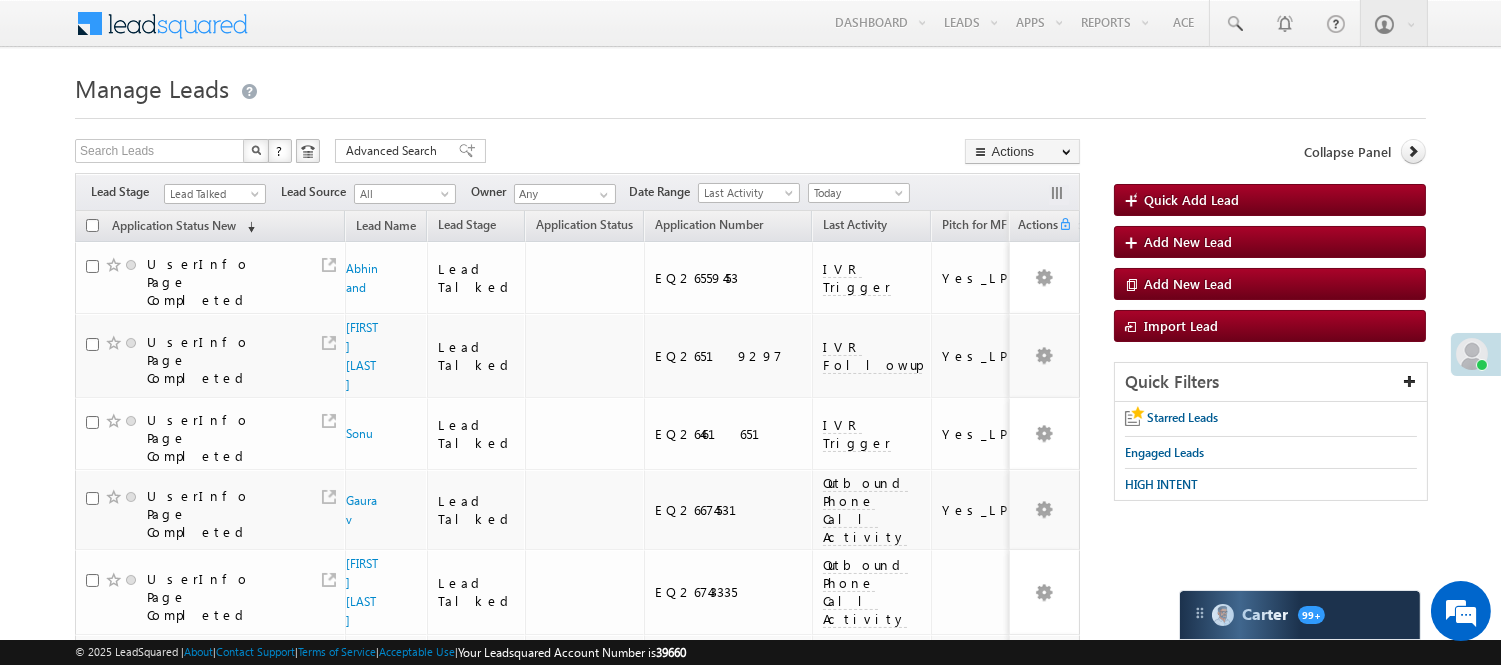 scroll, scrollTop: 0, scrollLeft: 0, axis: both 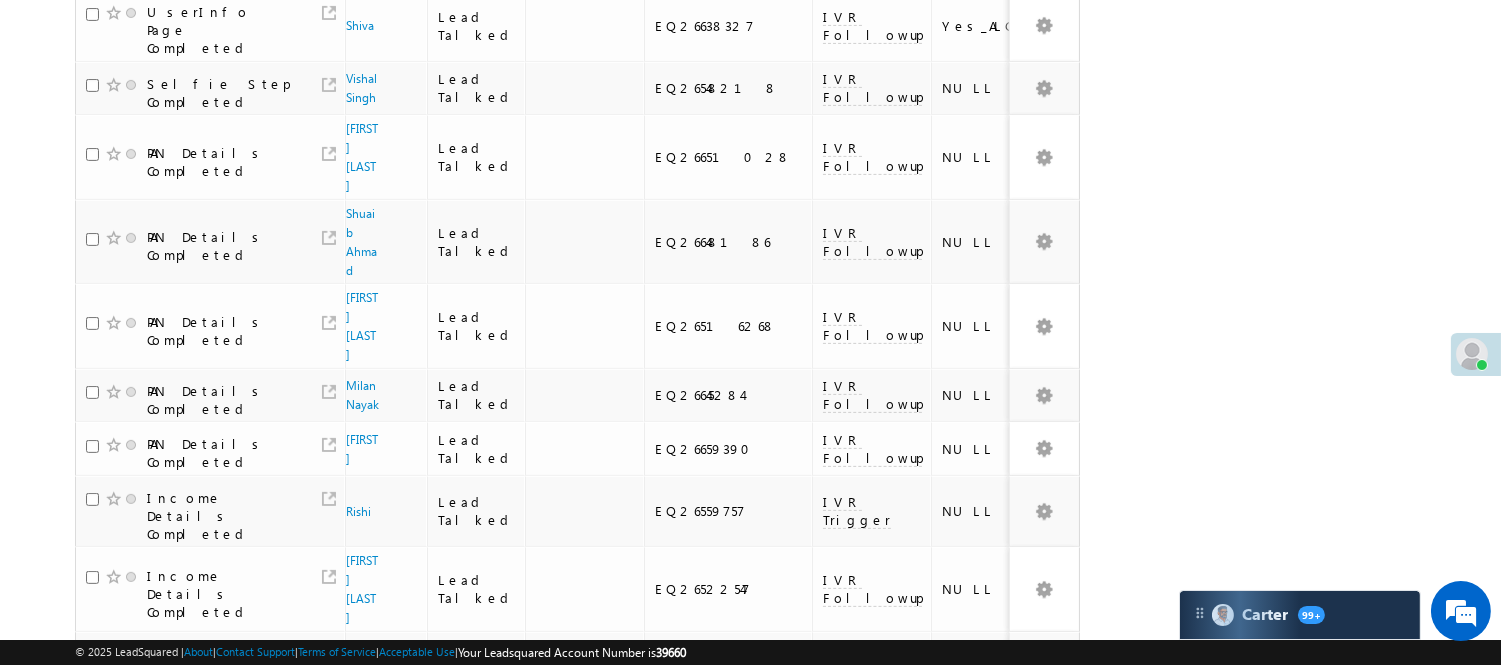 click on "2" at bounding box center [1018, 989] 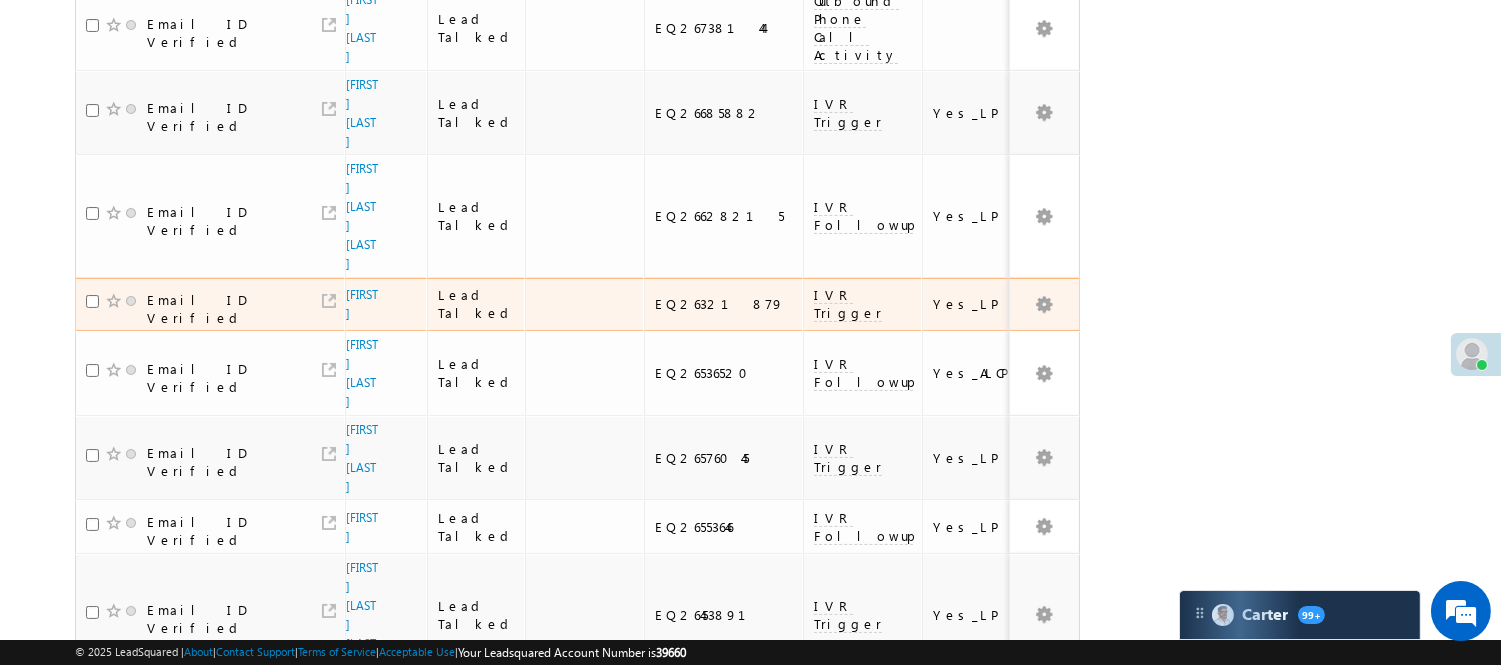 scroll, scrollTop: 0, scrollLeft: 0, axis: both 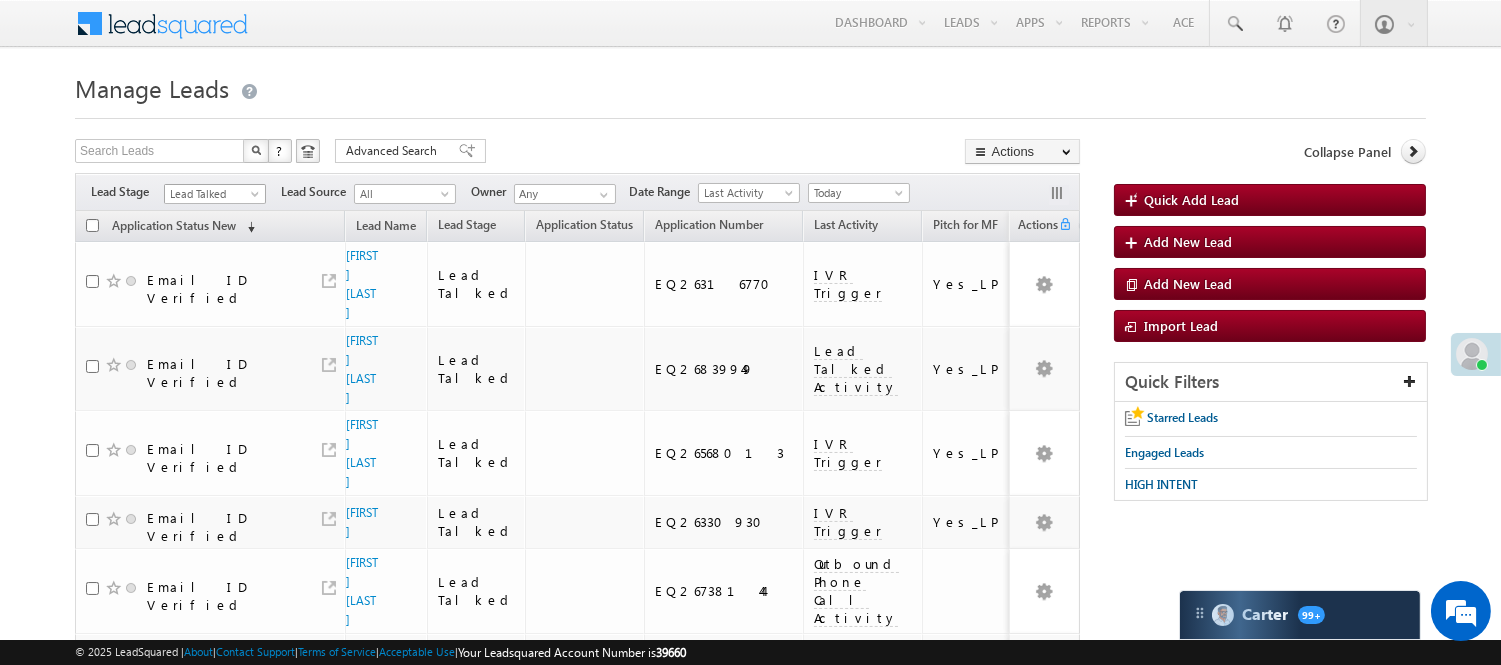 click on "Lead Talked" at bounding box center (212, 194) 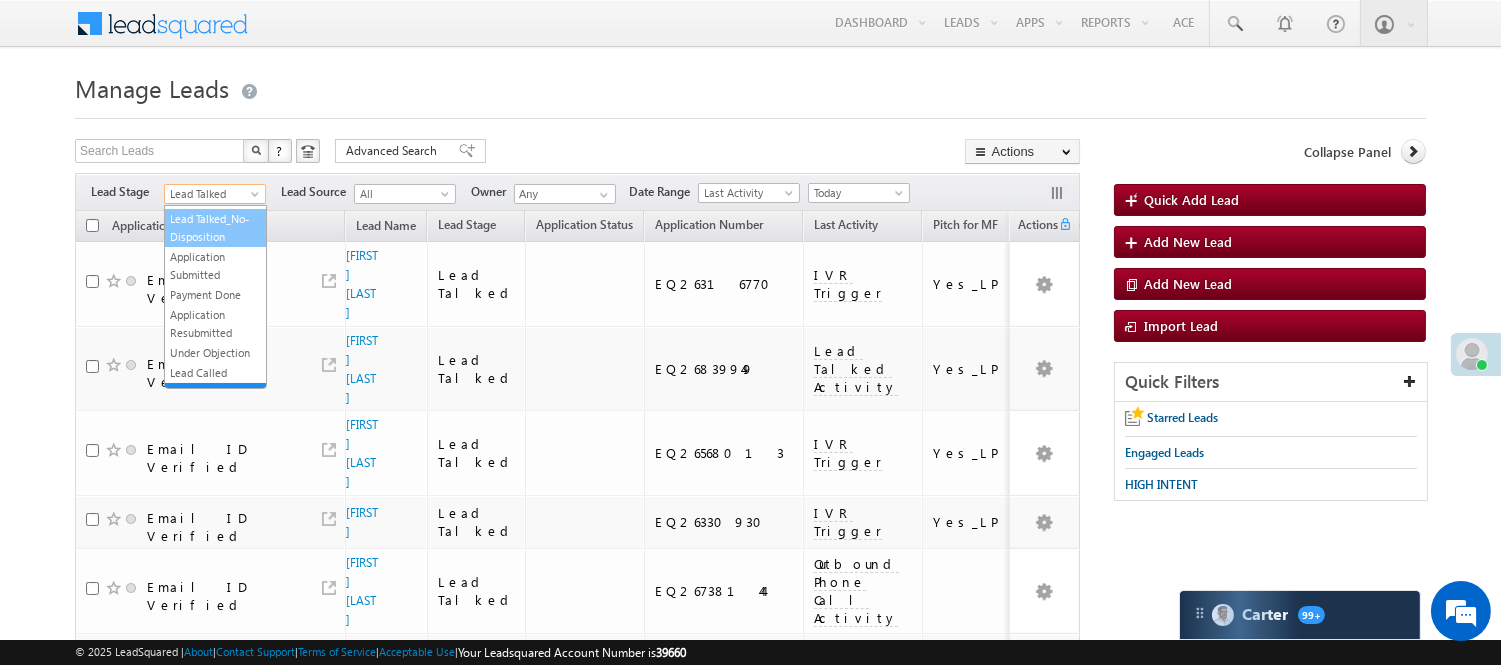 scroll, scrollTop: 0, scrollLeft: 0, axis: both 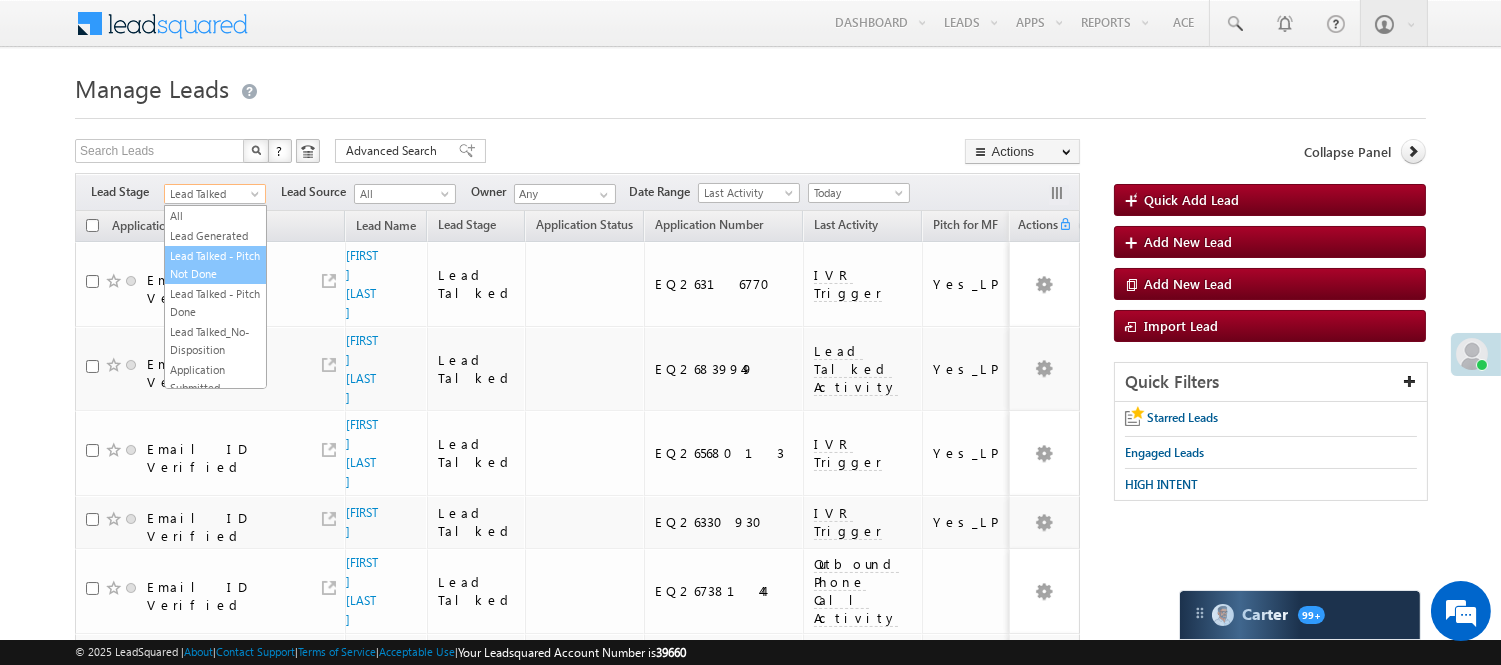 click on "Lead Talked - Pitch Not Done" at bounding box center (215, 265) 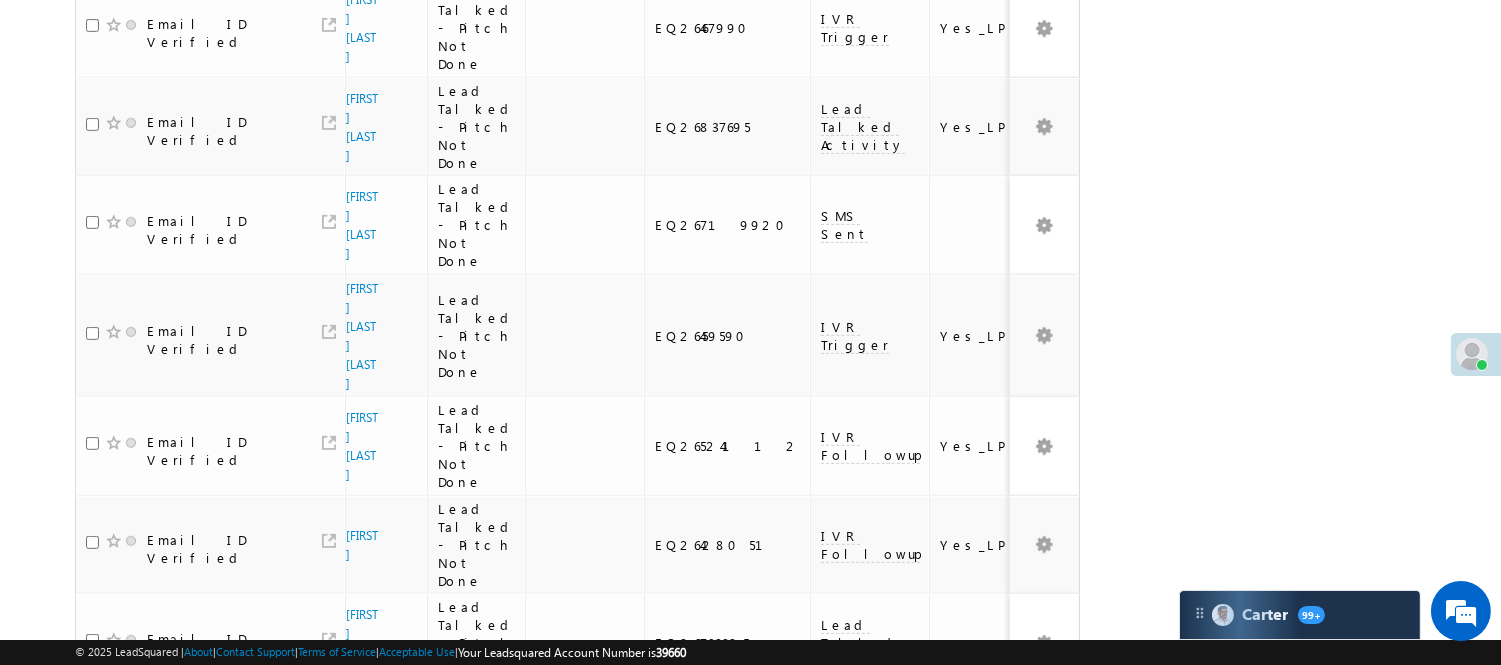 scroll, scrollTop: 1861, scrollLeft: 0, axis: vertical 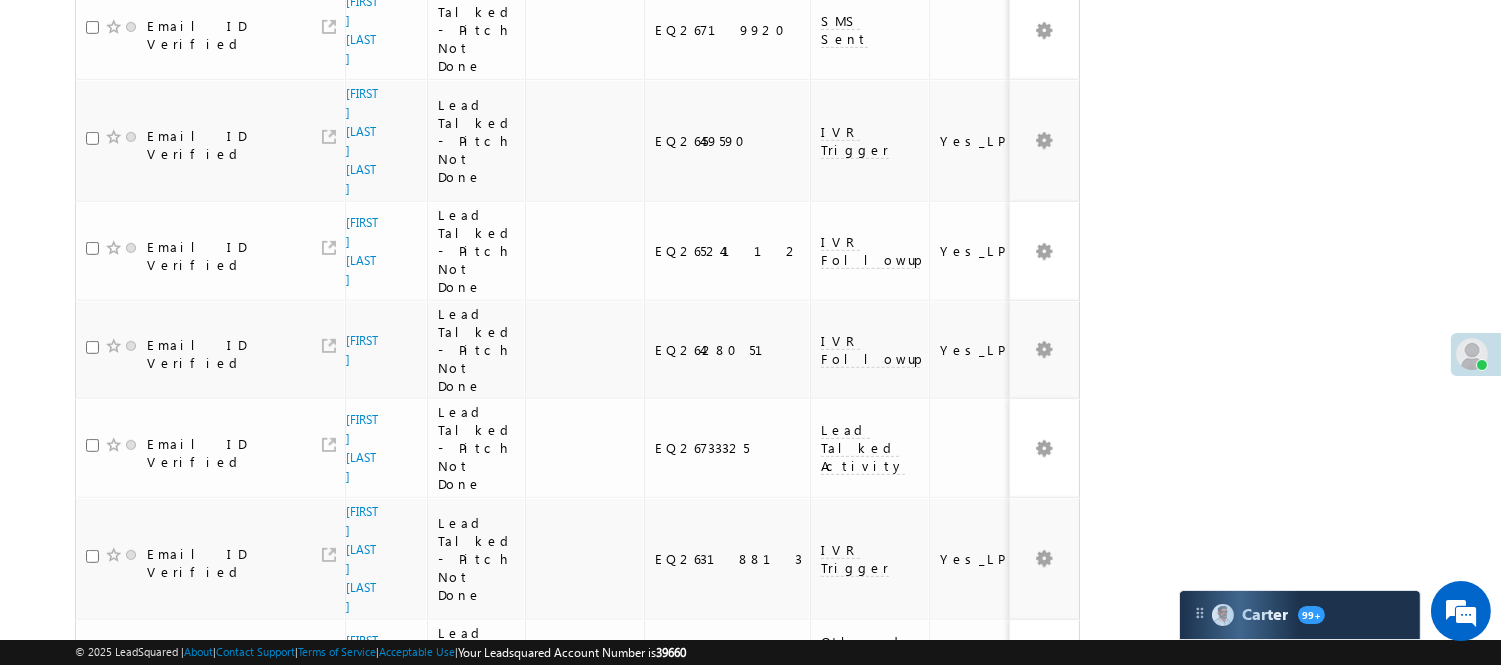click on "2" at bounding box center [1018, 954] 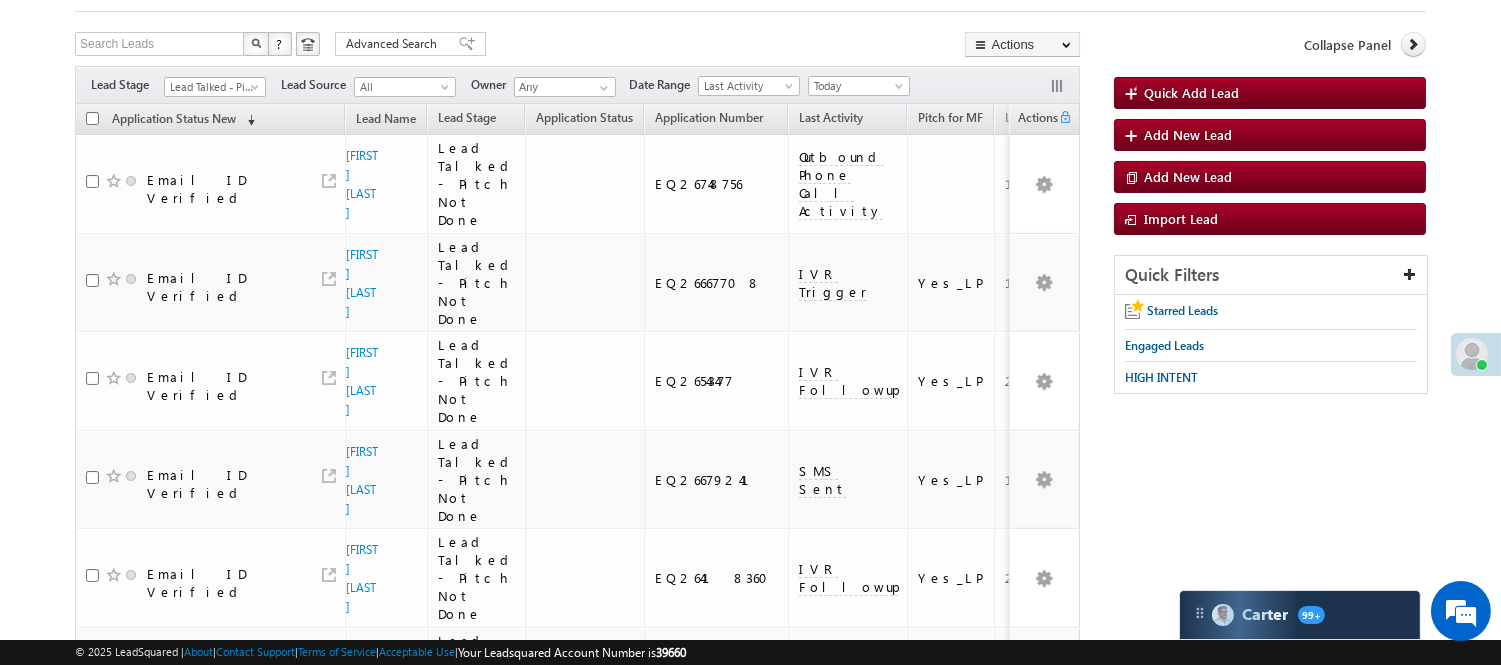 scroll, scrollTop: 111, scrollLeft: 0, axis: vertical 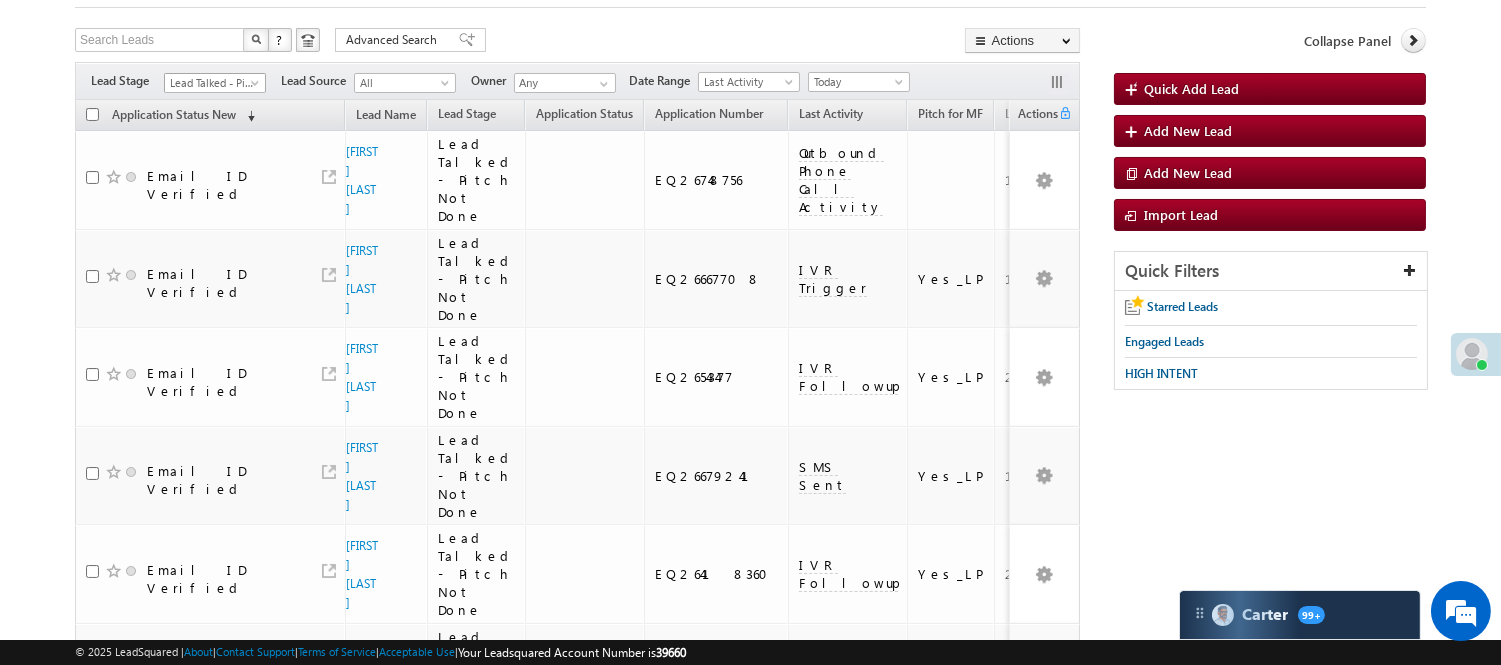click on "Lead Talked - Pitch Not Done" at bounding box center (212, 83) 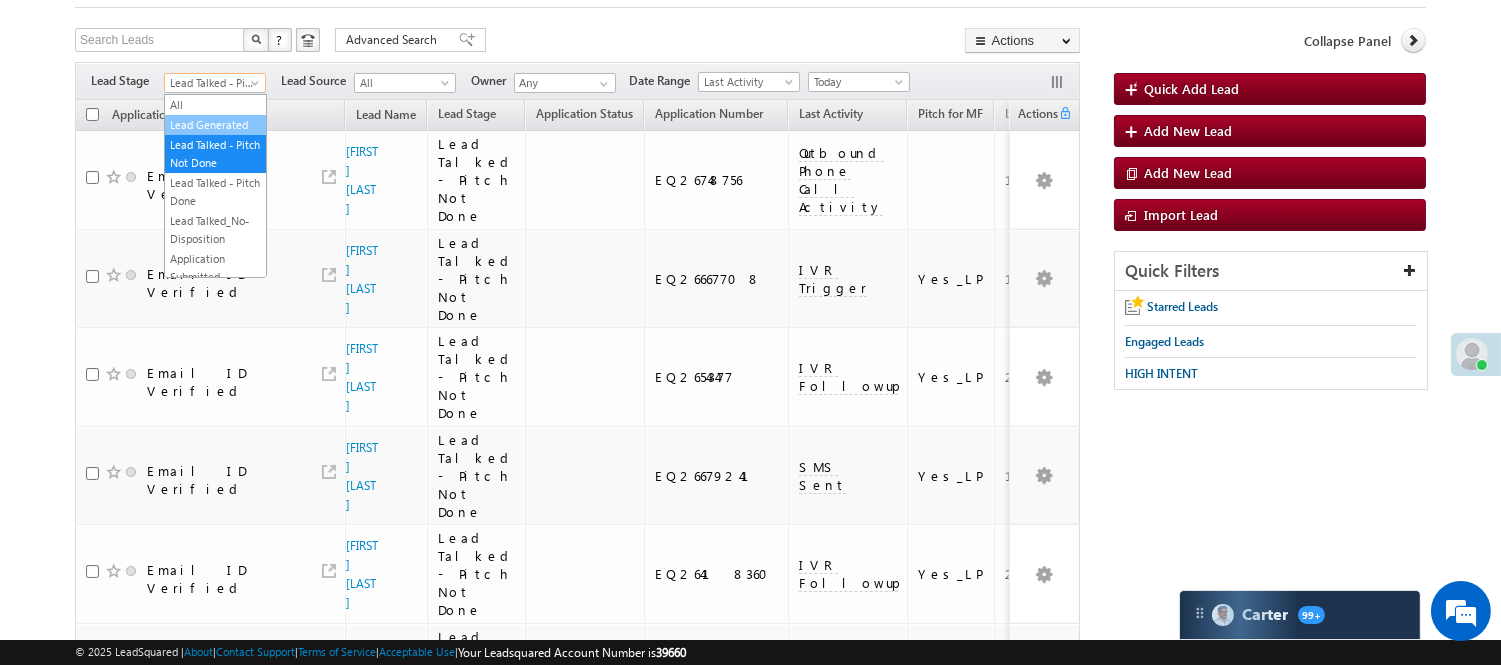 drag, startPoint x: 233, startPoint y: 105, endPoint x: 237, endPoint y: 128, distance: 23.345236 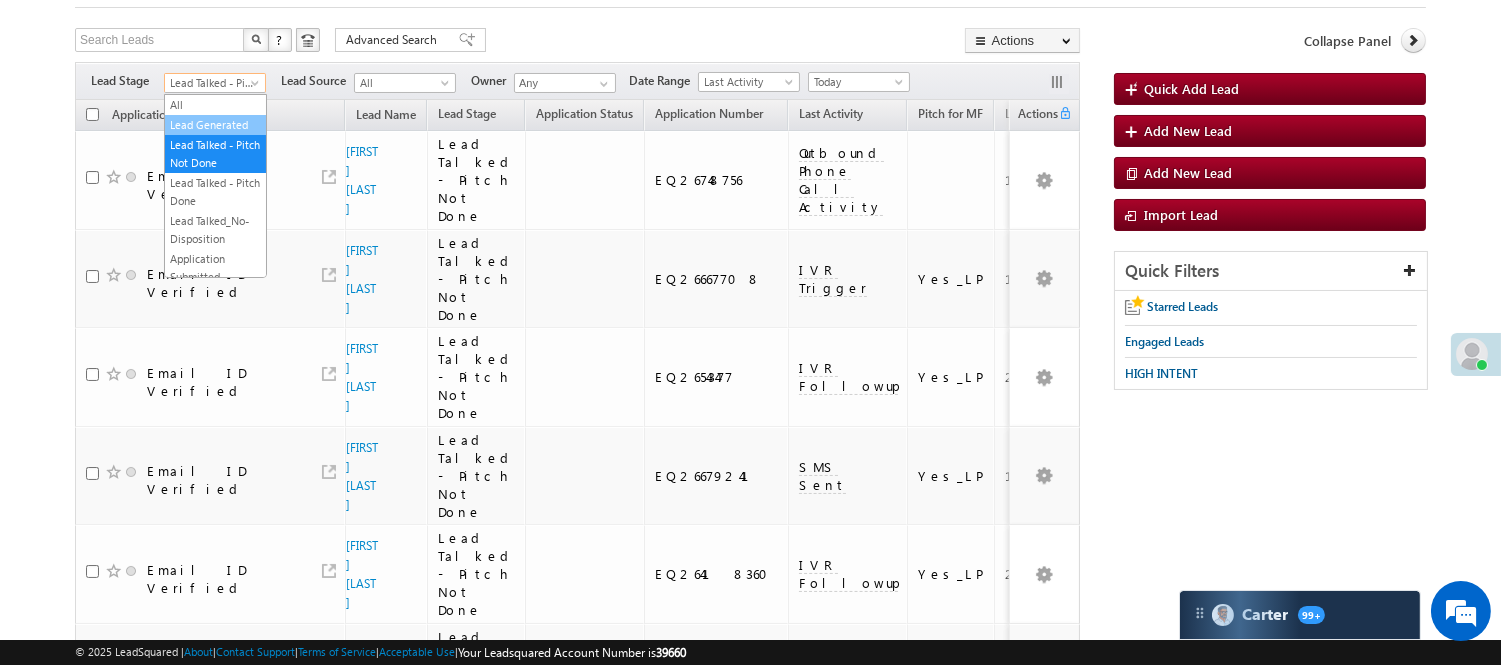 click on "All Lead Generated Lead Talked - Pitch Not Done Lead Talked - Pitch Done Lead Talked_No-Disposition Application Submitted Payment Done Application Resubmitted Under Objection Lead Called Lead Talked Not Interested FnO Lead Called FnO Lead Talked FnO submitted FnO Not Interested FnO Approved FnO Rejected FnO Lead Generated Code Generated CG NI" at bounding box center (215, 186) 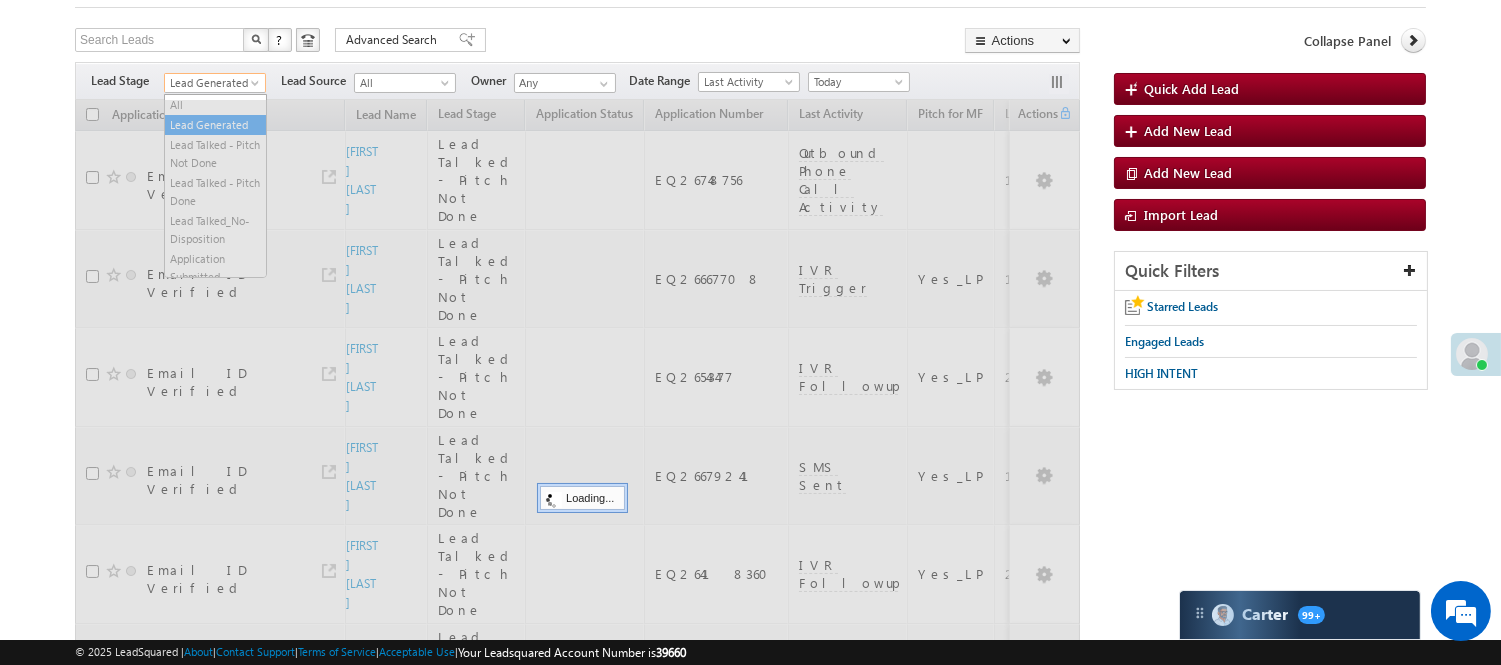 click on "Lead Generated" at bounding box center (212, 83) 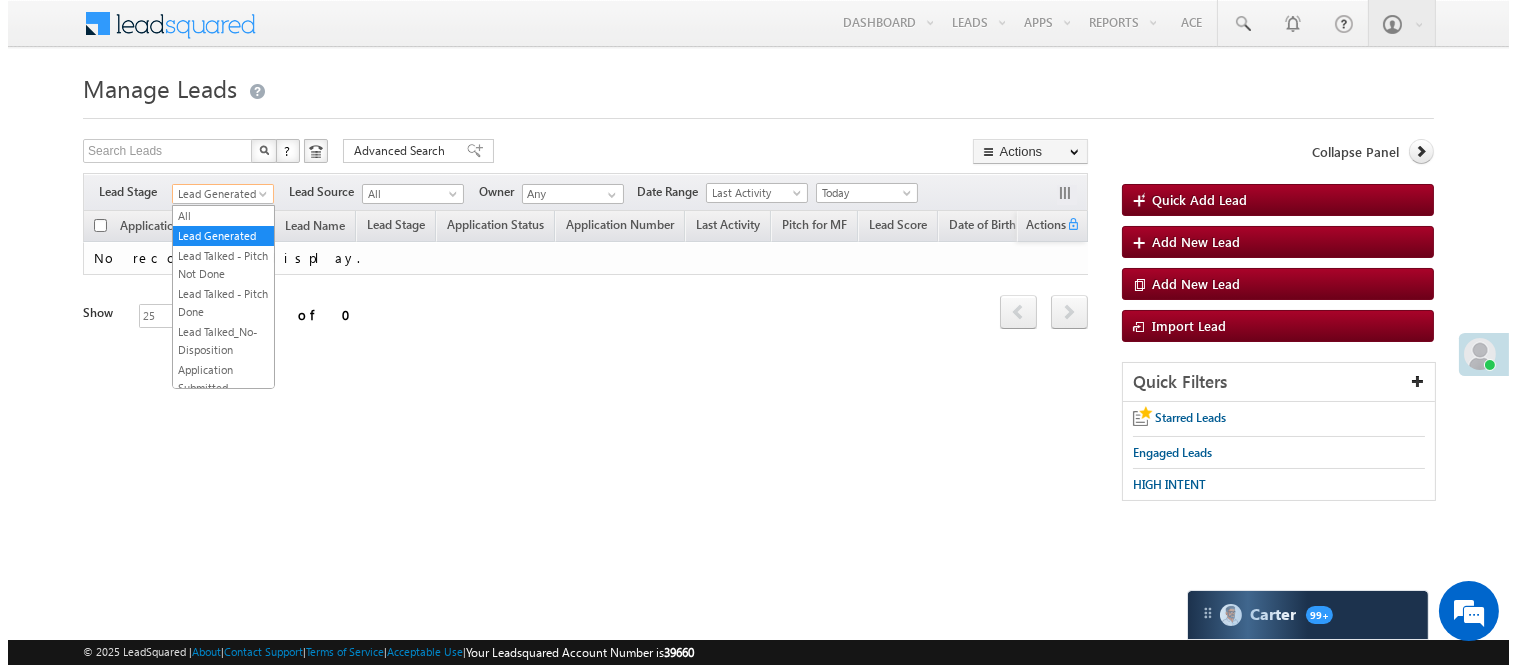 scroll, scrollTop: 0, scrollLeft: 0, axis: both 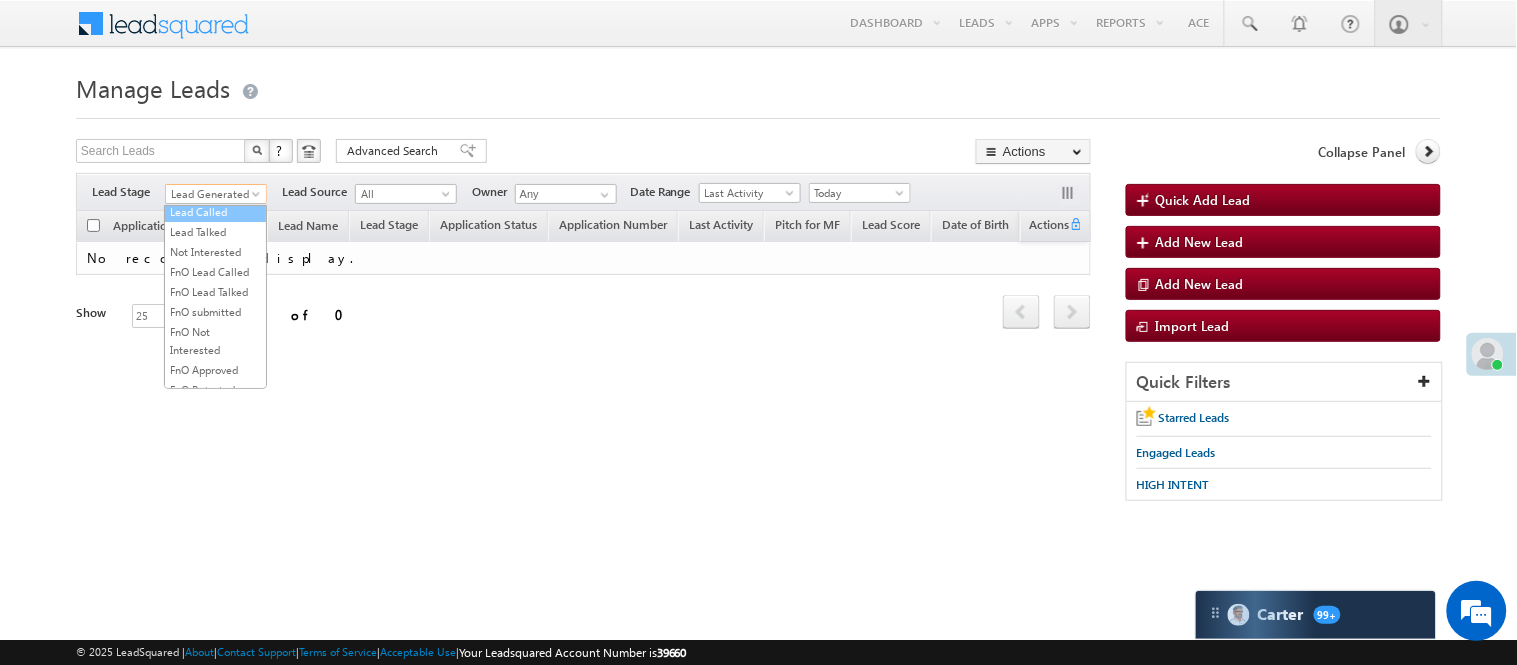 click on "Lead Called" at bounding box center [215, 212] 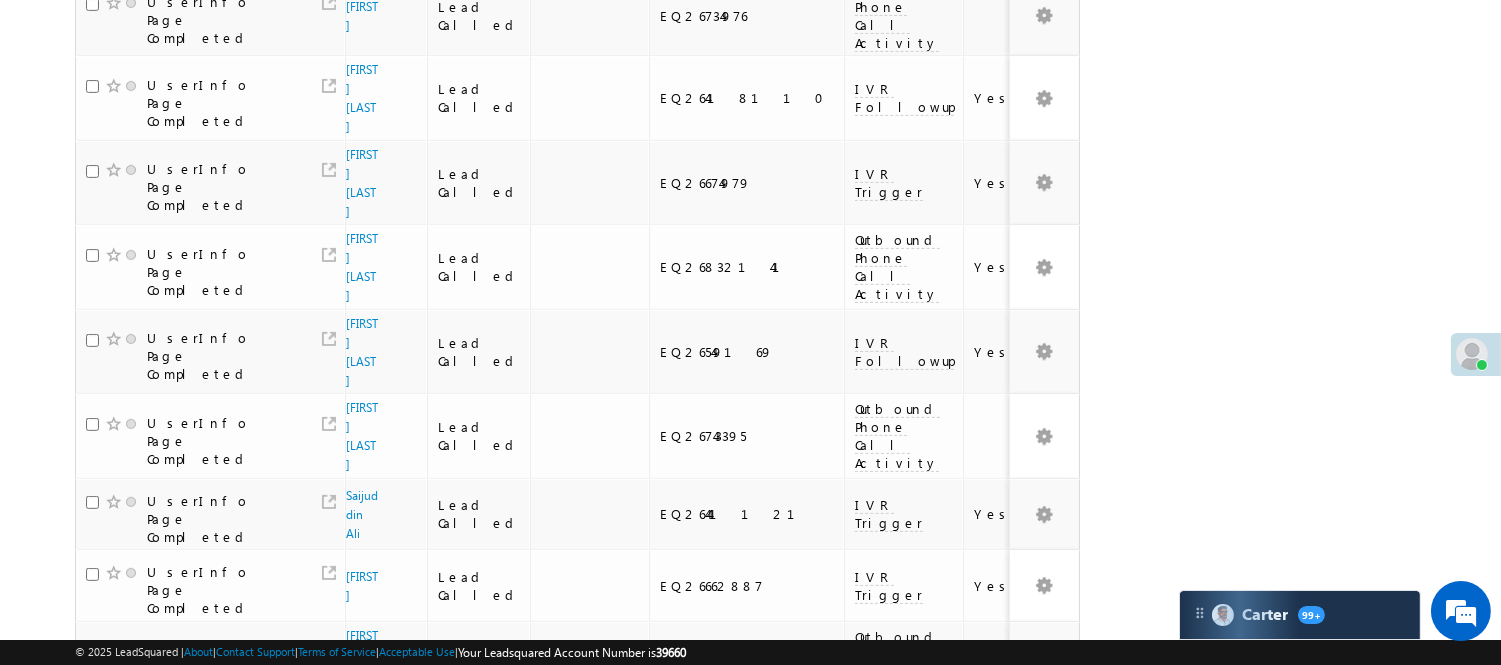 scroll, scrollTop: 1380, scrollLeft: 0, axis: vertical 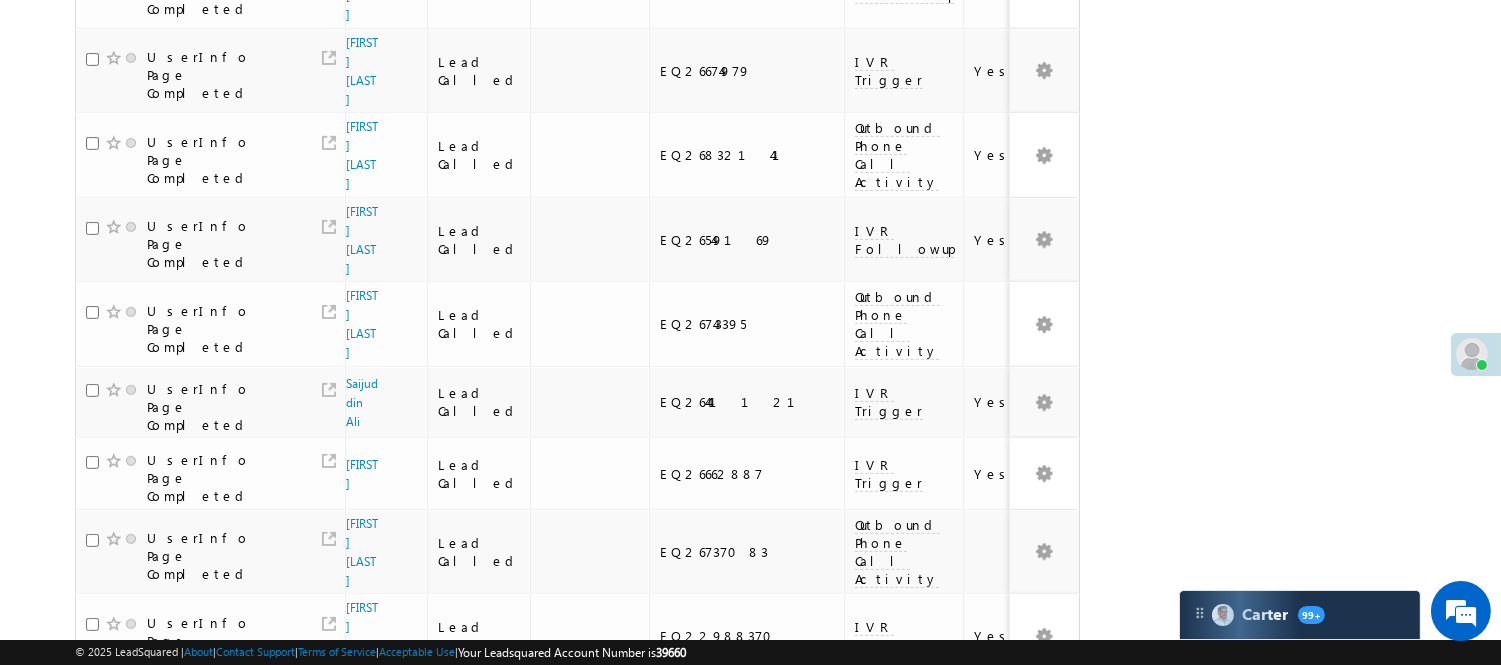 click on "2" at bounding box center [978, 1093] 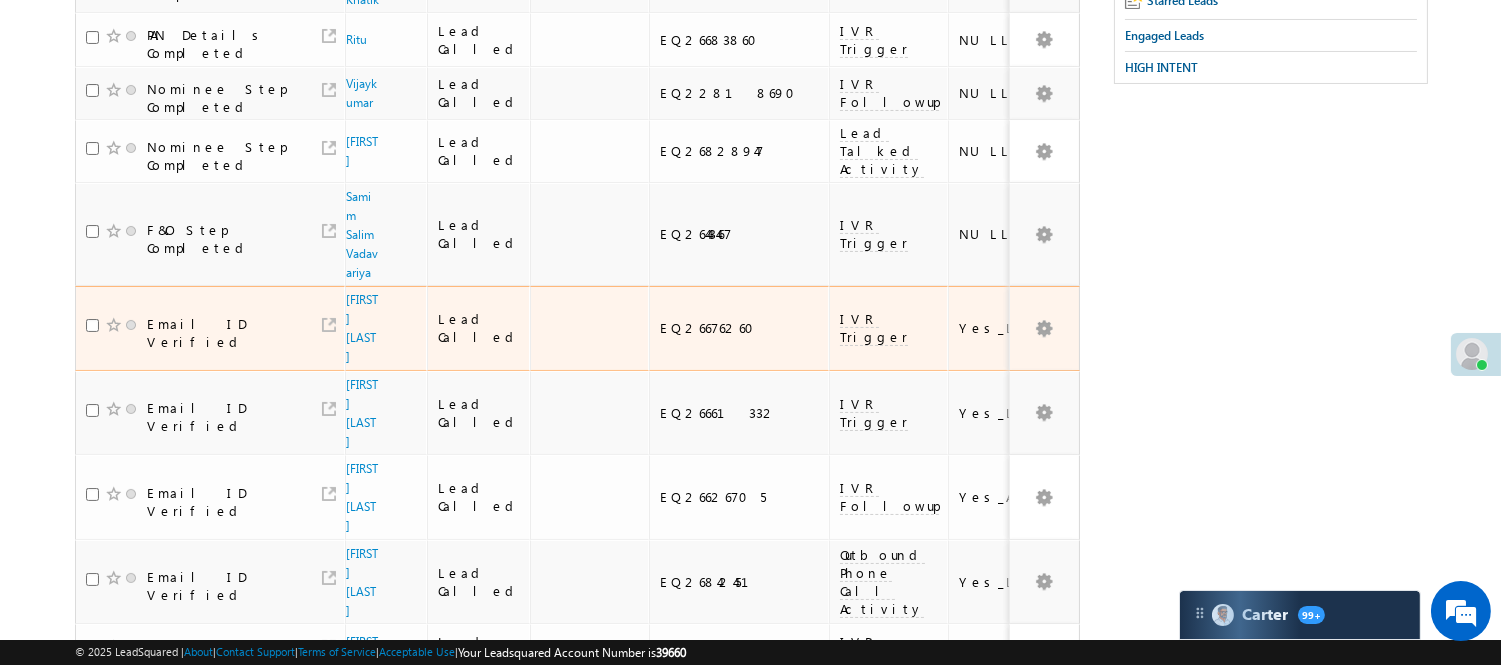 scroll, scrollTop: 180, scrollLeft: 0, axis: vertical 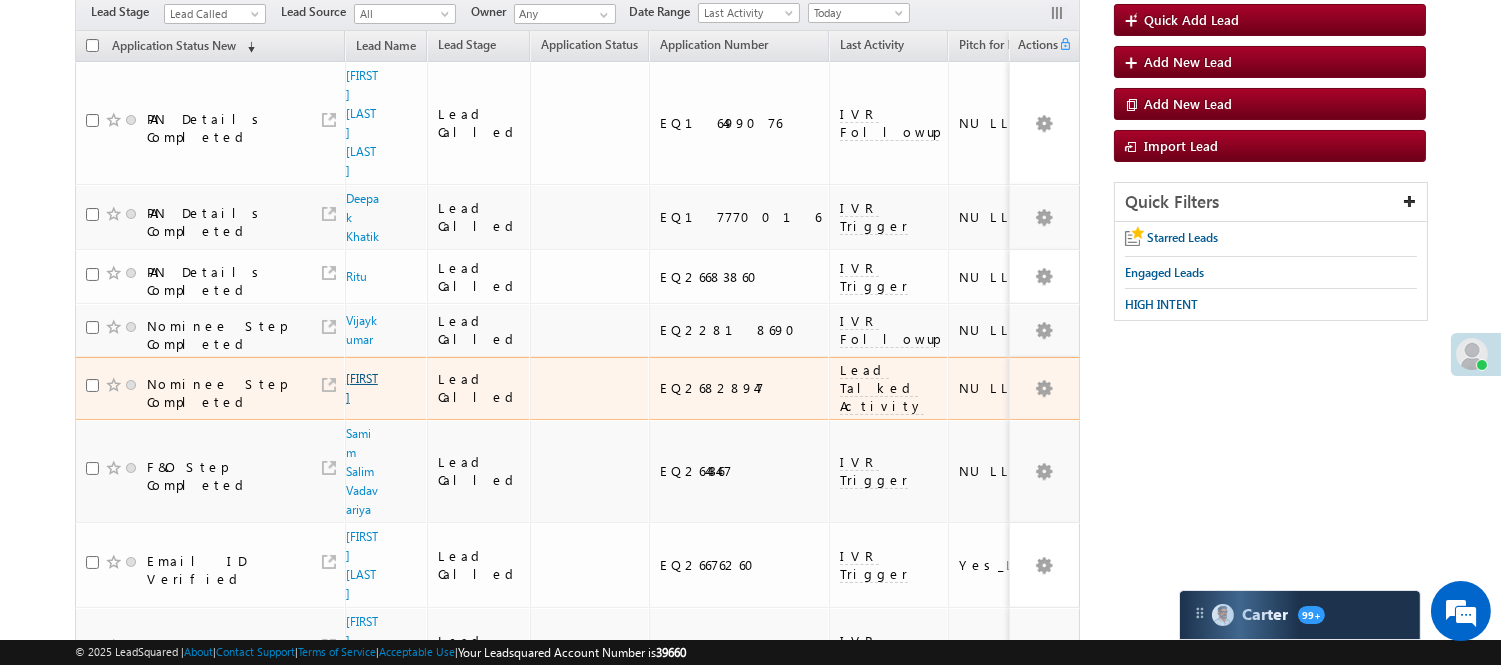 click on "Keshu" at bounding box center [362, 388] 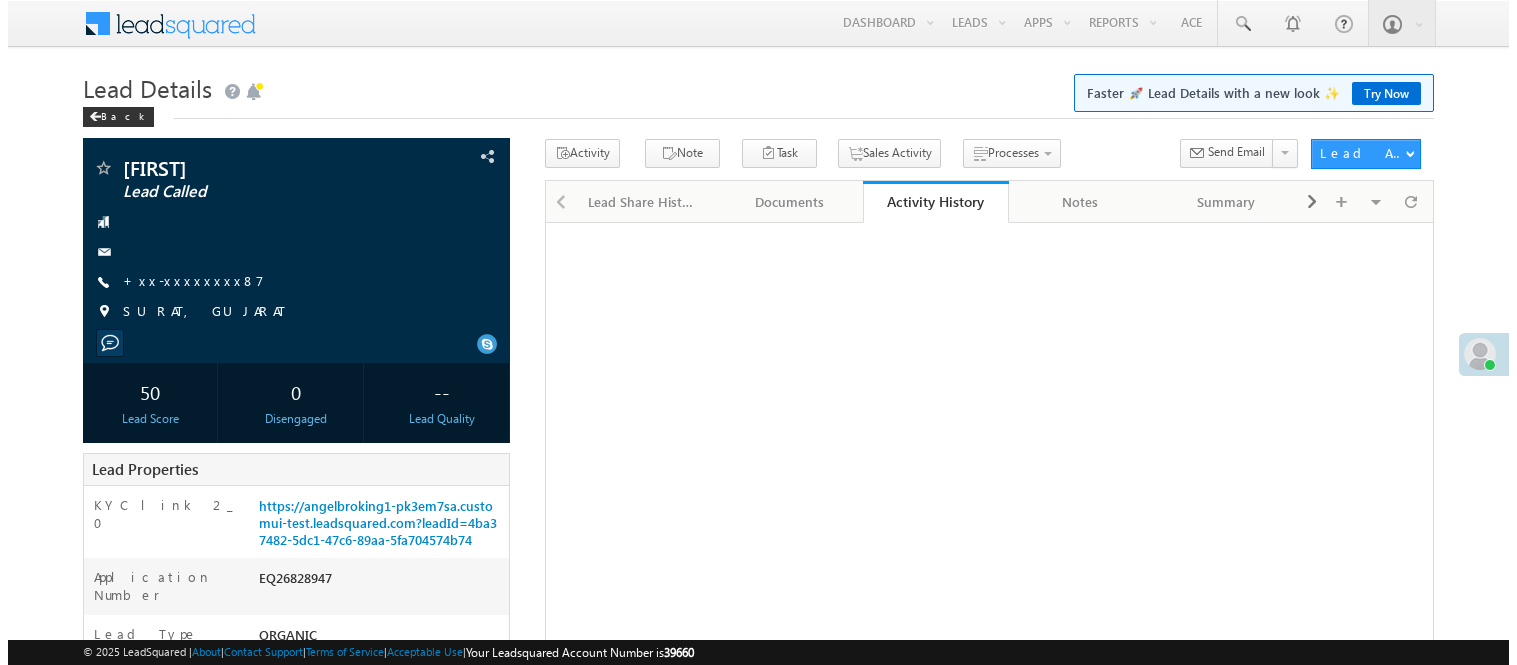 scroll, scrollTop: 0, scrollLeft: 0, axis: both 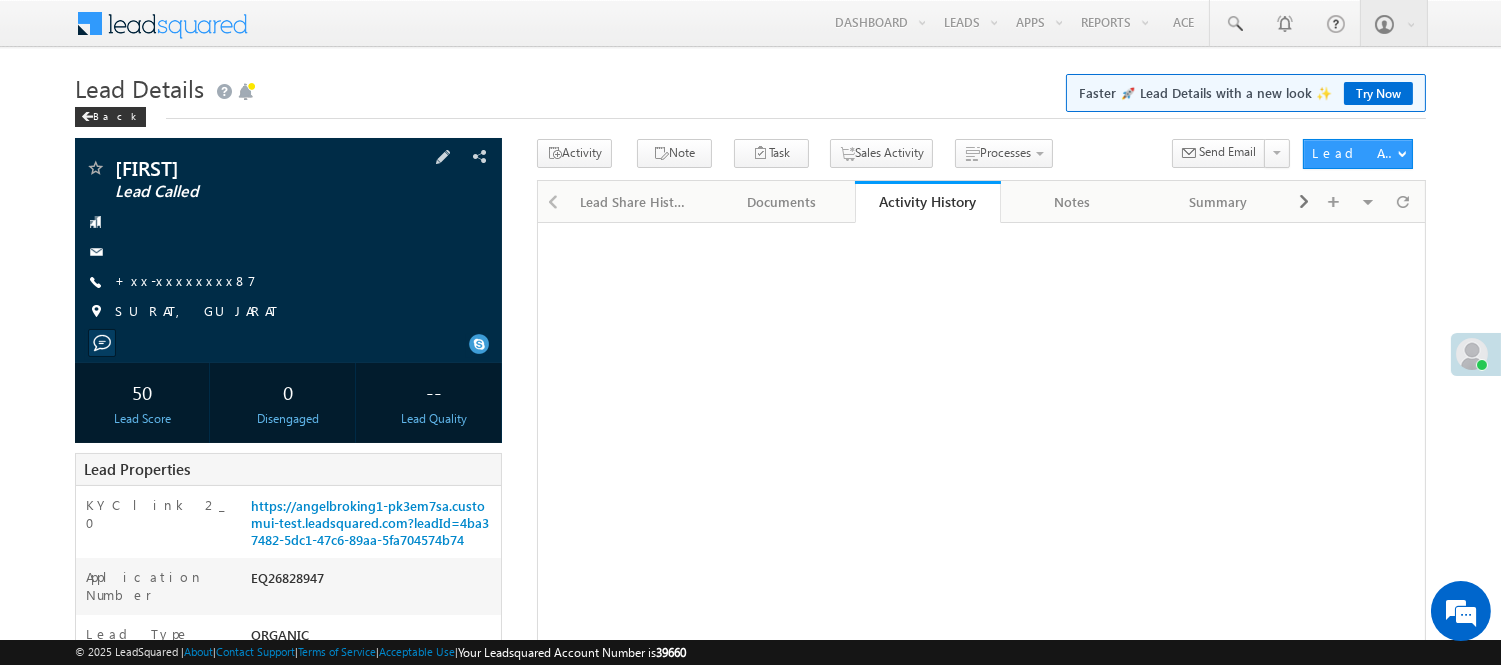 click on "[FIRST]
Lead Called
[PHONE]" at bounding box center [288, 245] 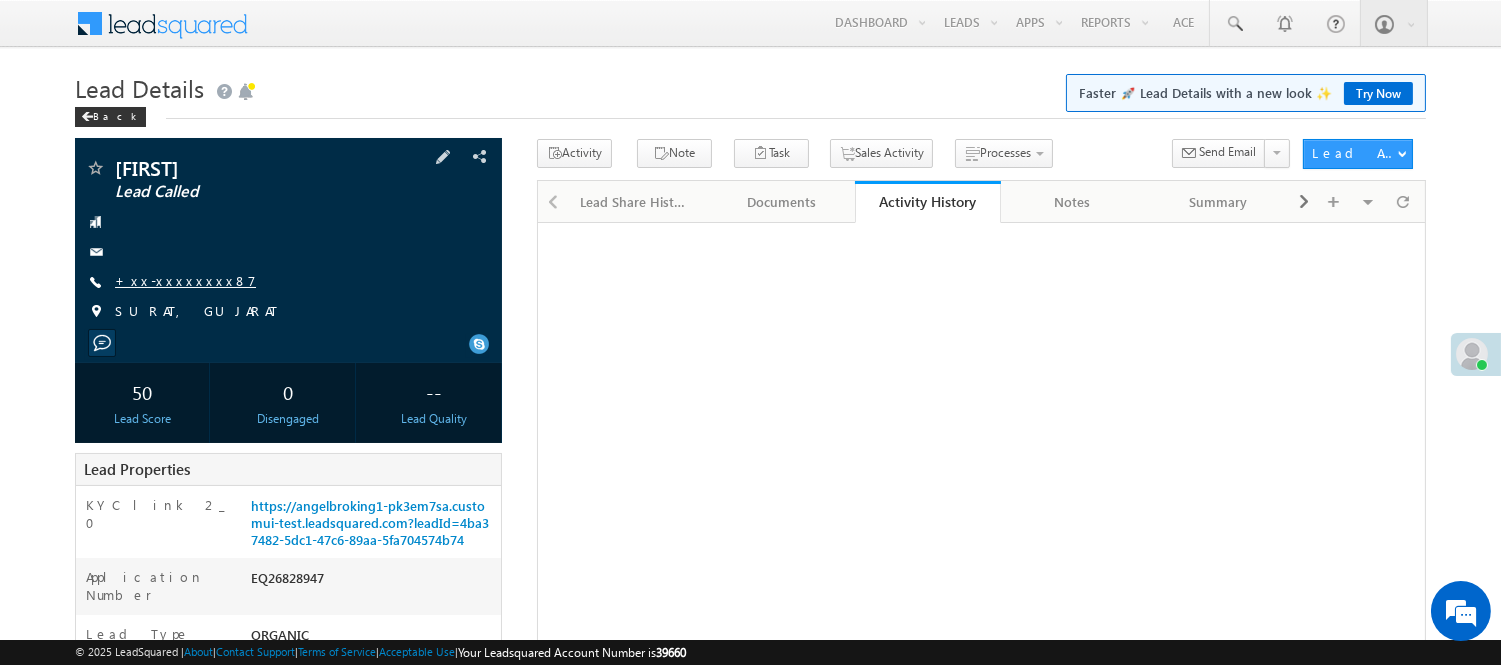 click on "+xx-xxxxxxxx87" at bounding box center (185, 280) 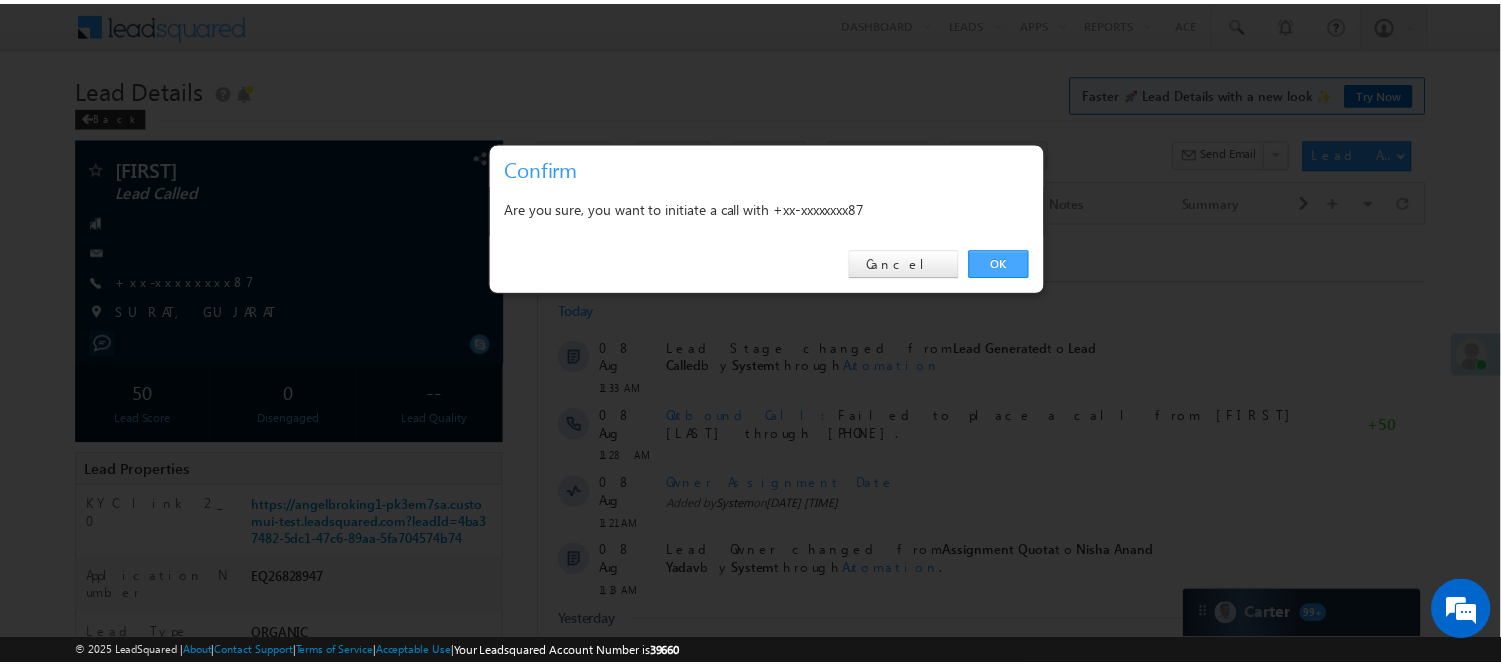scroll, scrollTop: 0, scrollLeft: 0, axis: both 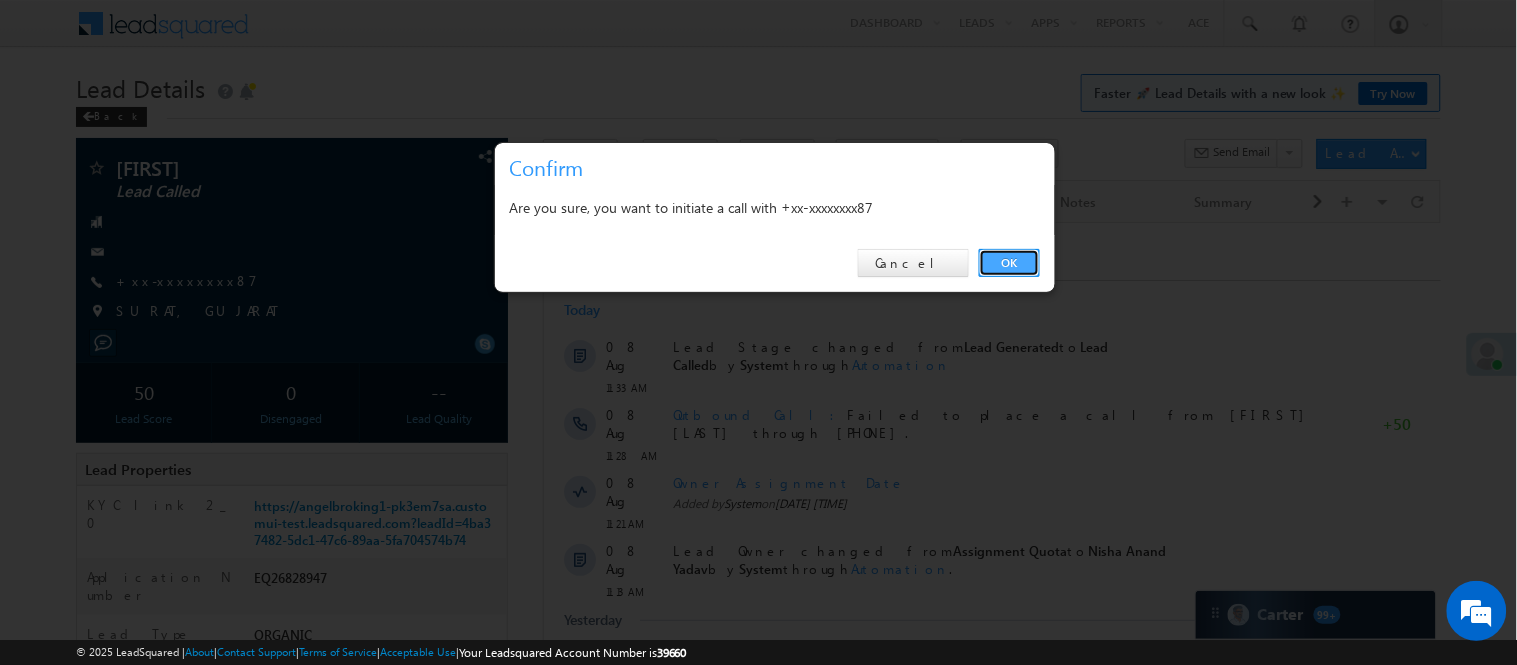 click on "OK" at bounding box center [1009, 263] 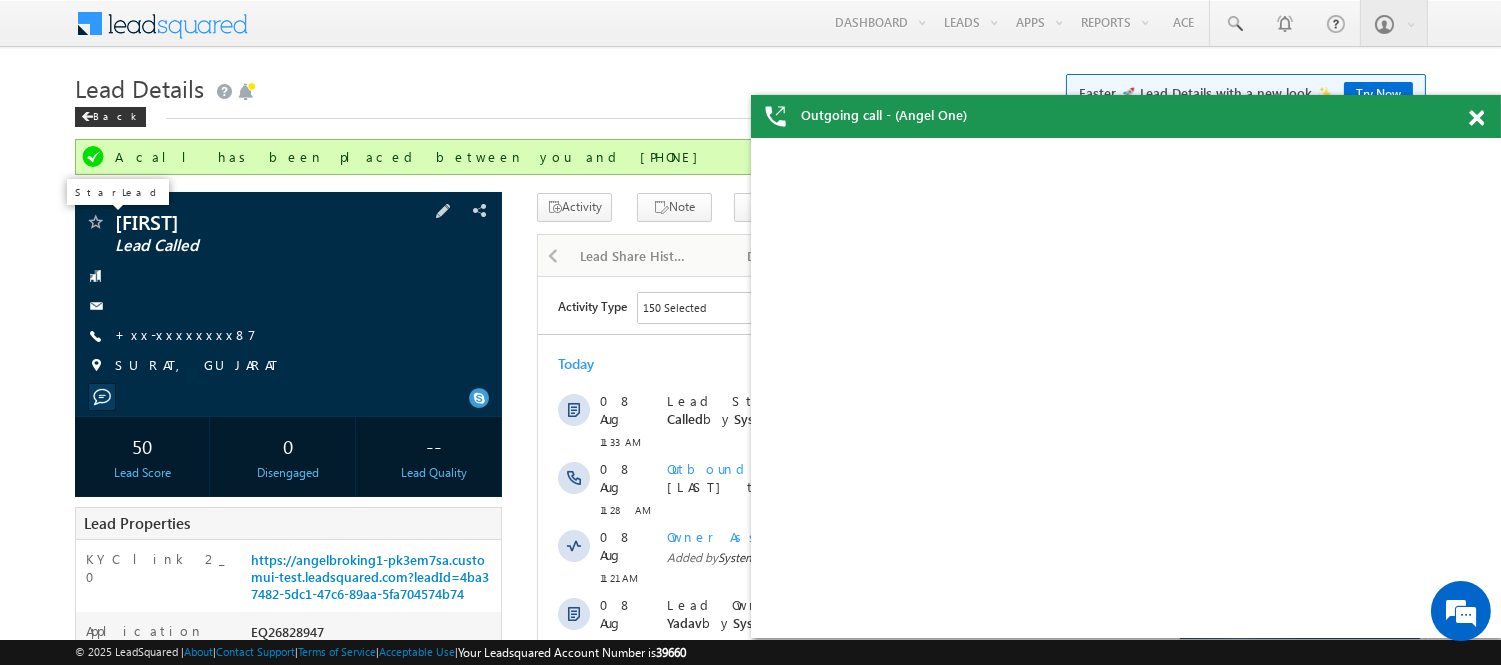 scroll, scrollTop: 0, scrollLeft: 0, axis: both 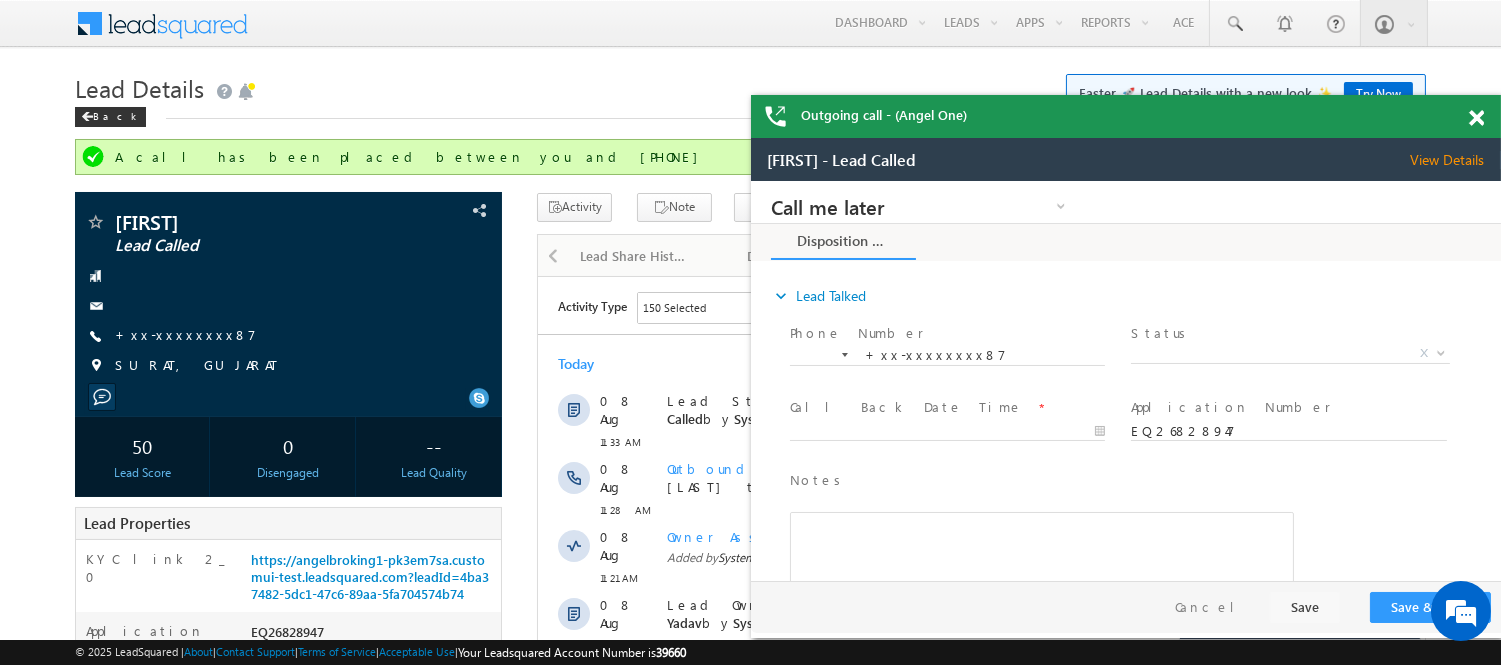 click at bounding box center (1476, 118) 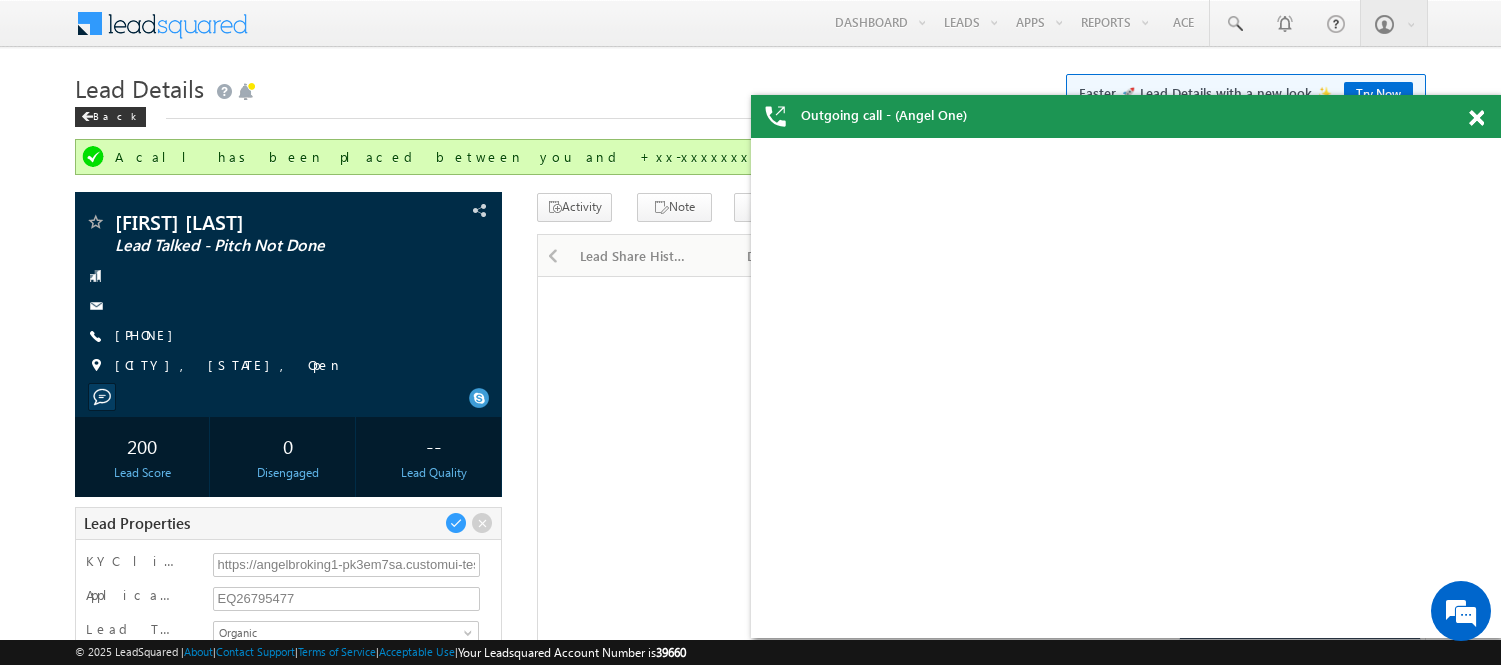 click at bounding box center (1476, 118) 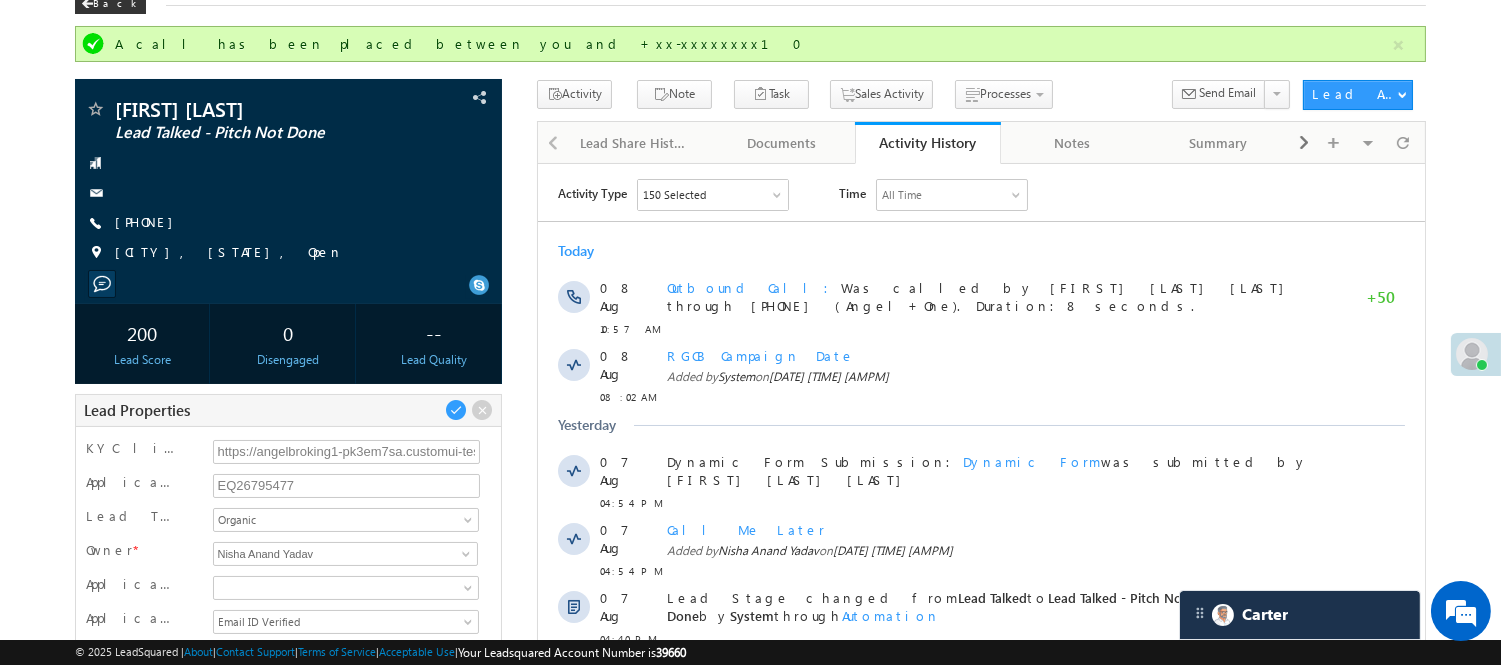 scroll, scrollTop: 0, scrollLeft: 0, axis: both 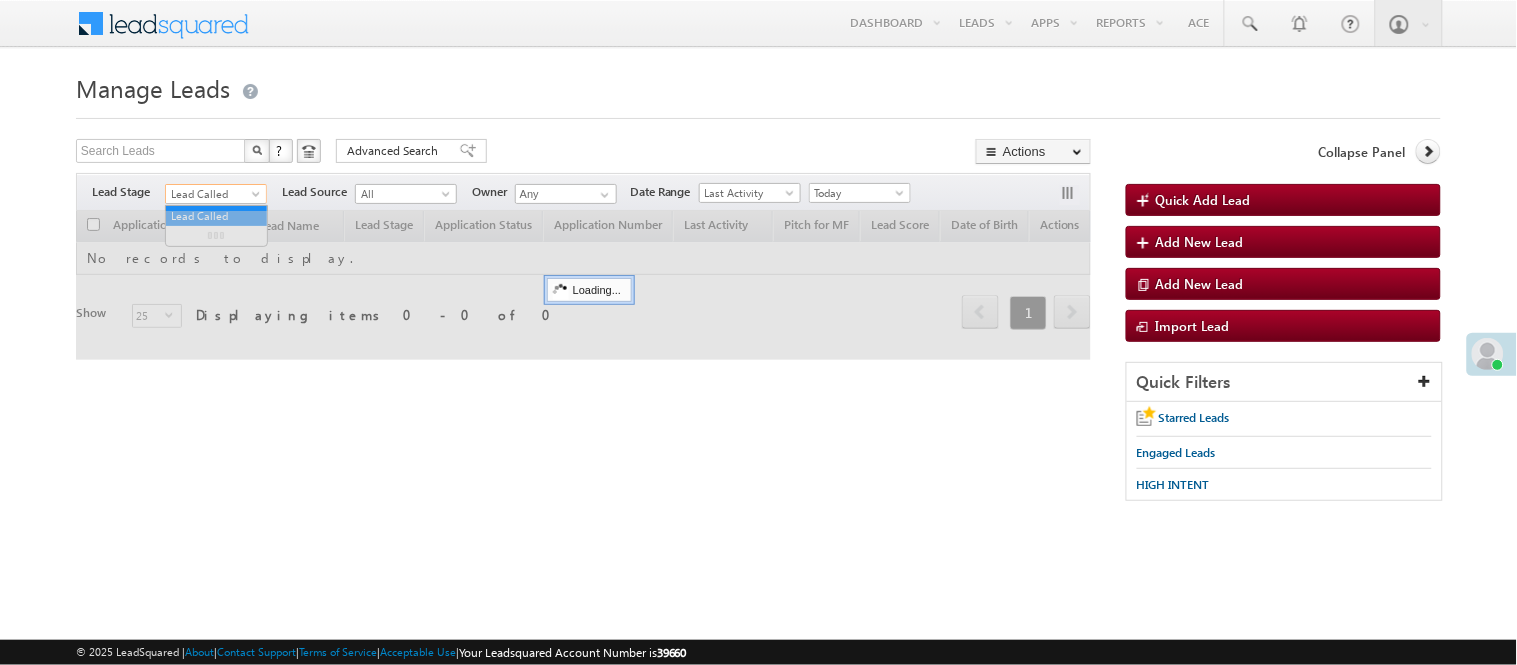 click on "Lead Called" at bounding box center [213, 194] 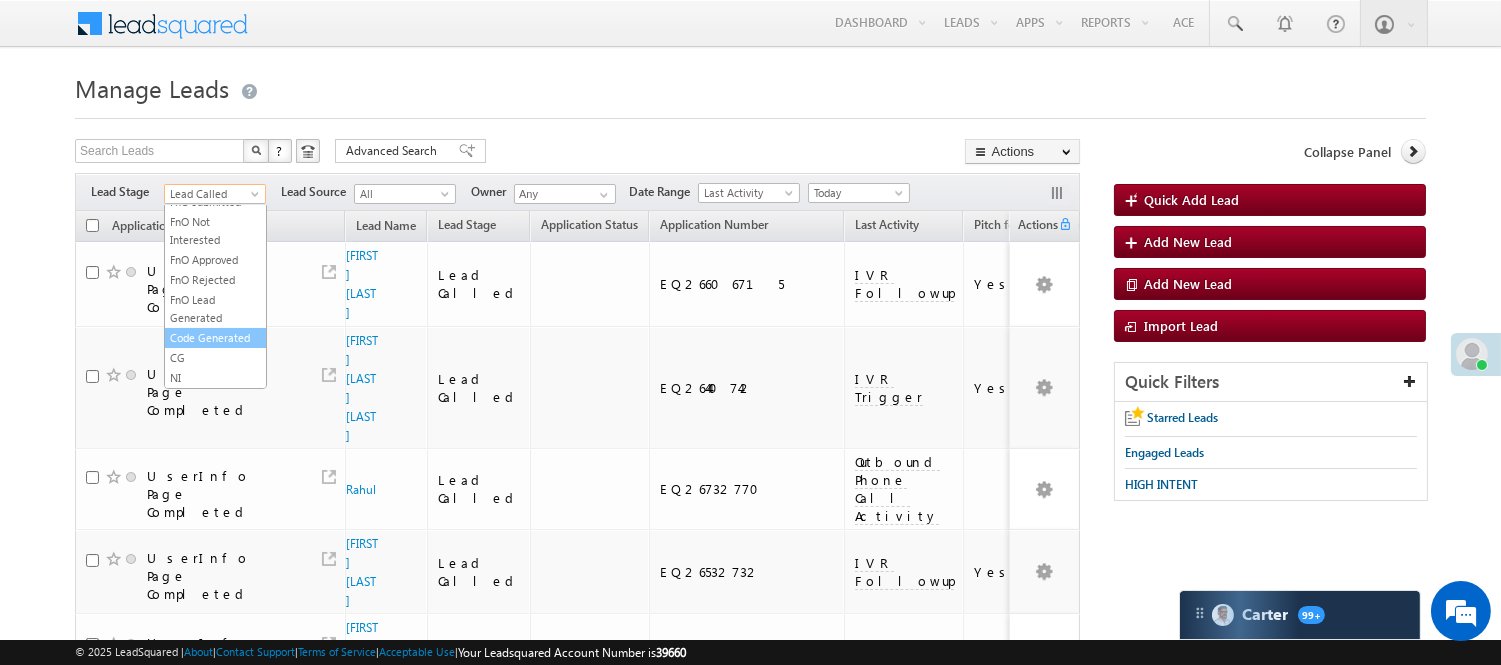 scroll, scrollTop: 496, scrollLeft: 0, axis: vertical 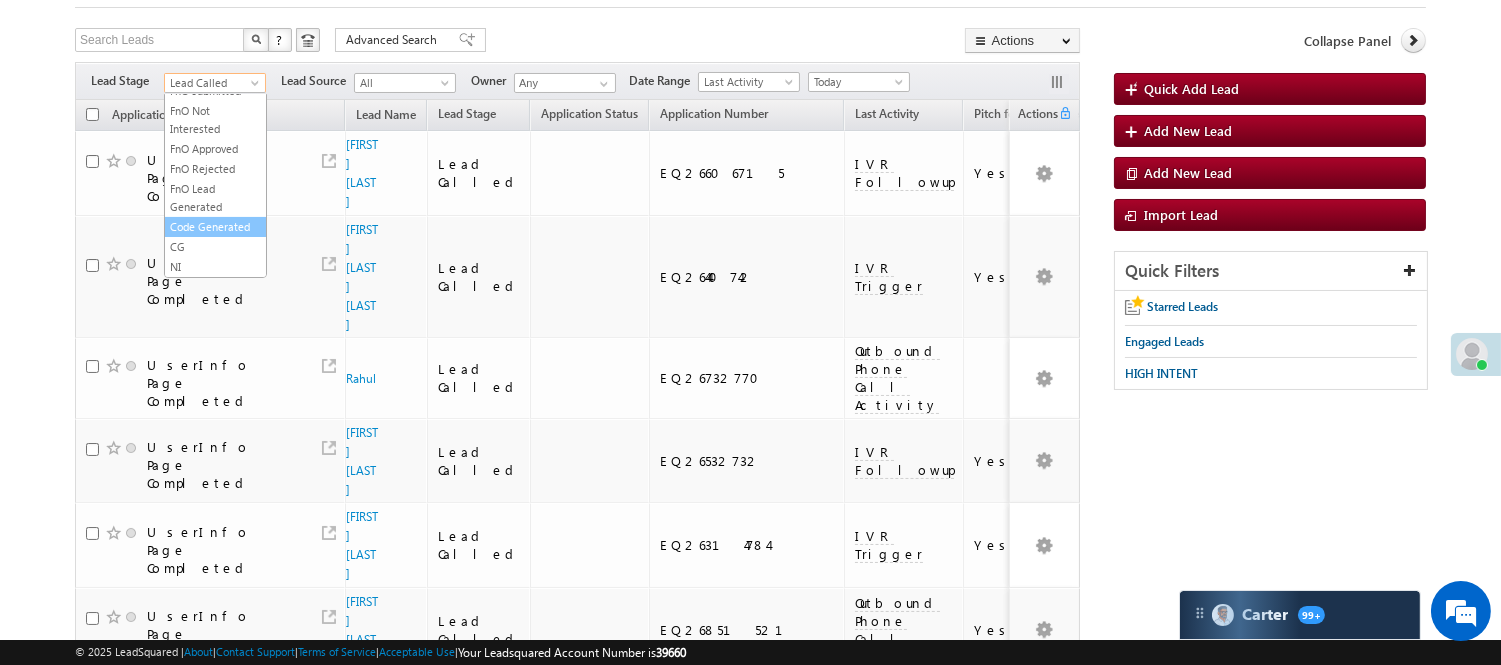 click on "Code Generated" at bounding box center [215, 227] 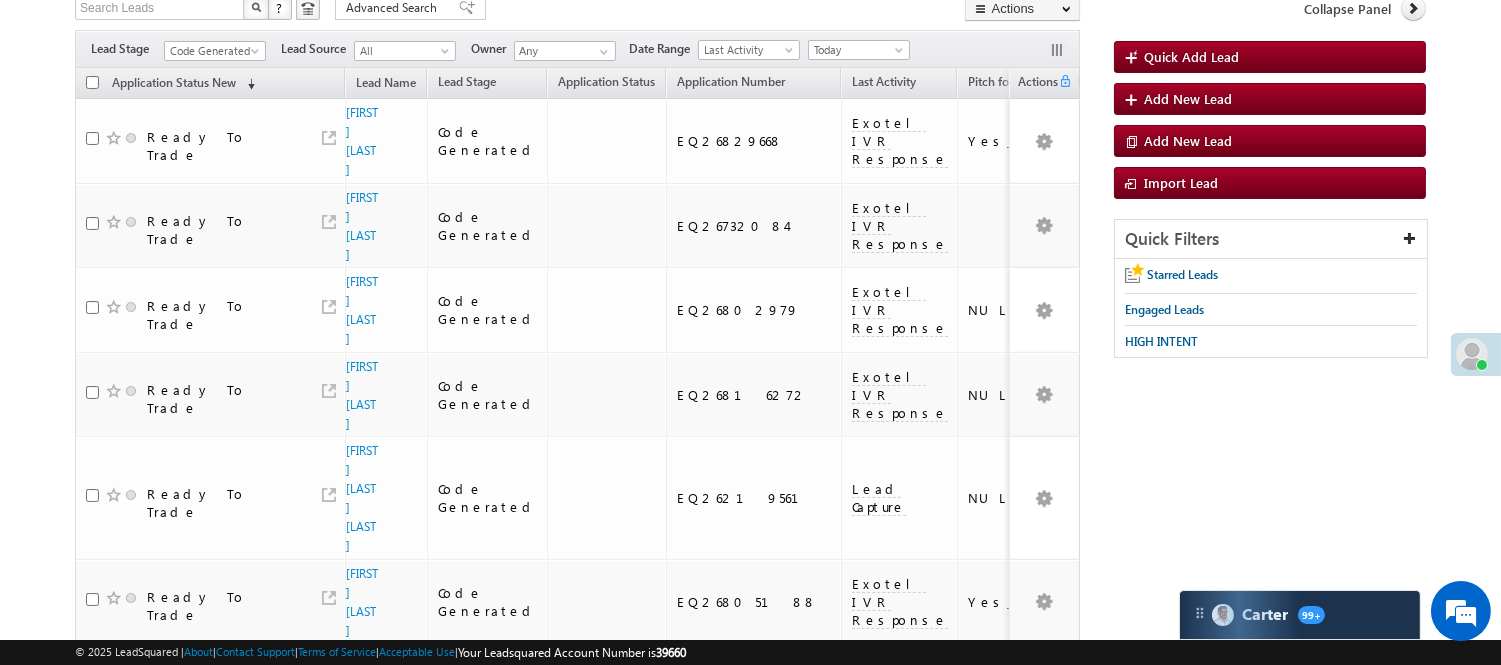 scroll, scrollTop: 0, scrollLeft: 0, axis: both 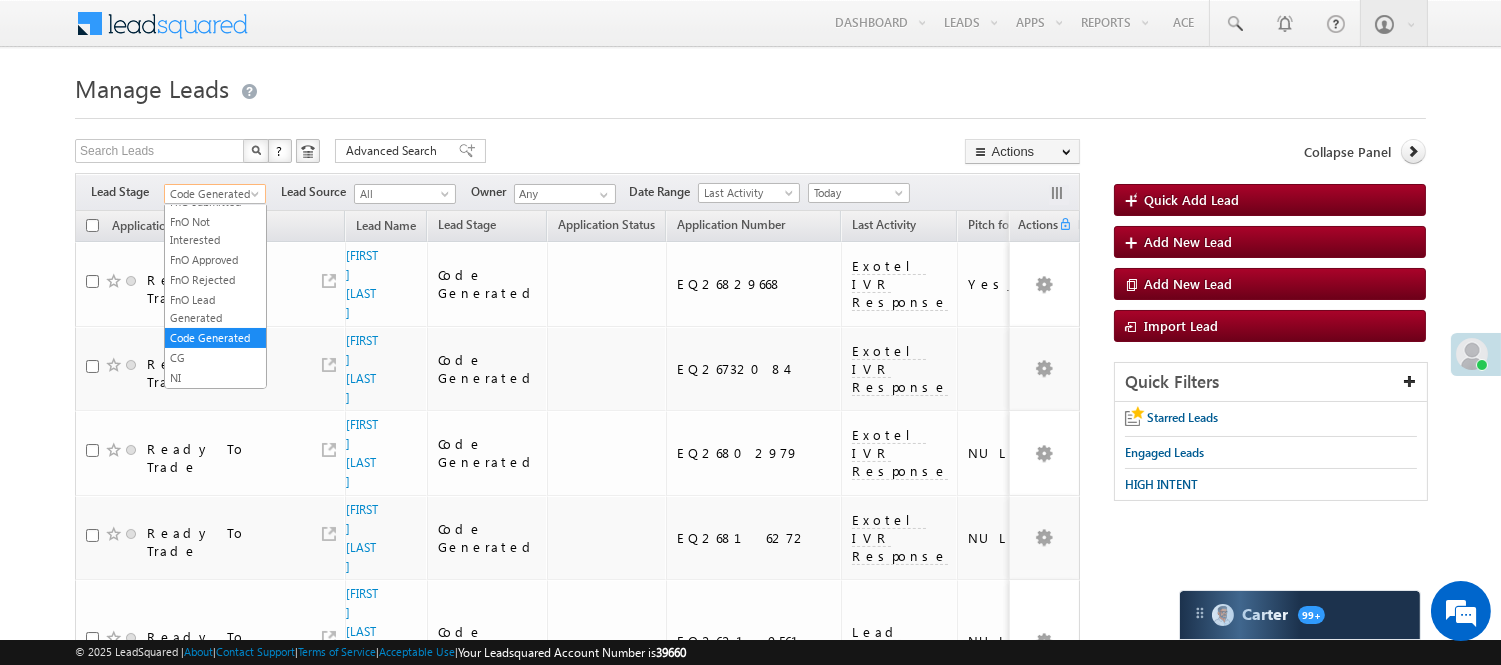 click on "Code Generated" at bounding box center [212, 194] 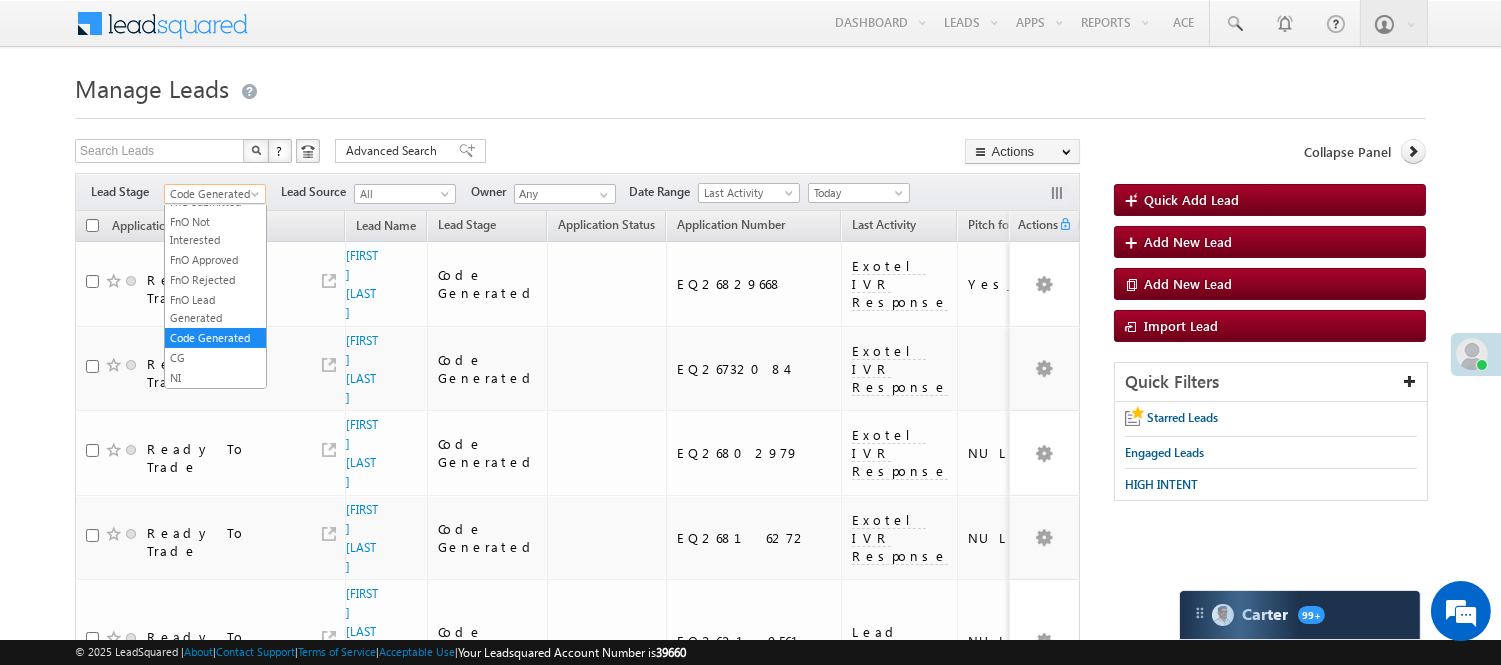 scroll, scrollTop: 52, scrollLeft: 0, axis: vertical 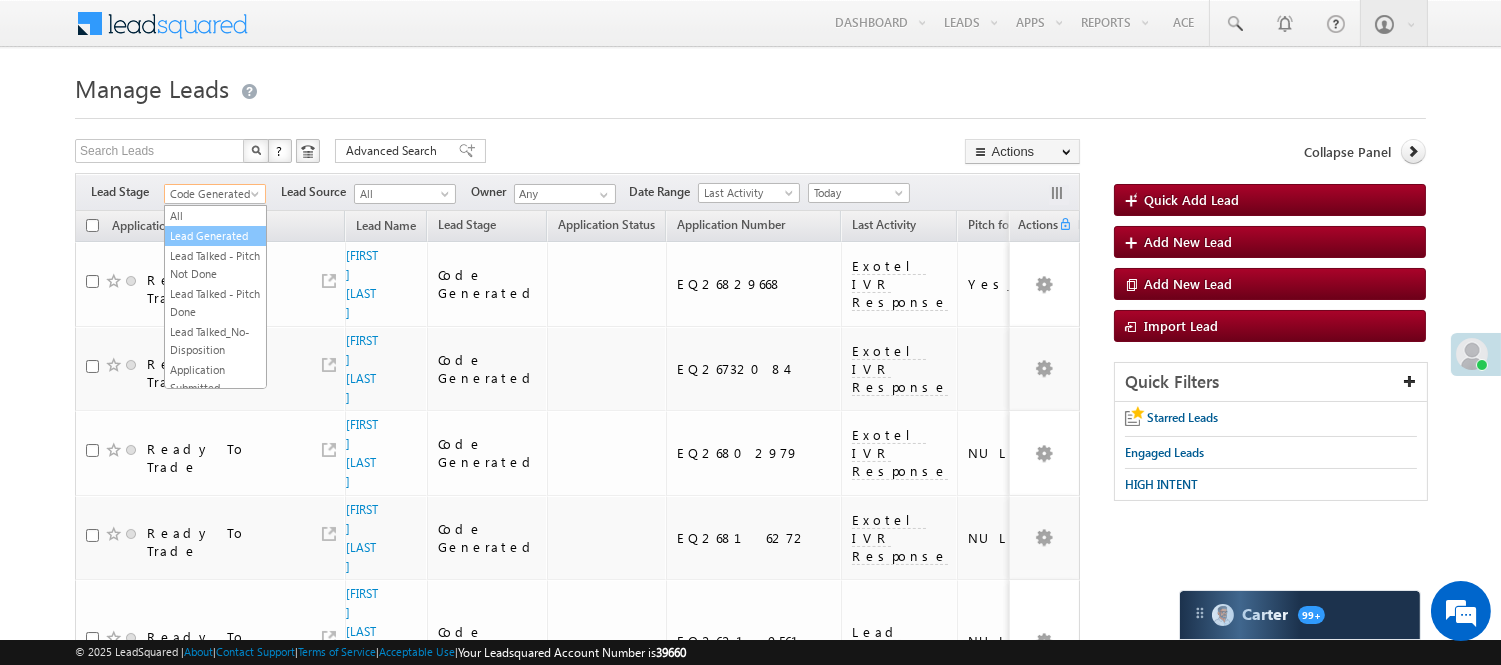 click on "Lead Generated" at bounding box center [215, 236] 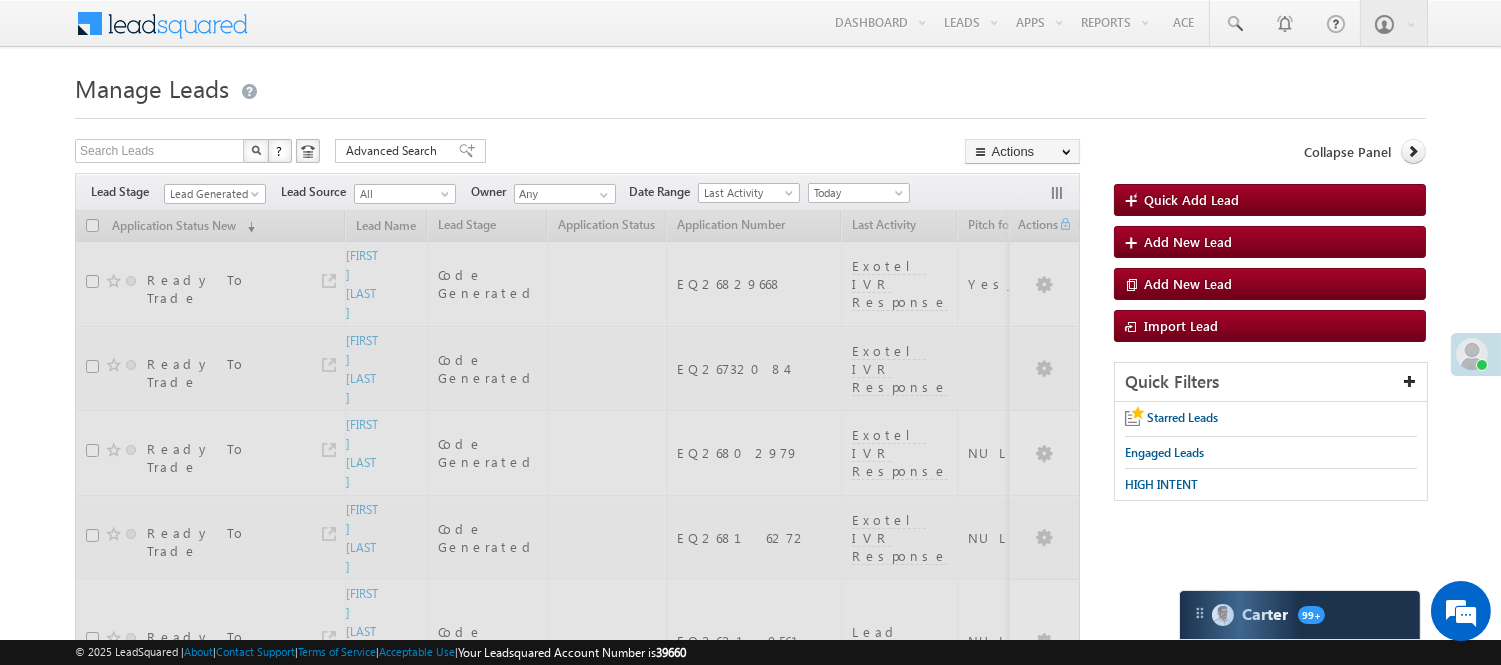 click on "Manage Leads" at bounding box center [750, 86] 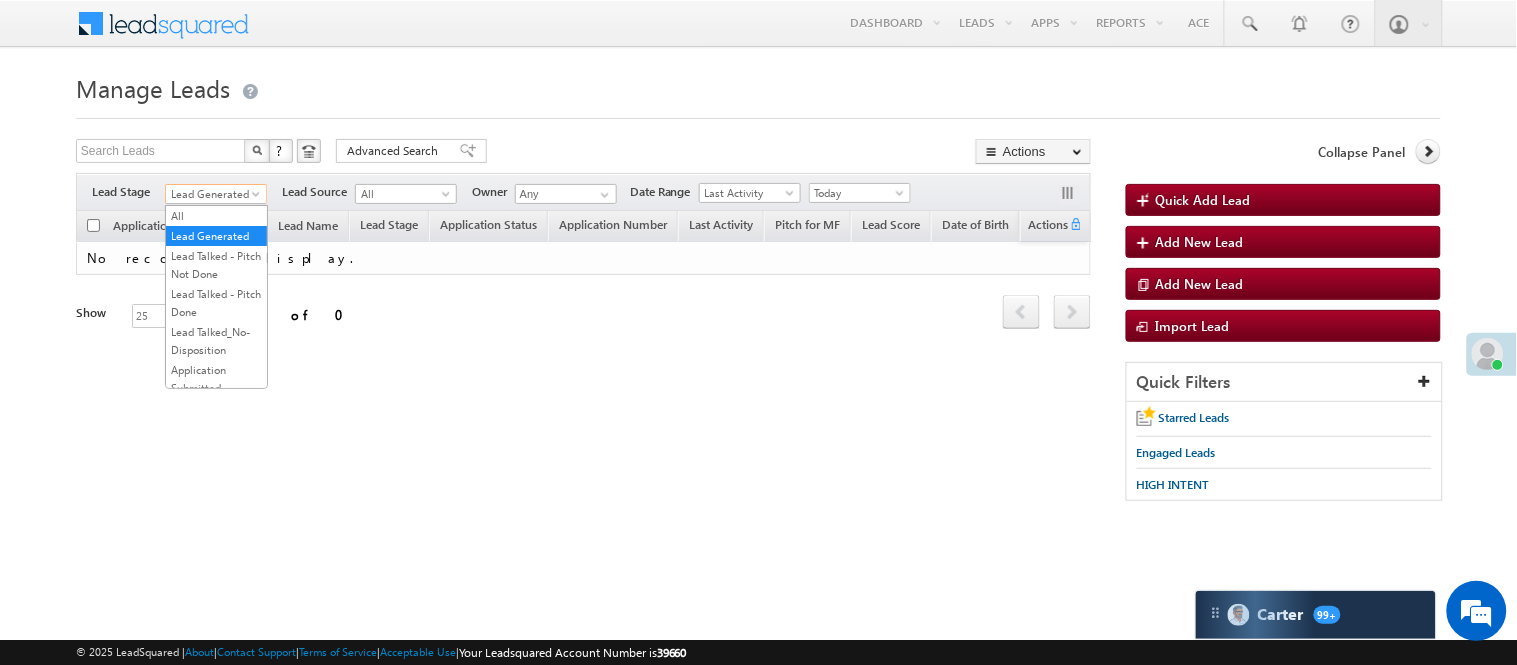 click on "Lead Generated" at bounding box center (213, 194) 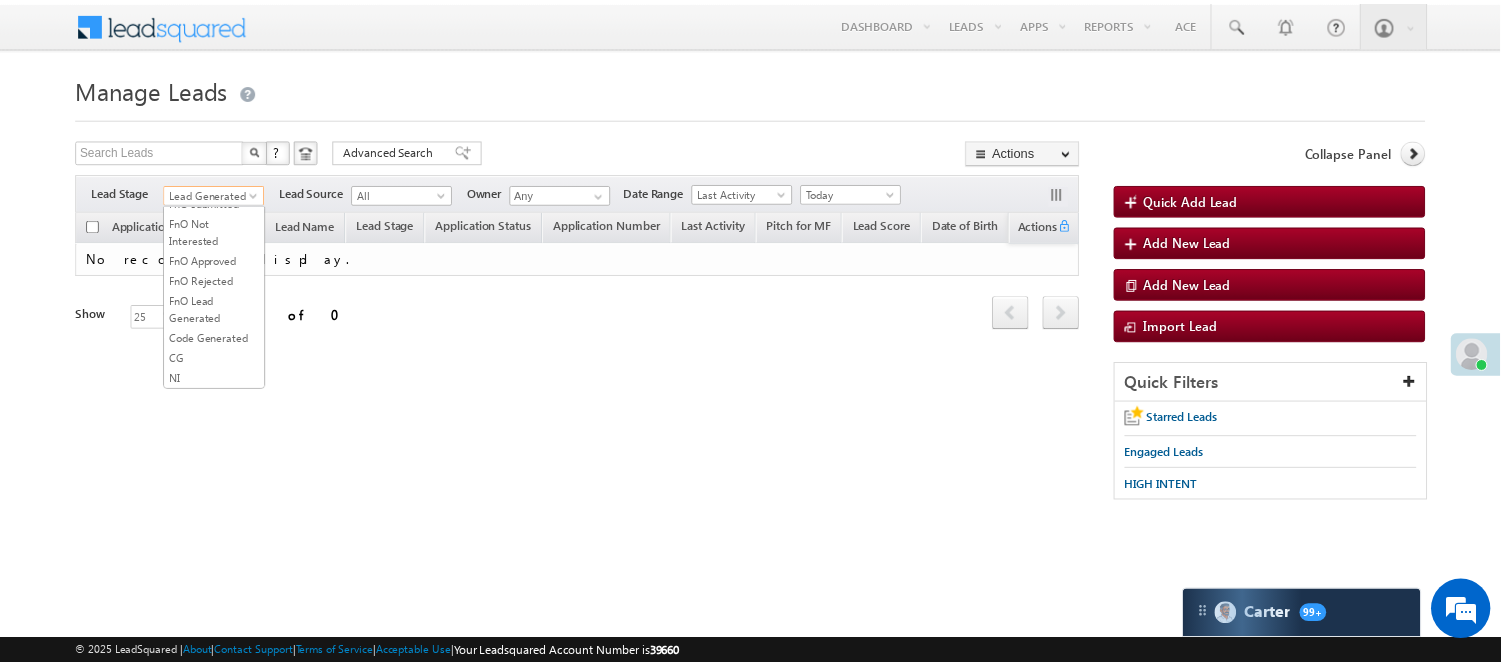 scroll, scrollTop: 274, scrollLeft: 0, axis: vertical 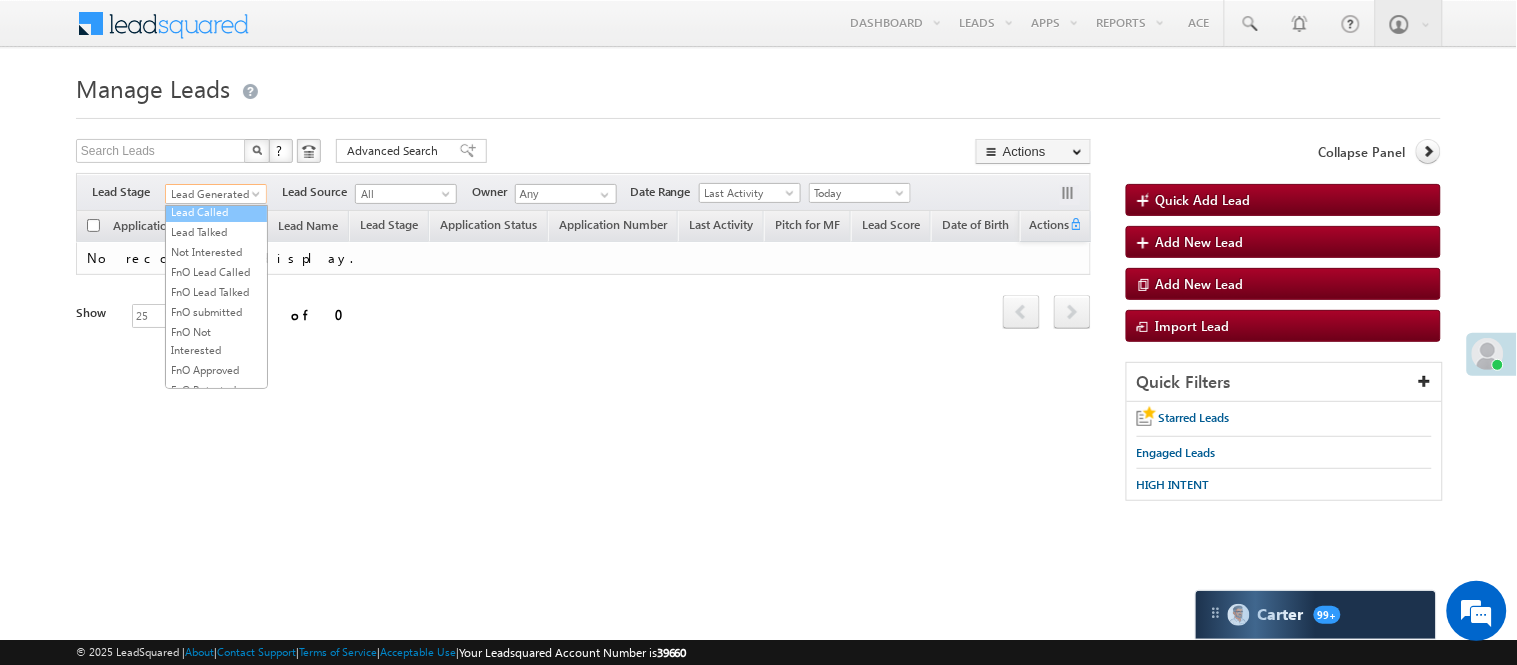 click on "Lead Called" at bounding box center (216, 212) 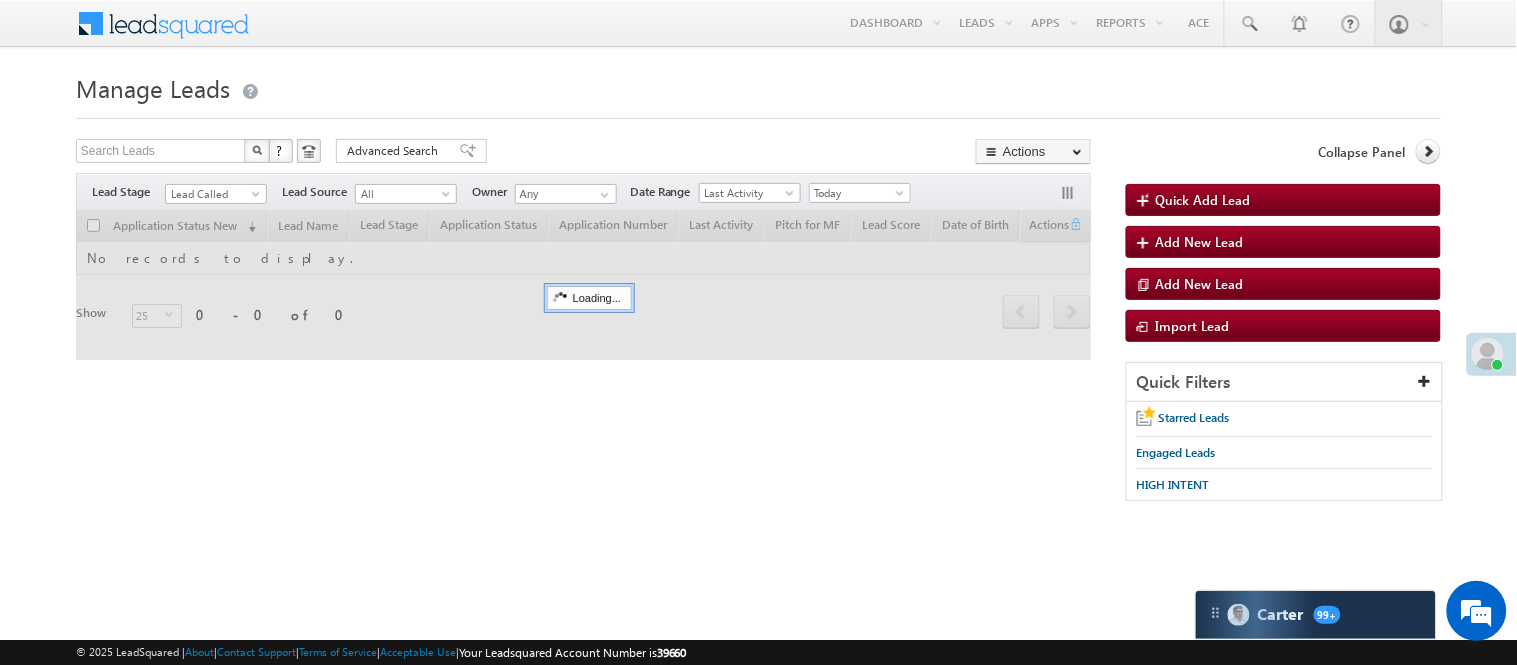 click on "Manage Leads
Quick Add Lead
Search Leads X ?   0 results found
Advanced Search
Advanced Search
Actions Actions" at bounding box center [758, 294] 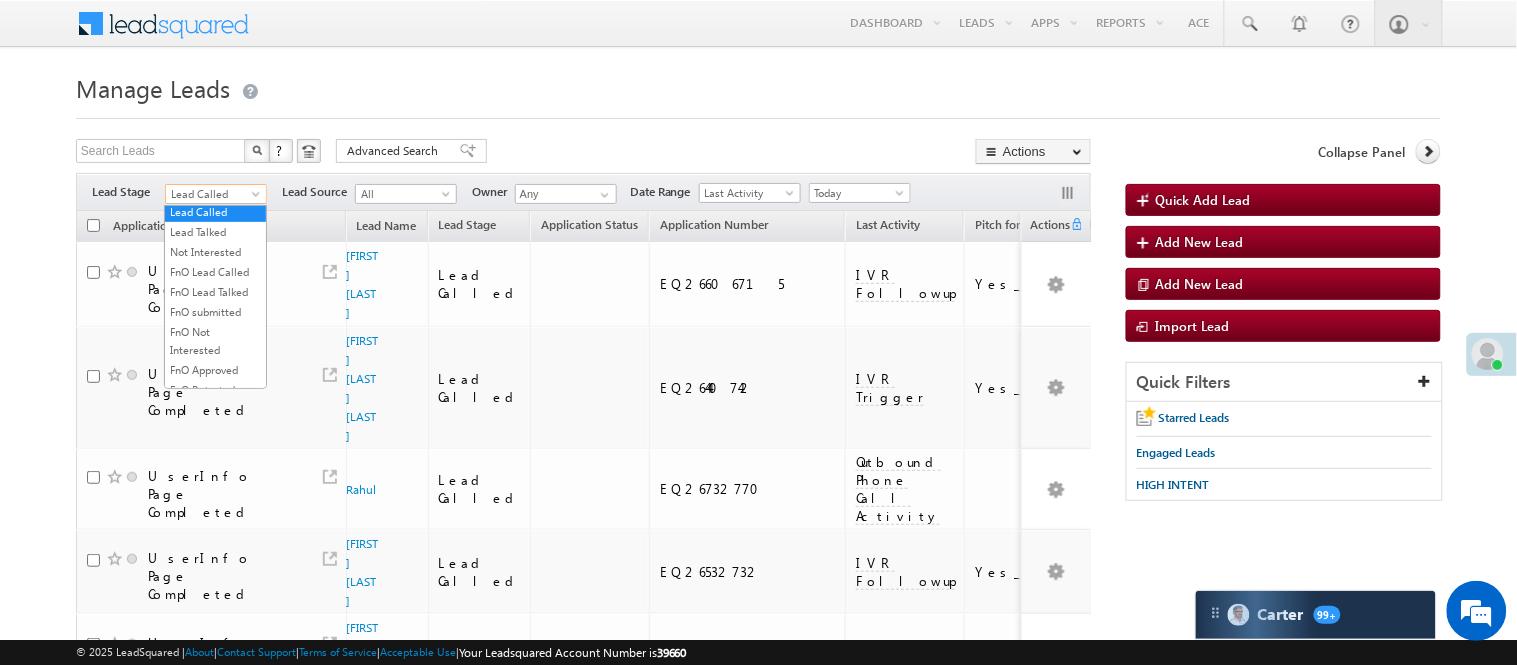click on "Lead Called" at bounding box center [213, 194] 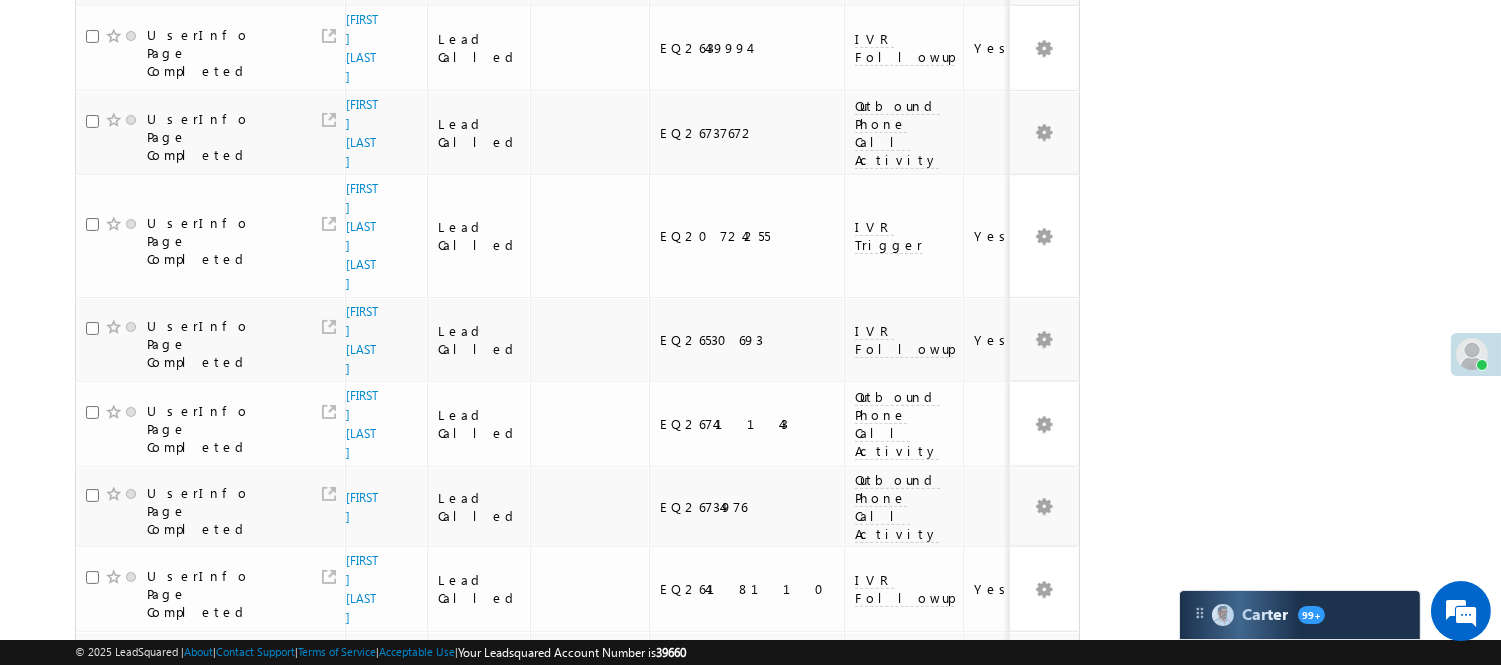 scroll, scrollTop: 1376, scrollLeft: 0, axis: vertical 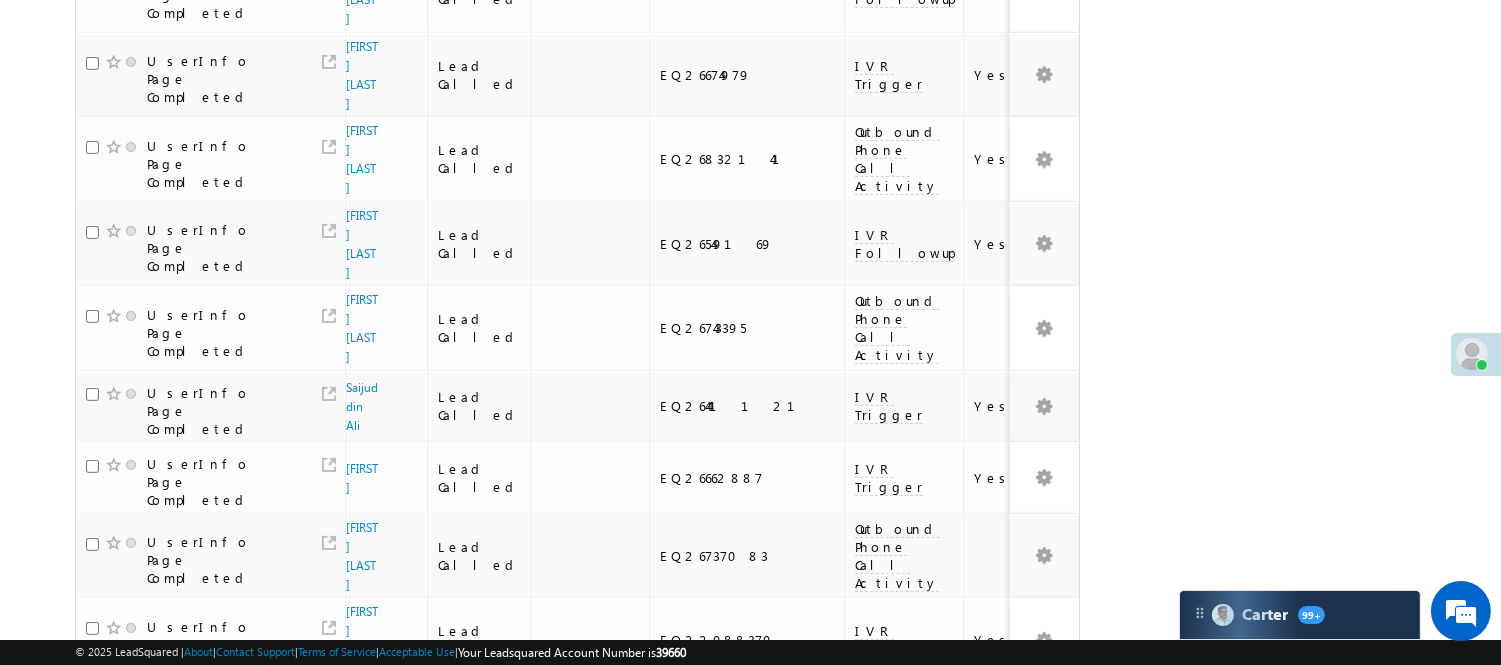 click on "3" at bounding box center [1018, 1059] 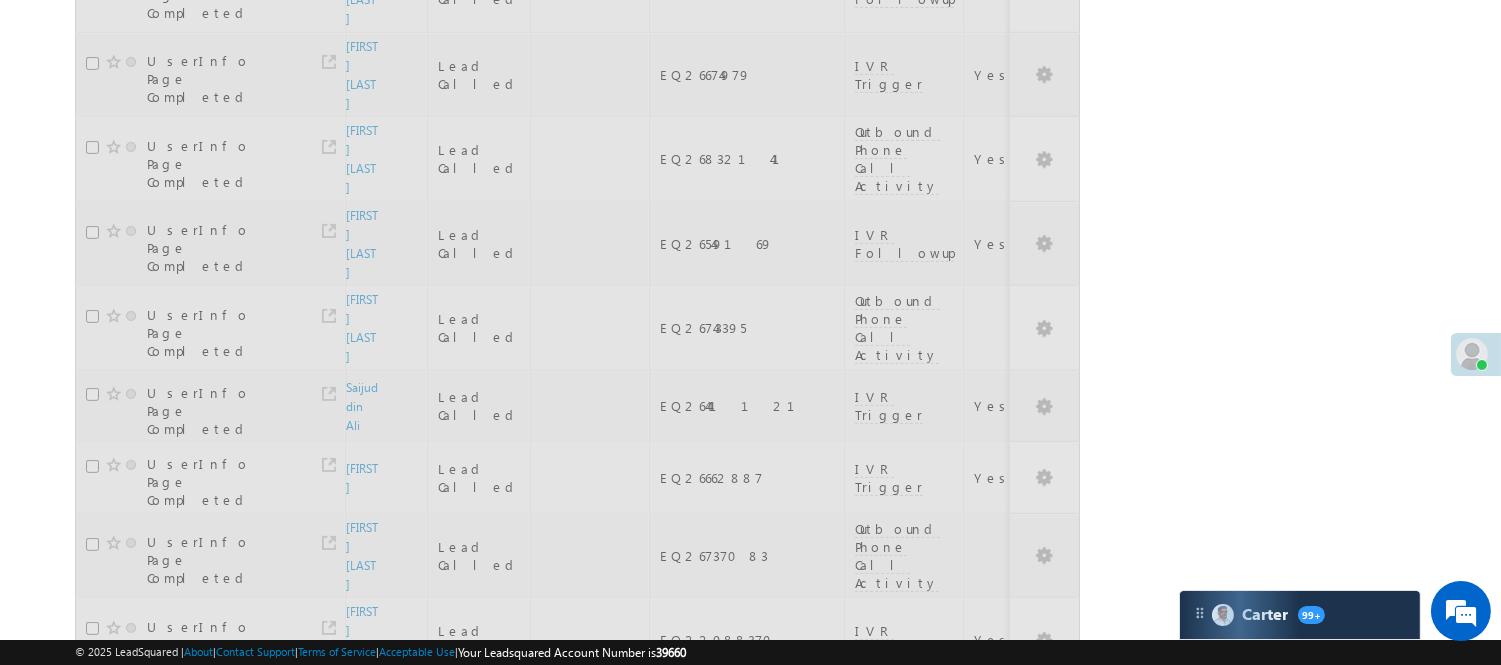 scroll, scrollTop: 794, scrollLeft: 0, axis: vertical 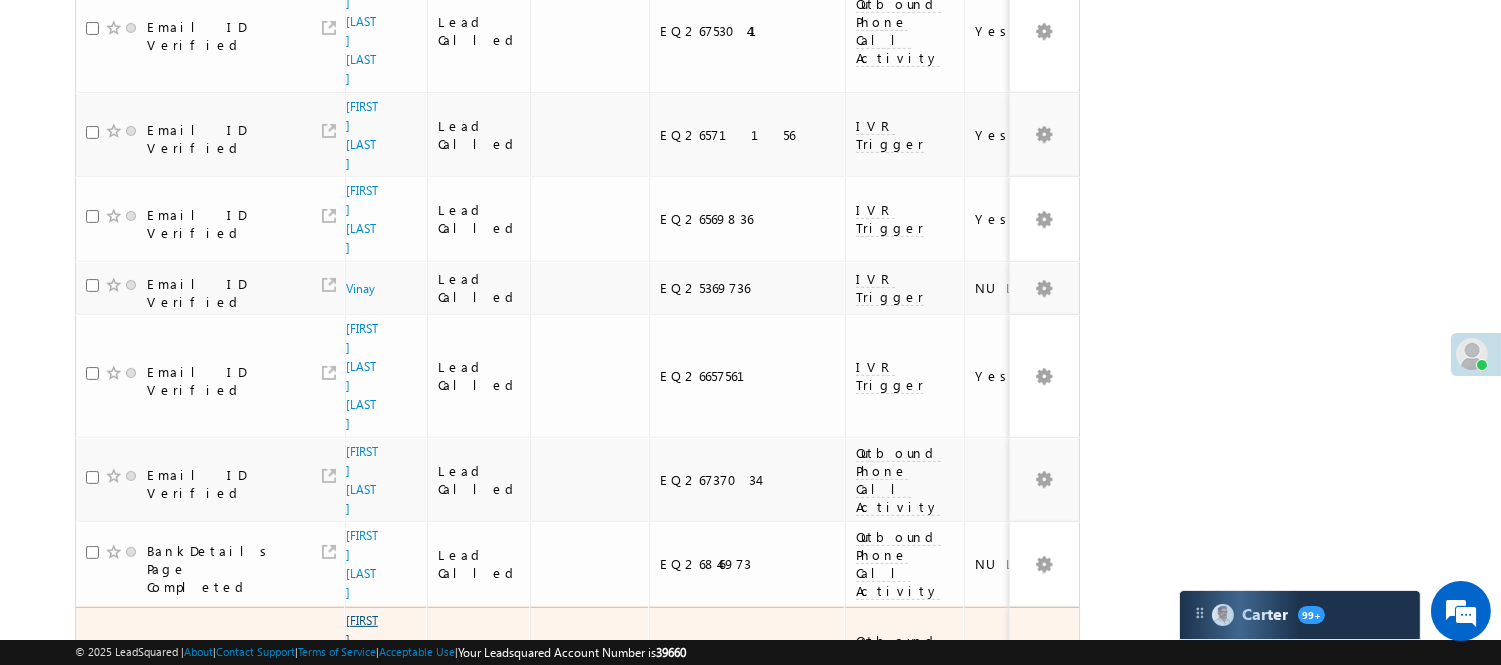 click on "[LAST] [FIRST] [MIDDLE]" at bounding box center (362, 668) 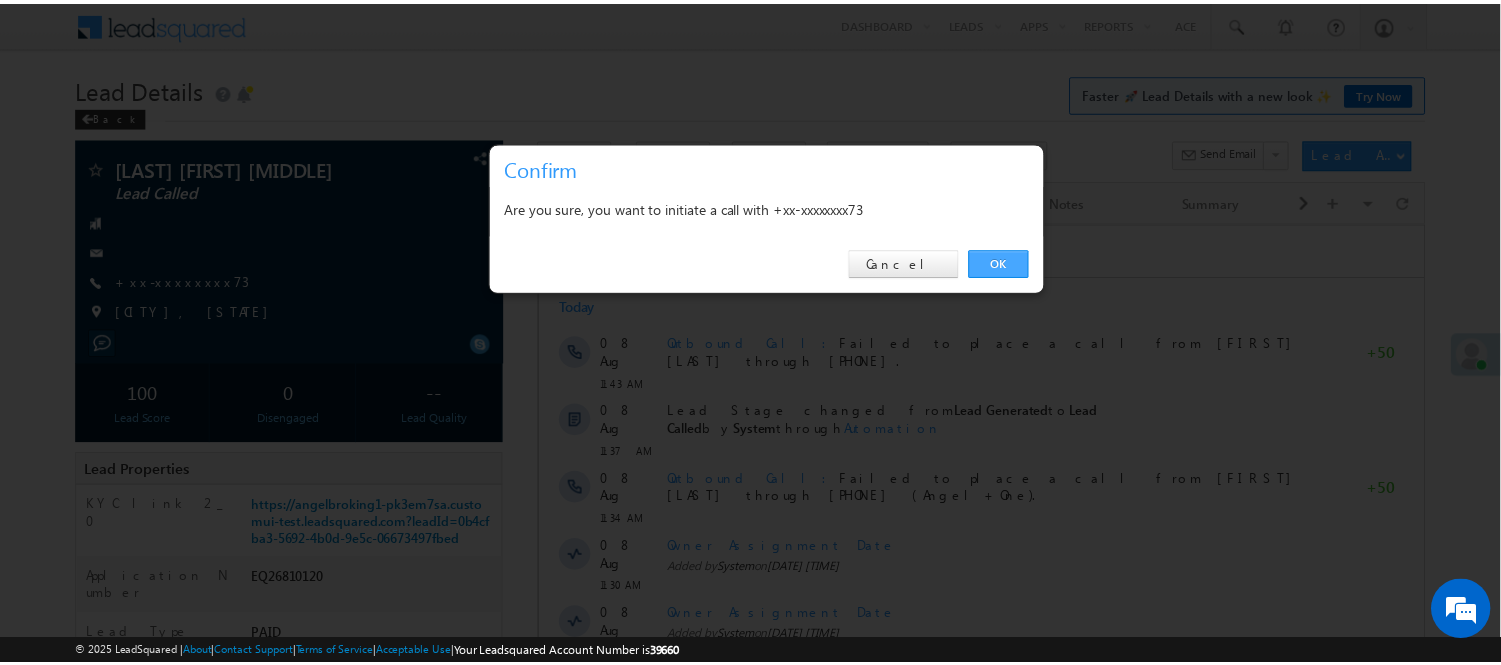 scroll, scrollTop: 0, scrollLeft: 0, axis: both 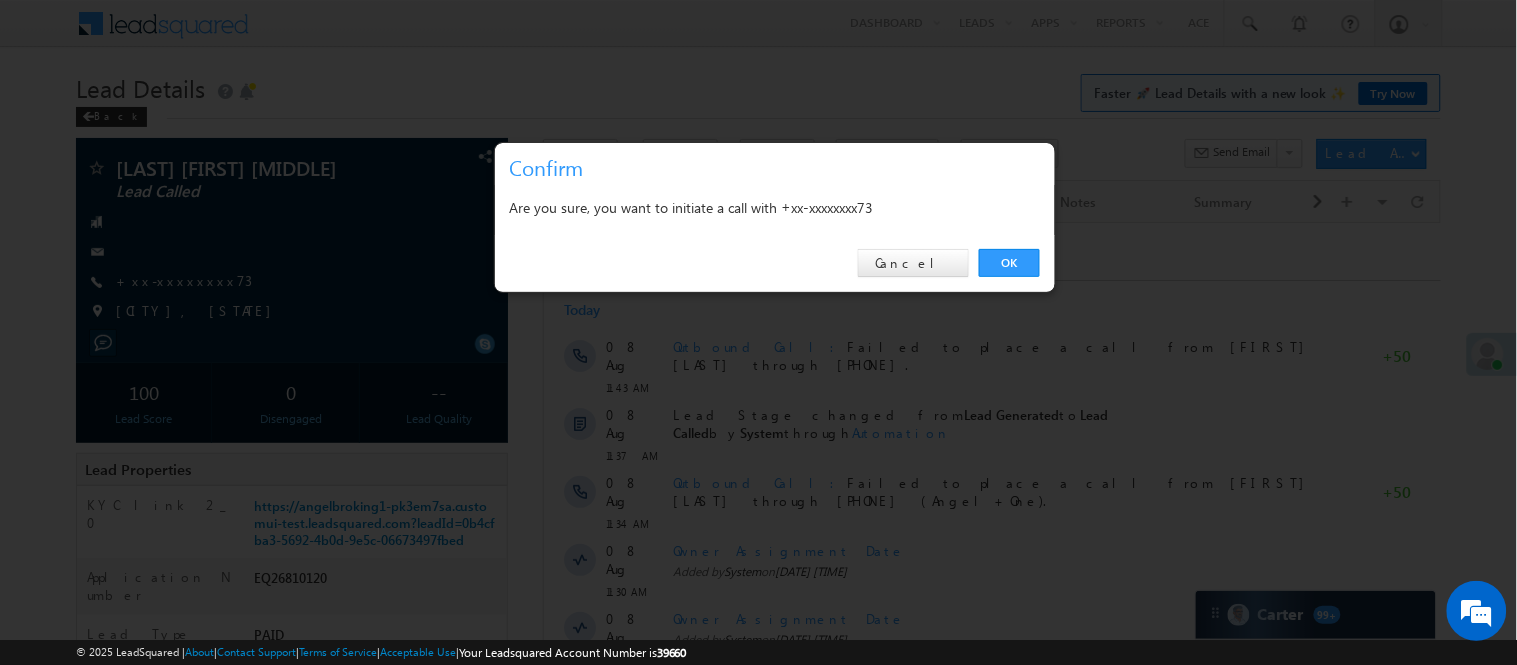 click on "OK" at bounding box center (1009, 263) 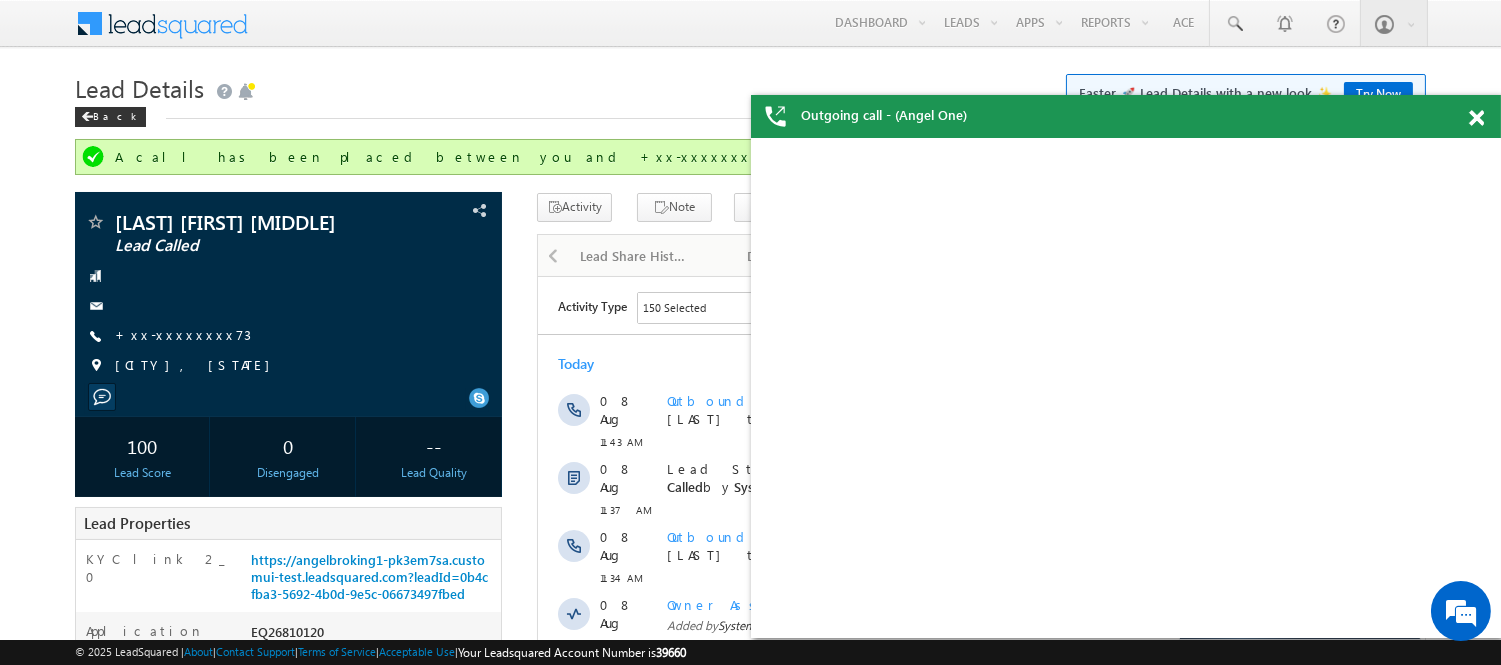 scroll, scrollTop: 0, scrollLeft: 0, axis: both 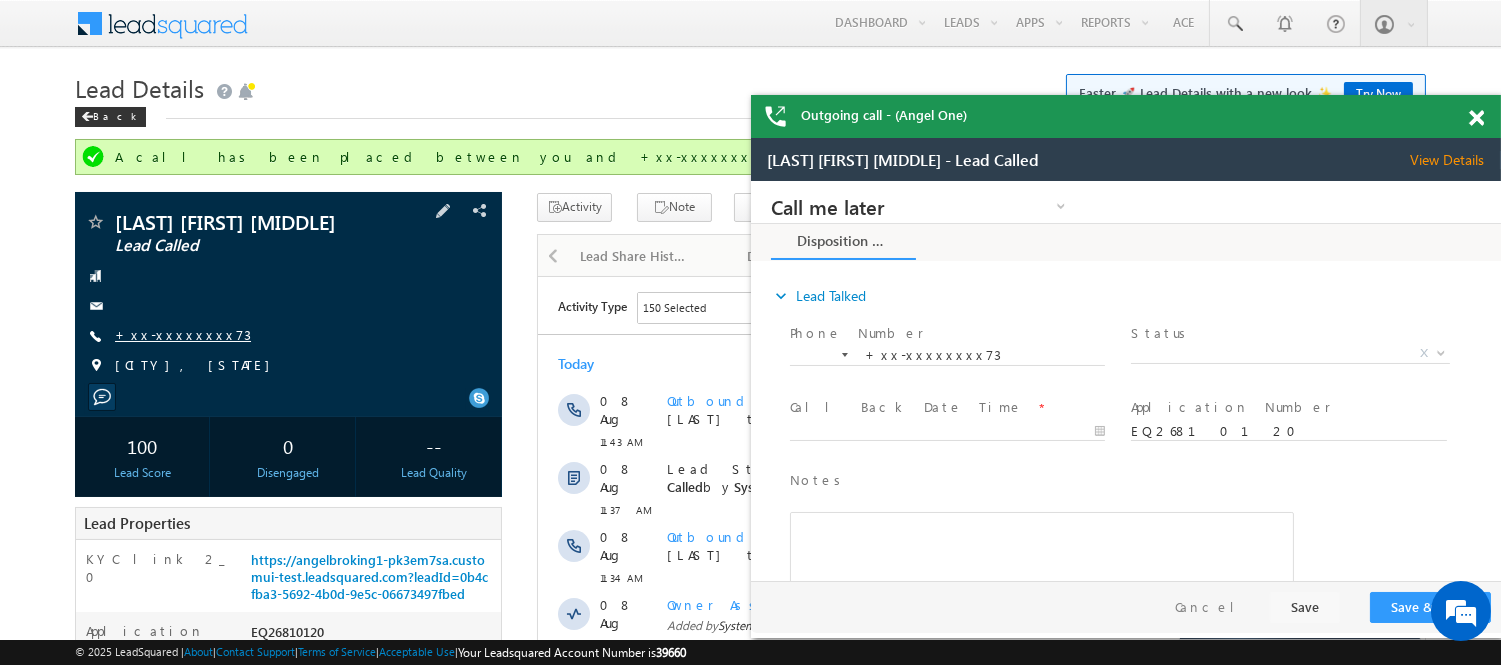 click on "+xx-xxxxxxxx73" at bounding box center (183, 334) 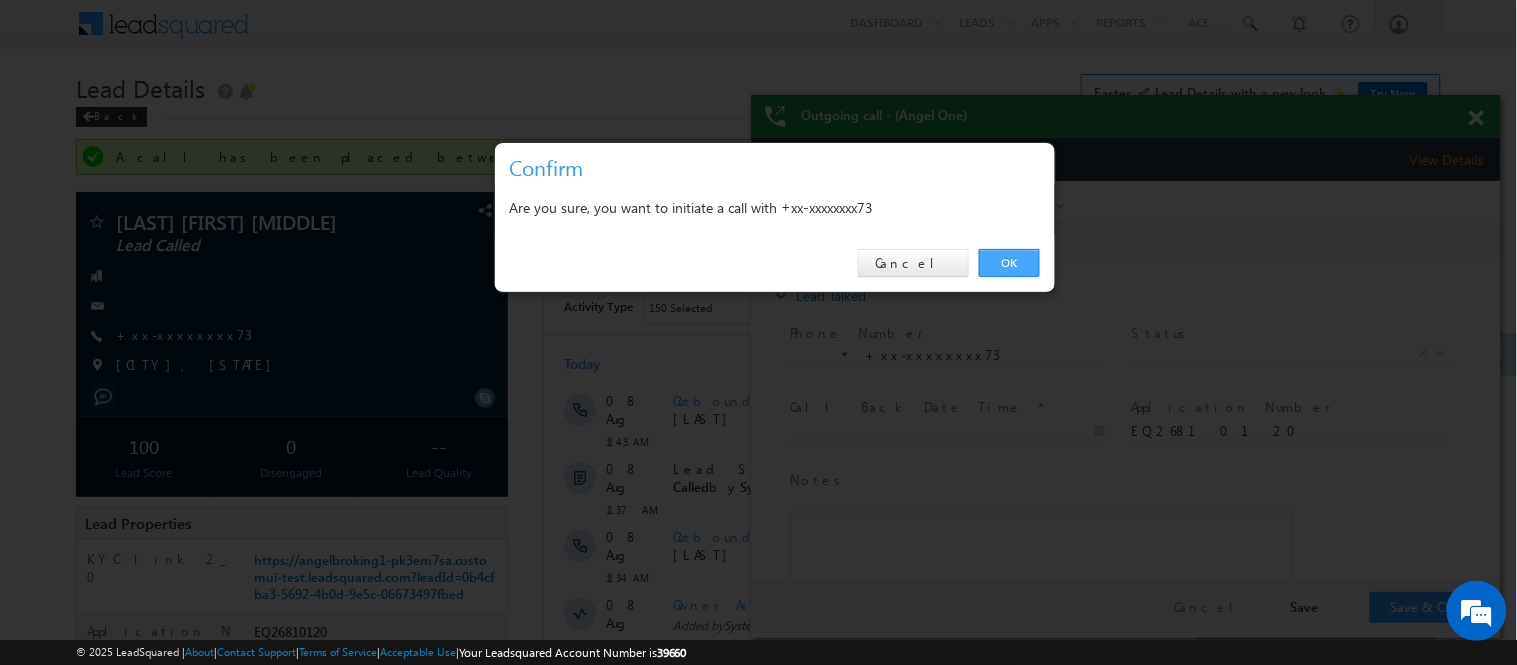 click on "OK" at bounding box center [1009, 263] 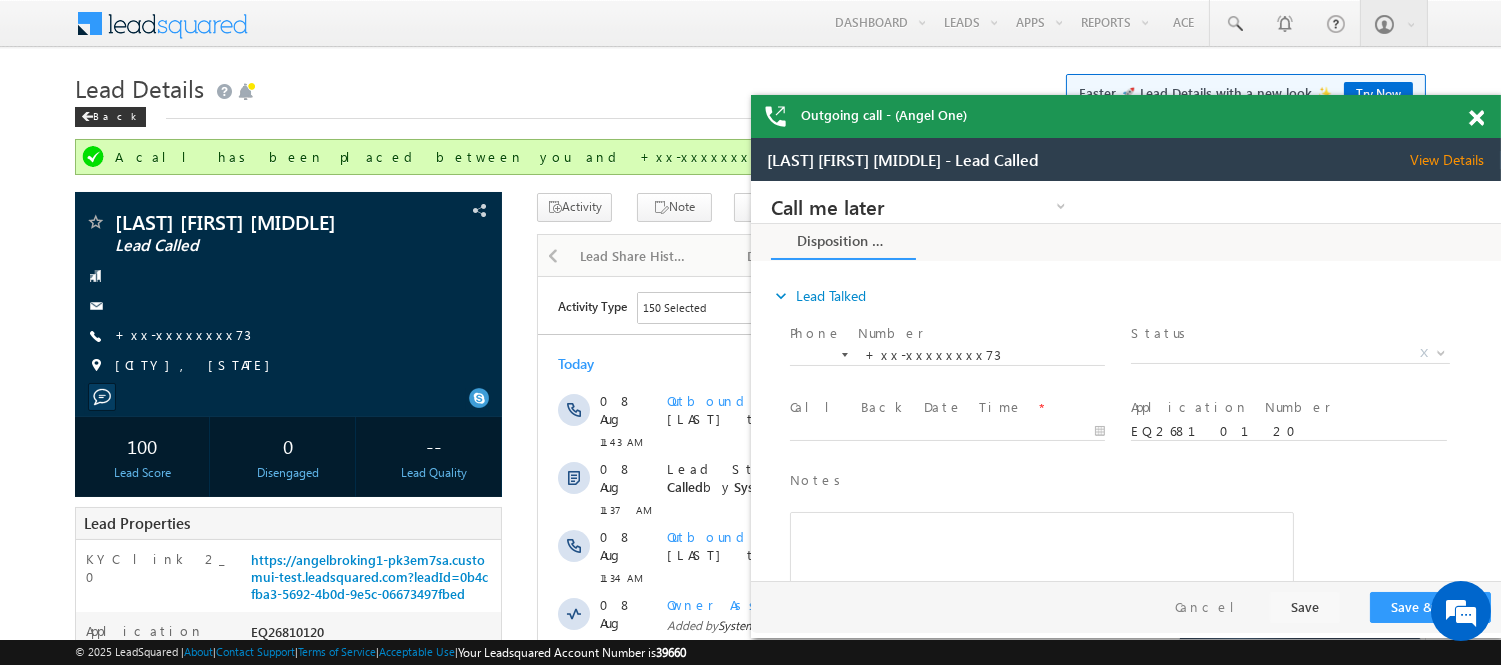 click on "Outgoing call -  (Angel One)" at bounding box center [1126, 116] 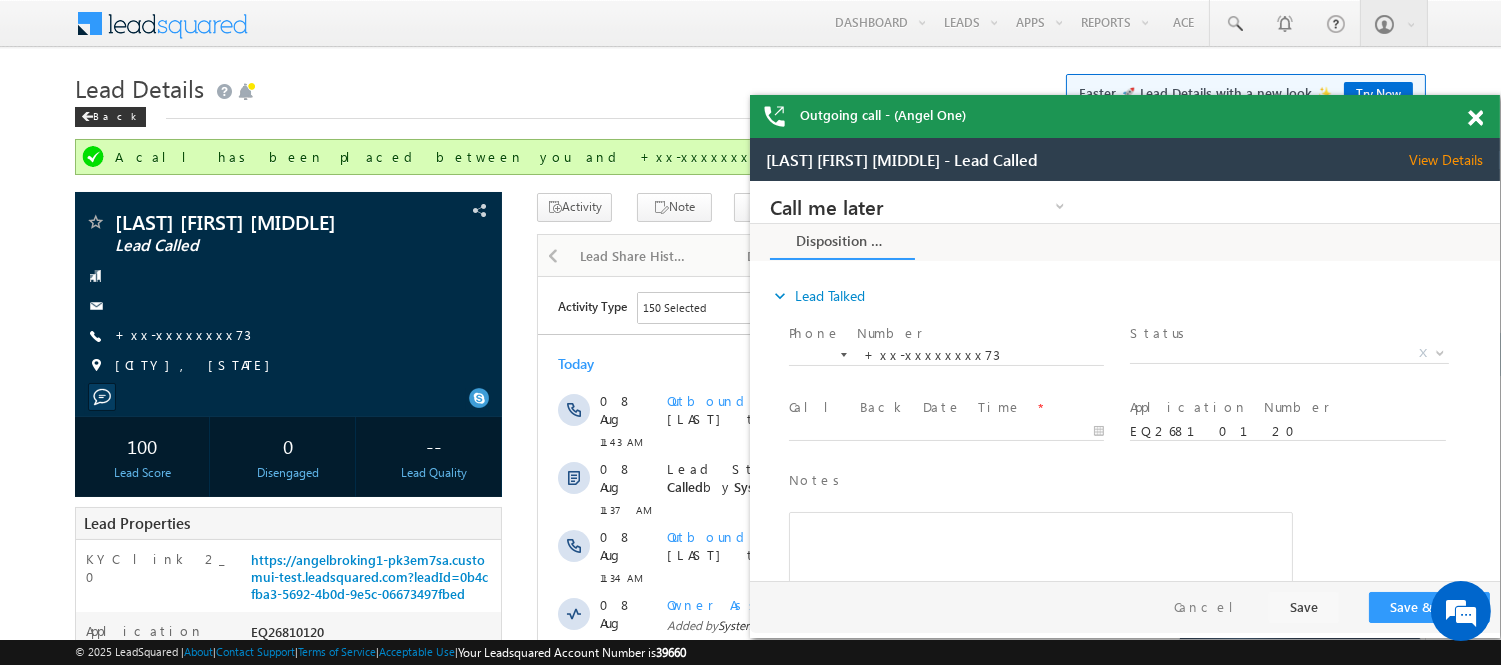 click at bounding box center [1475, 118] 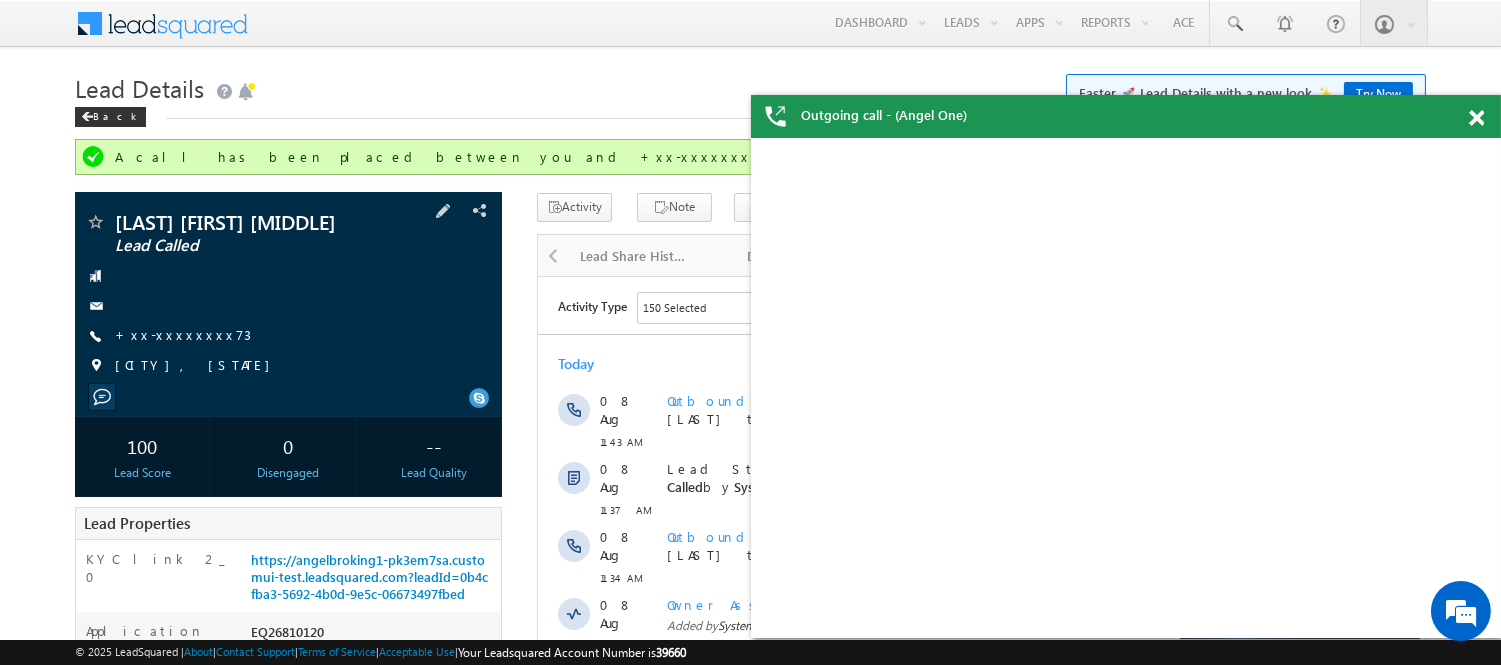 scroll, scrollTop: 0, scrollLeft: 0, axis: both 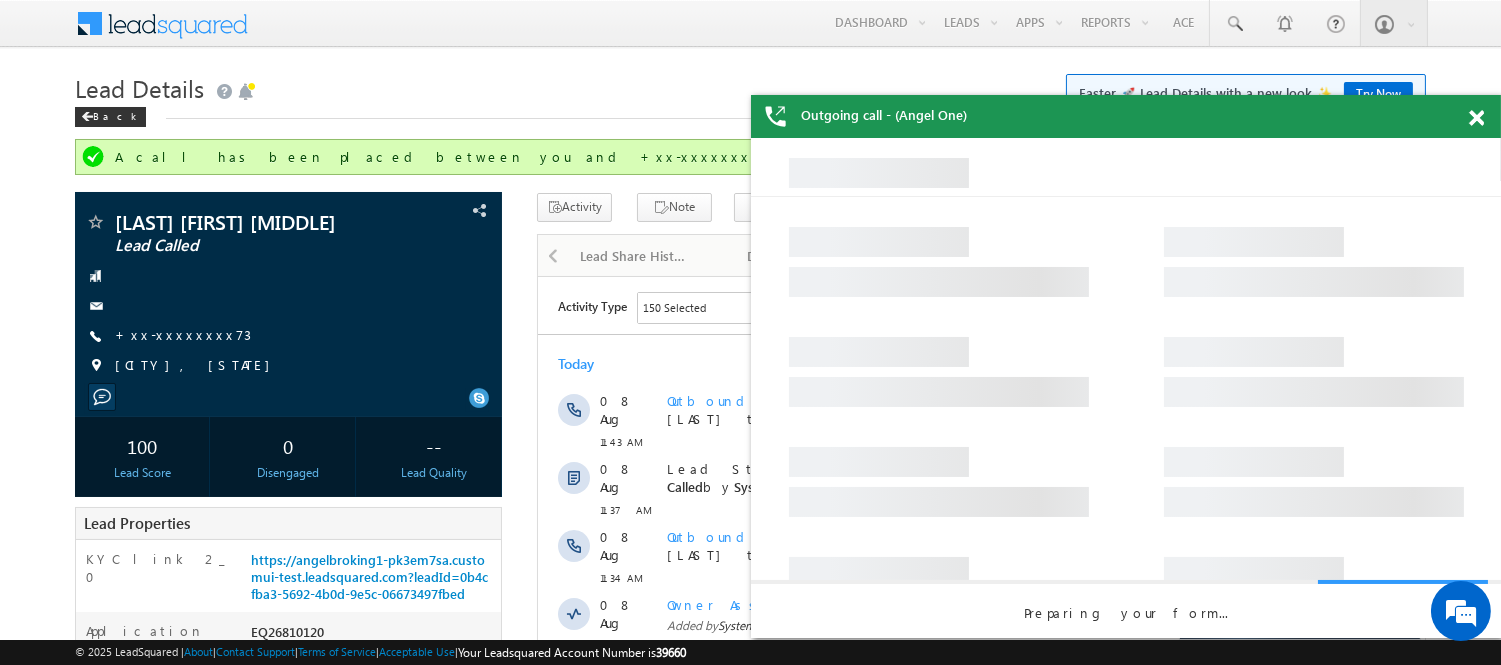 click at bounding box center (1476, 118) 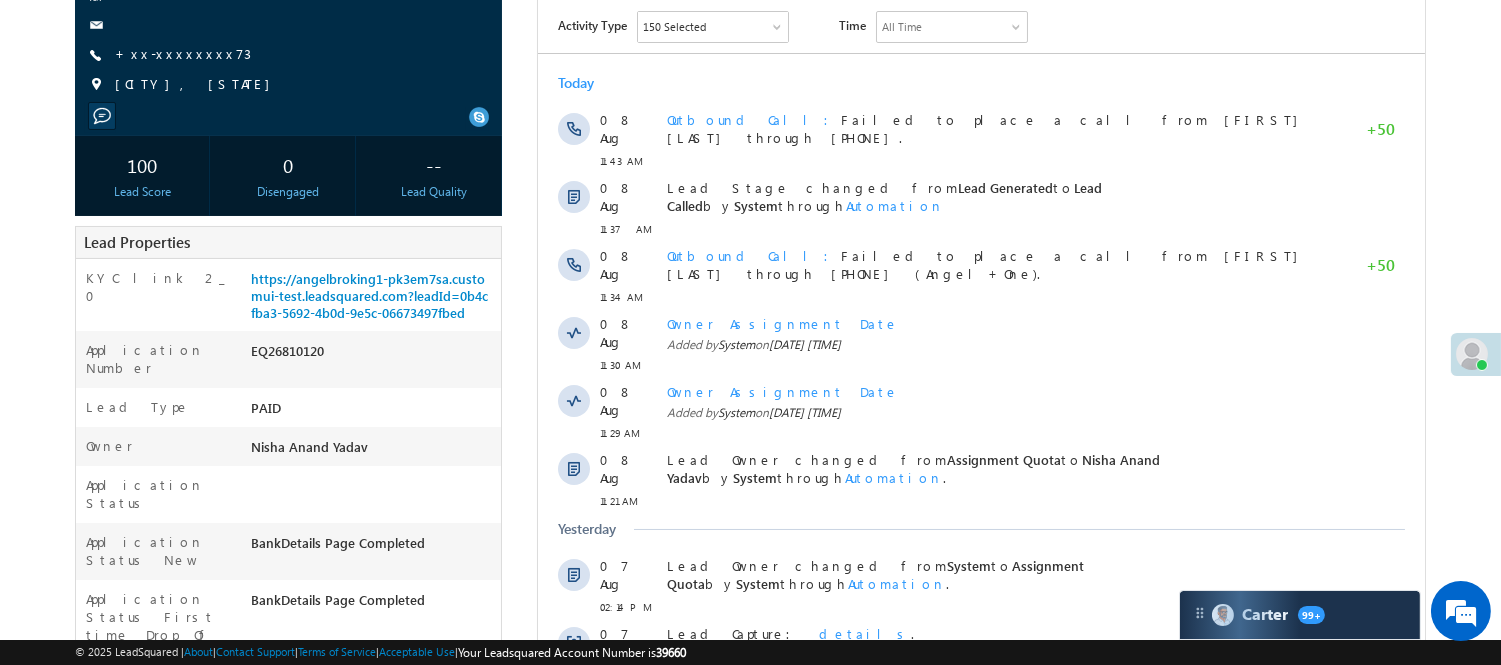 scroll, scrollTop: 32, scrollLeft: 0, axis: vertical 